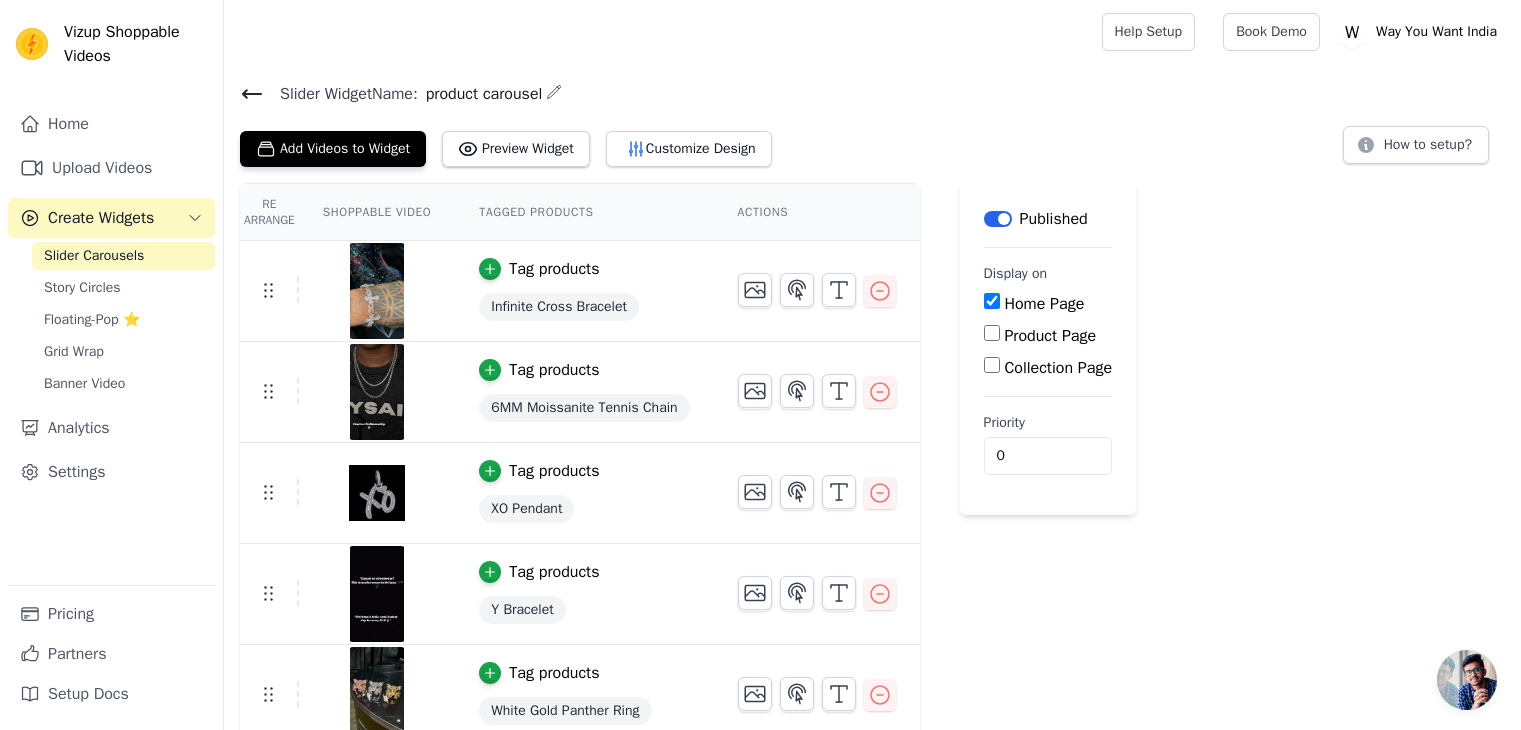 scroll, scrollTop: 13, scrollLeft: 0, axis: vertical 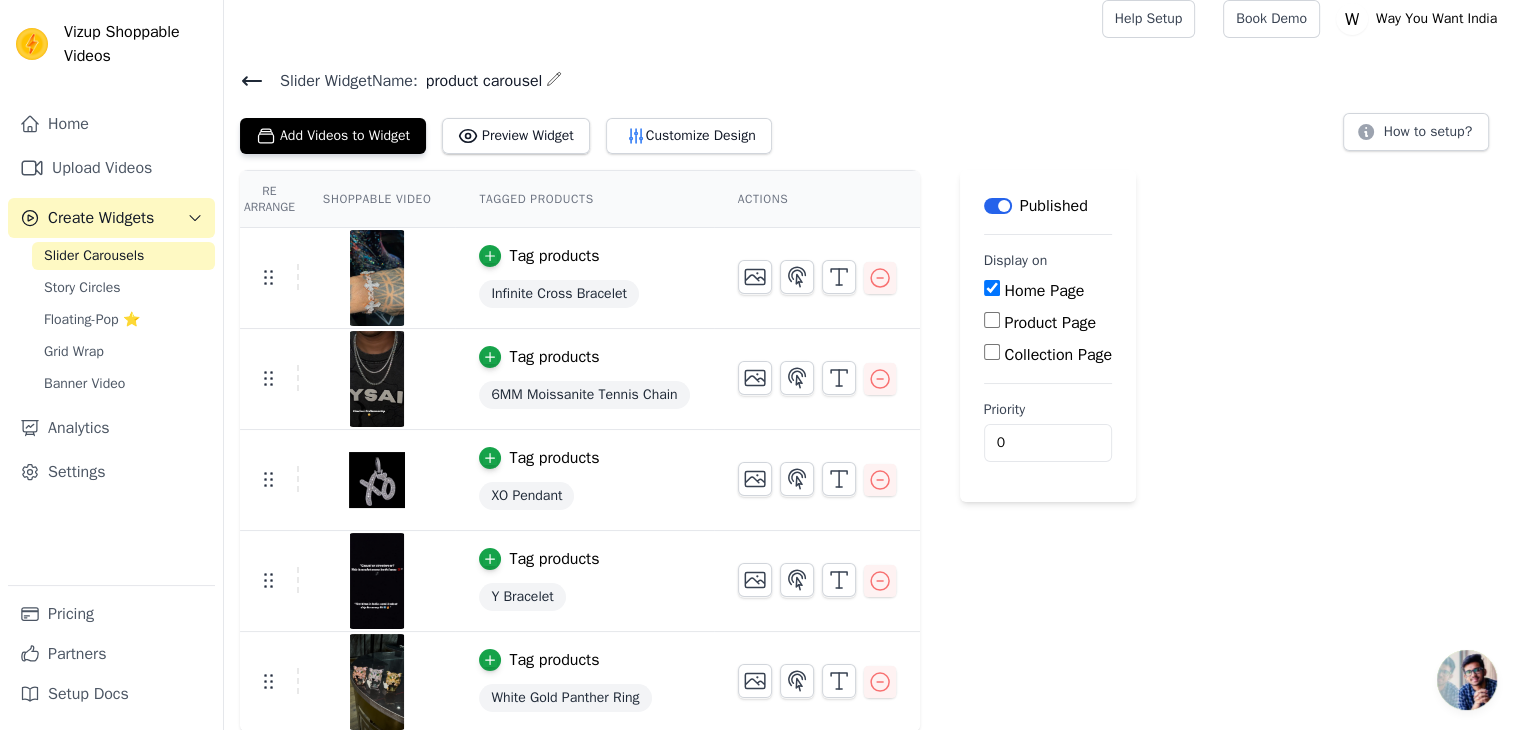 click on "Slider Widget  Name:   product carousel" at bounding box center (872, 80) 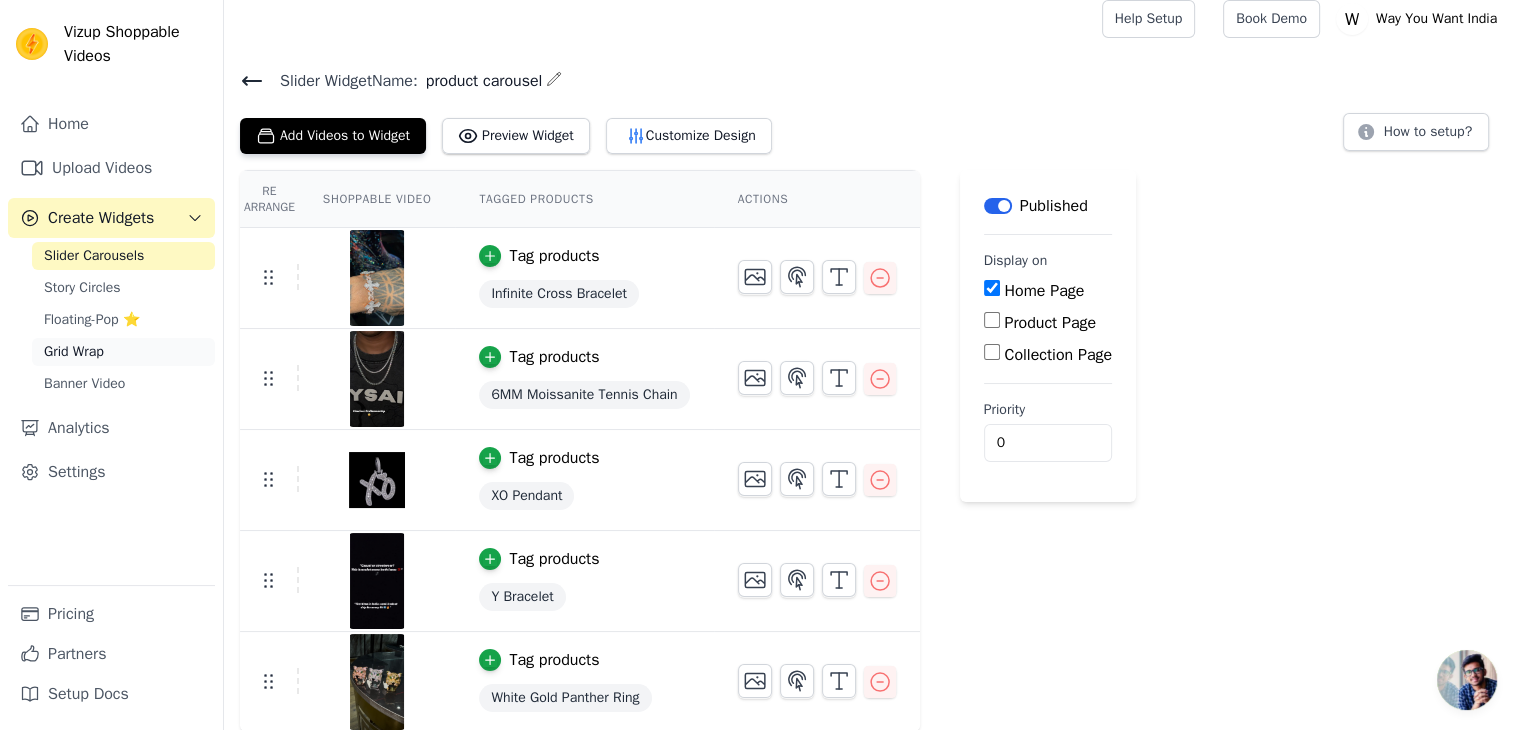 click on "Grid Wrap" at bounding box center (74, 352) 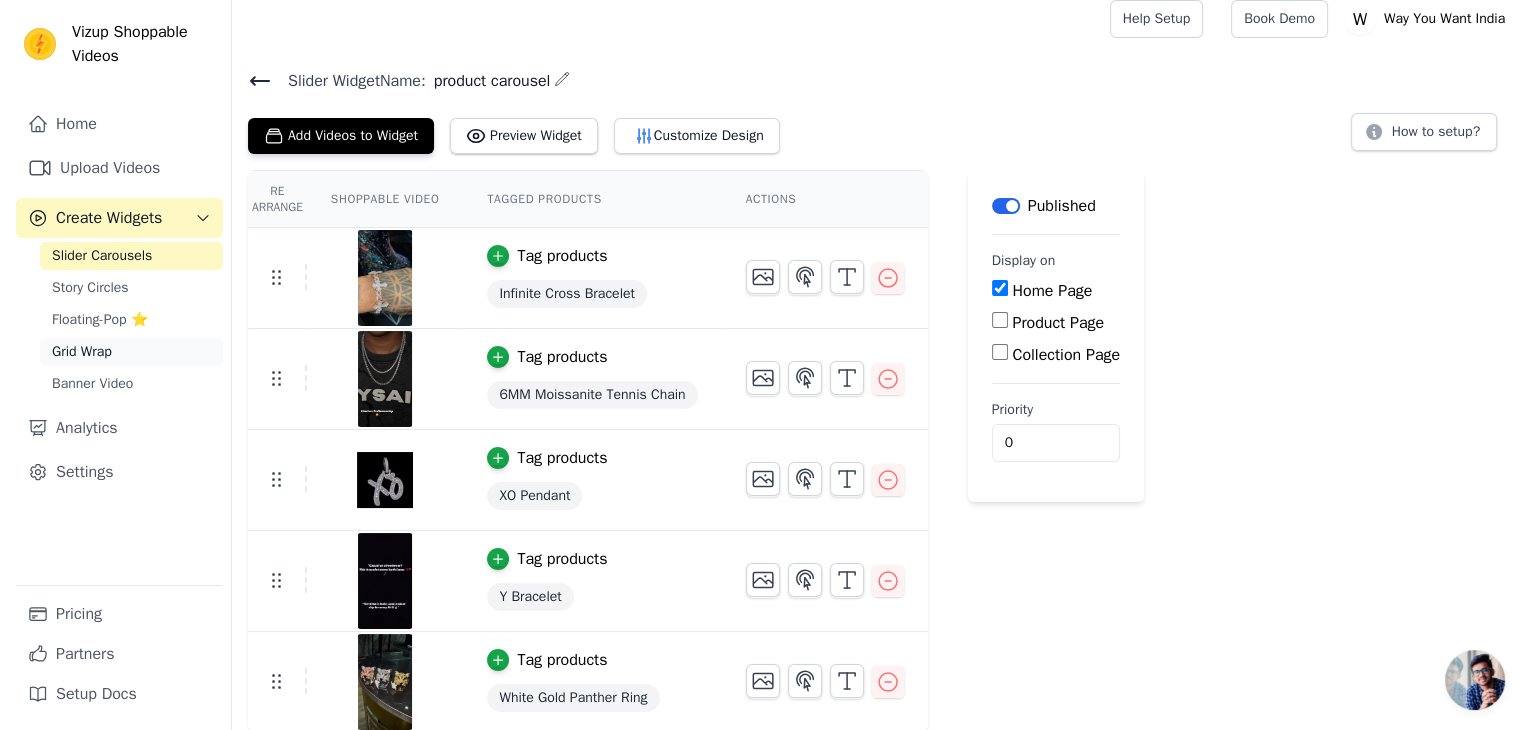 scroll, scrollTop: 0, scrollLeft: 0, axis: both 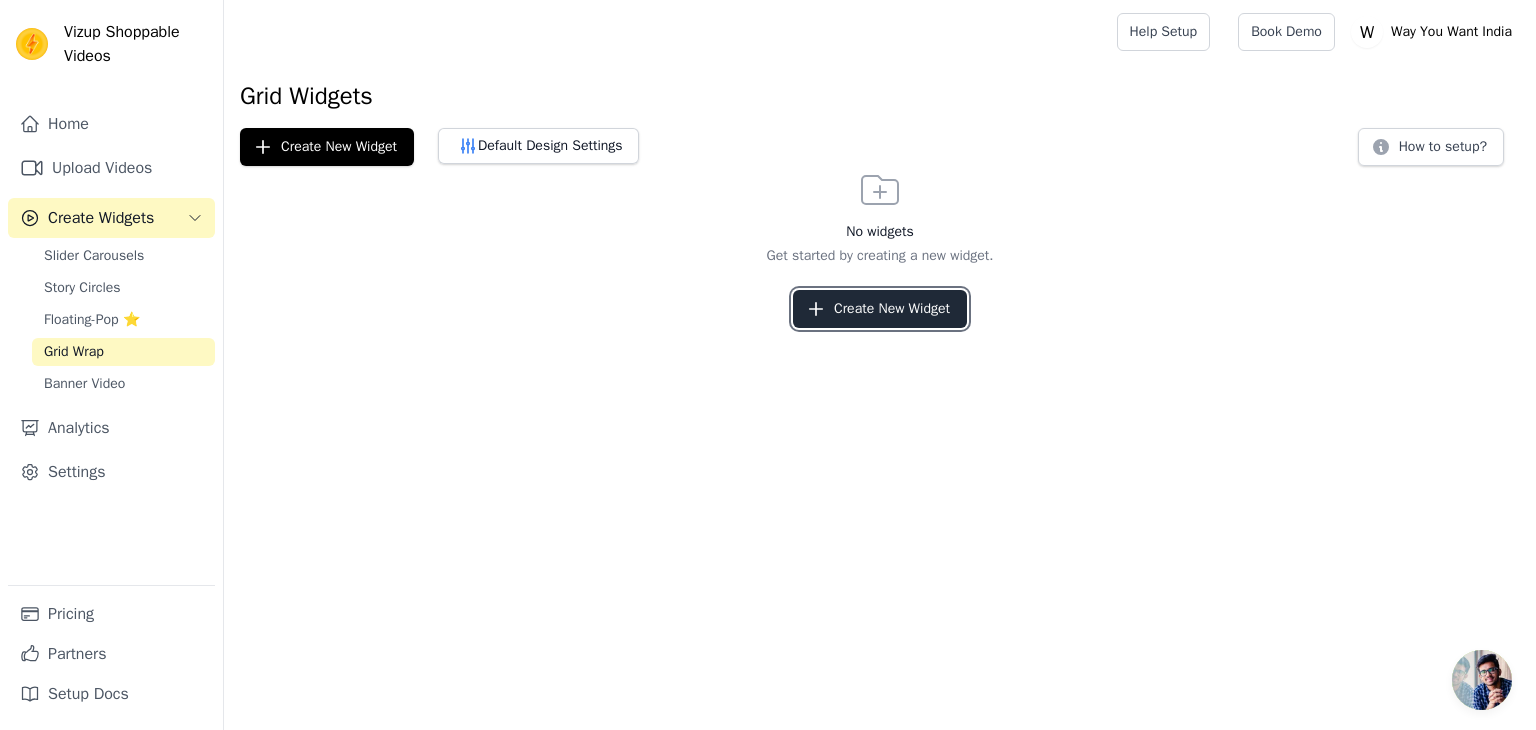 click on "Create New Widget" at bounding box center [880, 309] 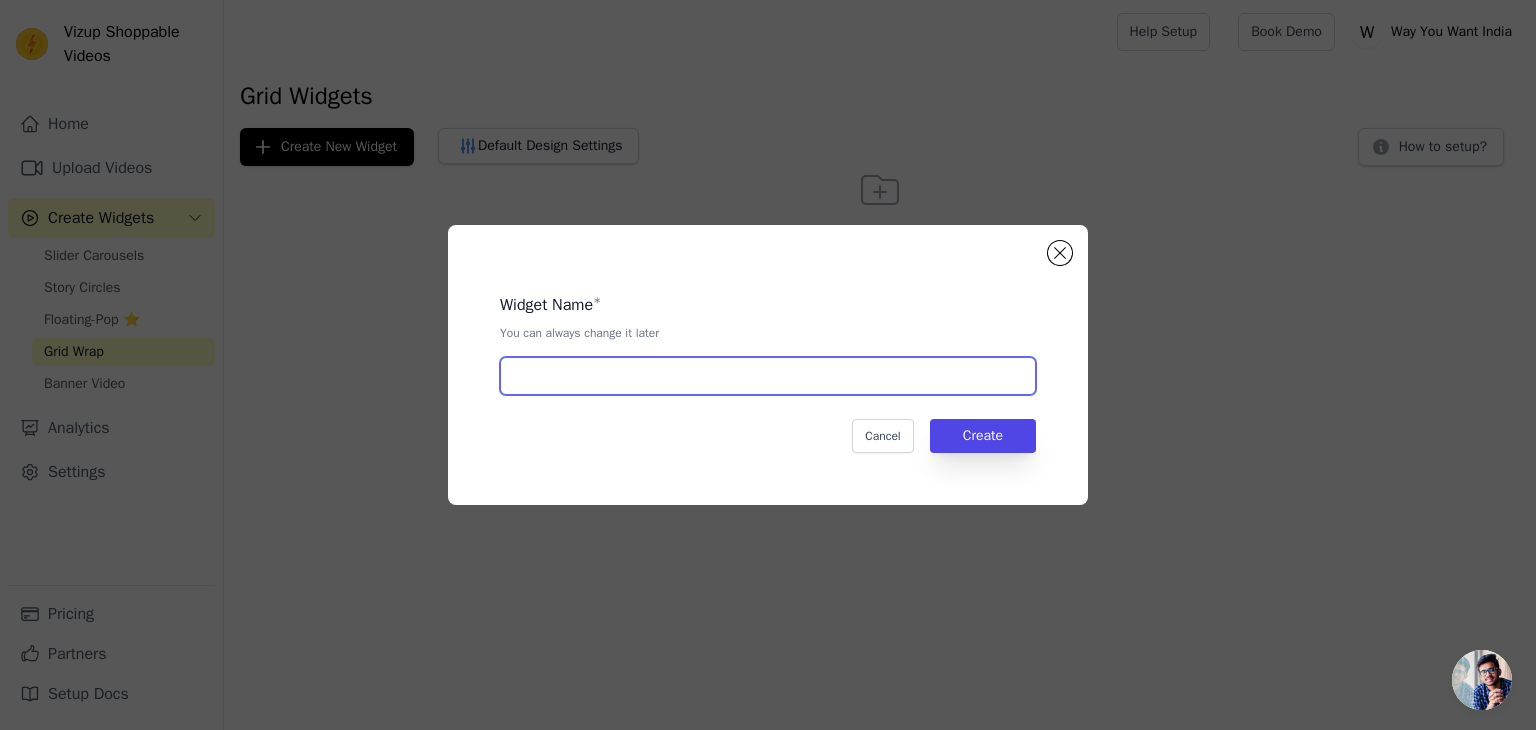 click at bounding box center [768, 376] 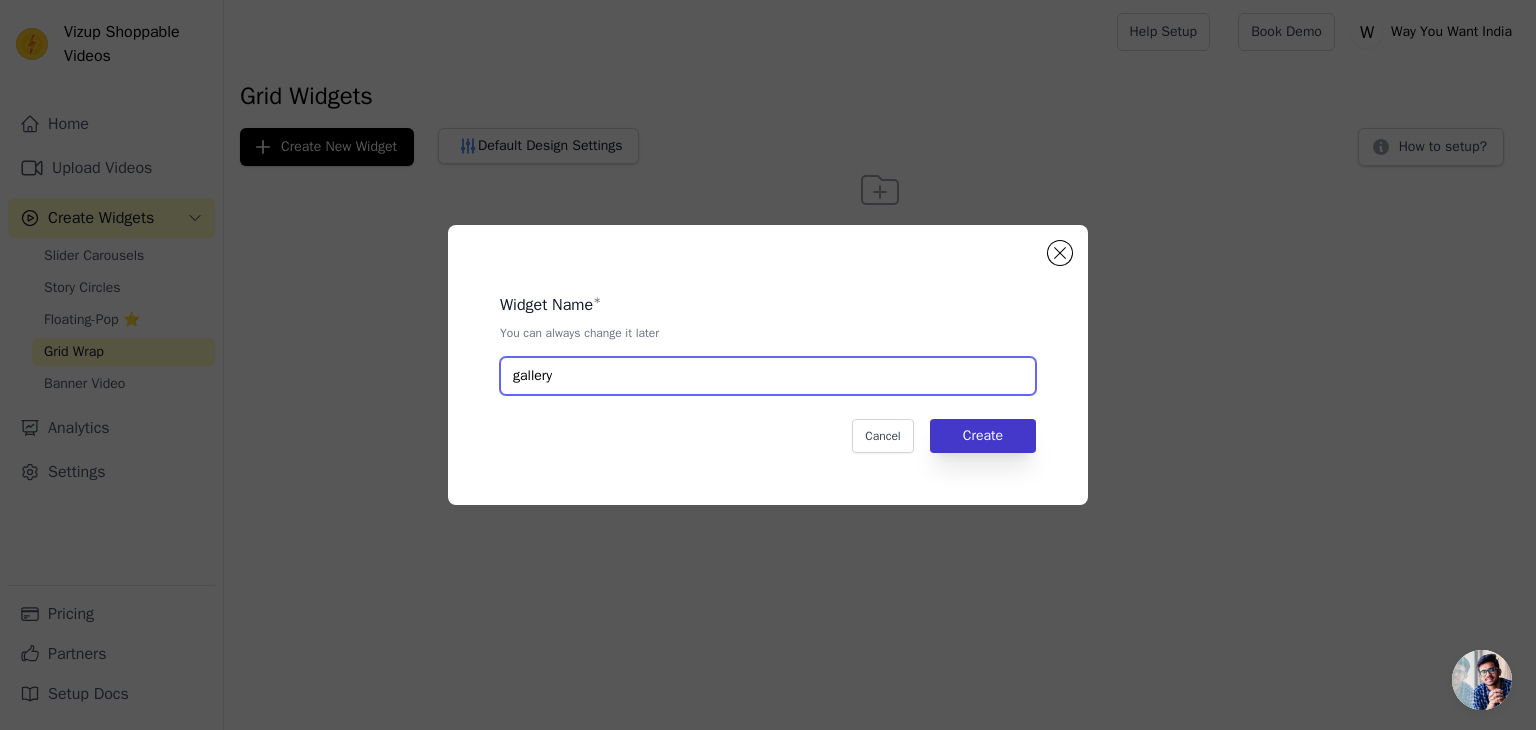 type on "gallery" 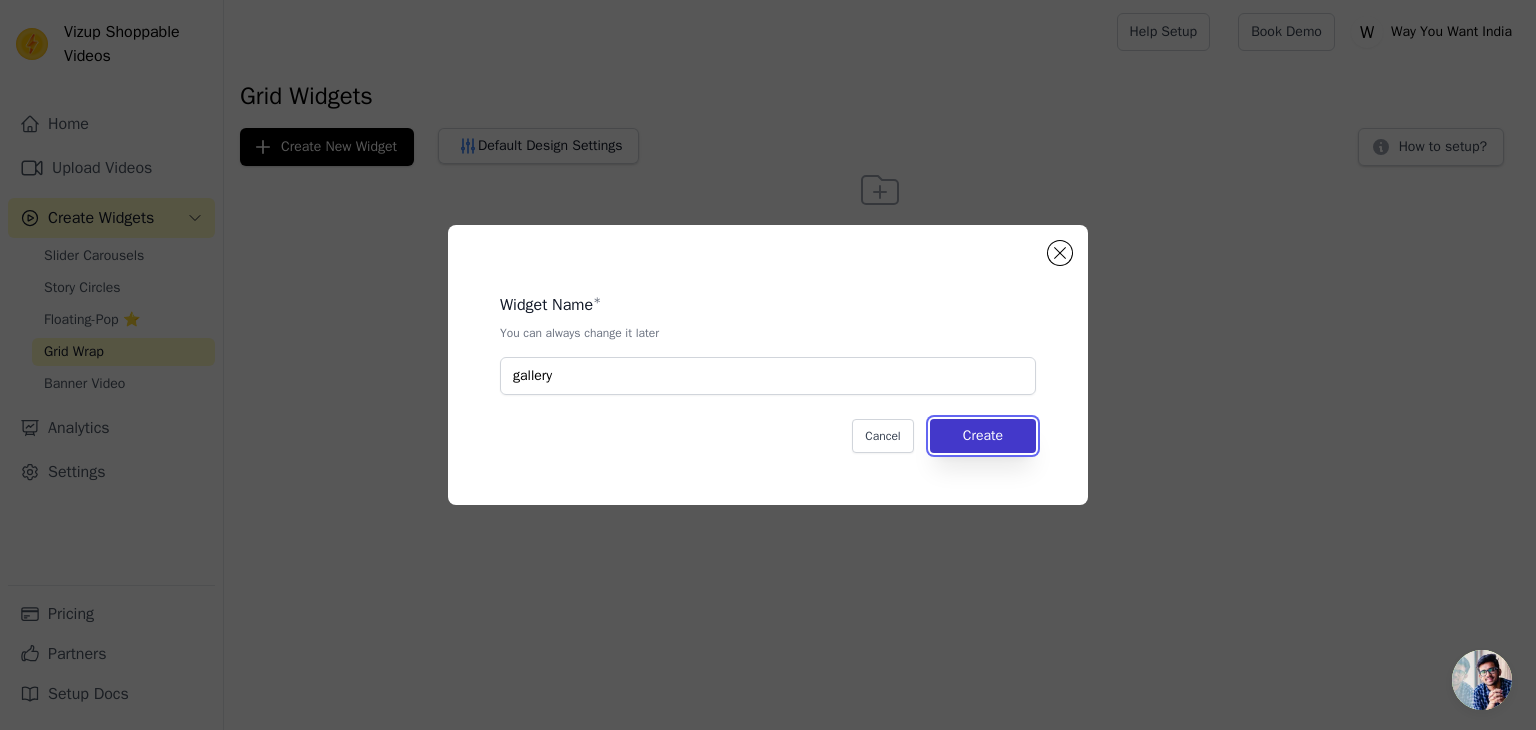 click on "Create" at bounding box center (983, 436) 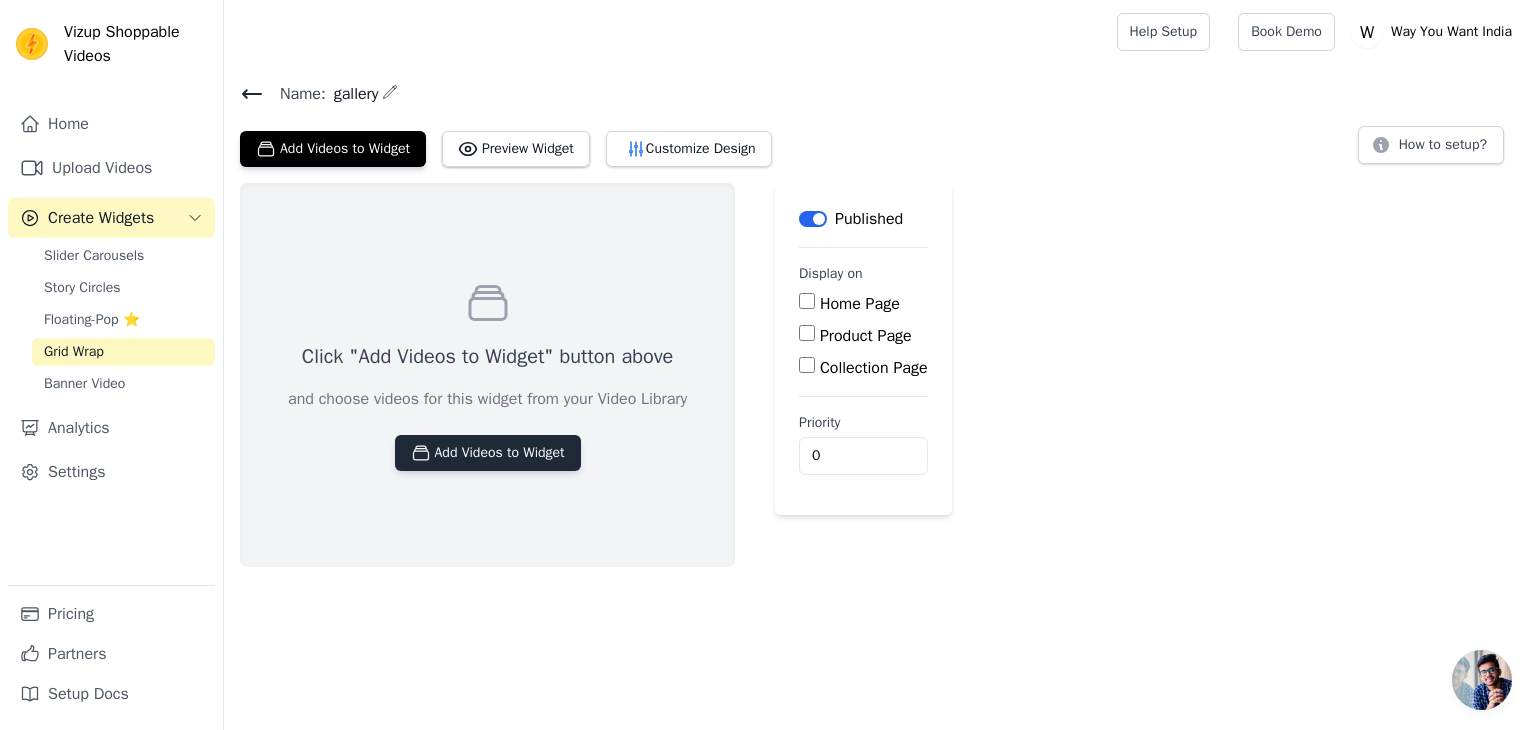 click on "Add Videos to Widget" at bounding box center (488, 453) 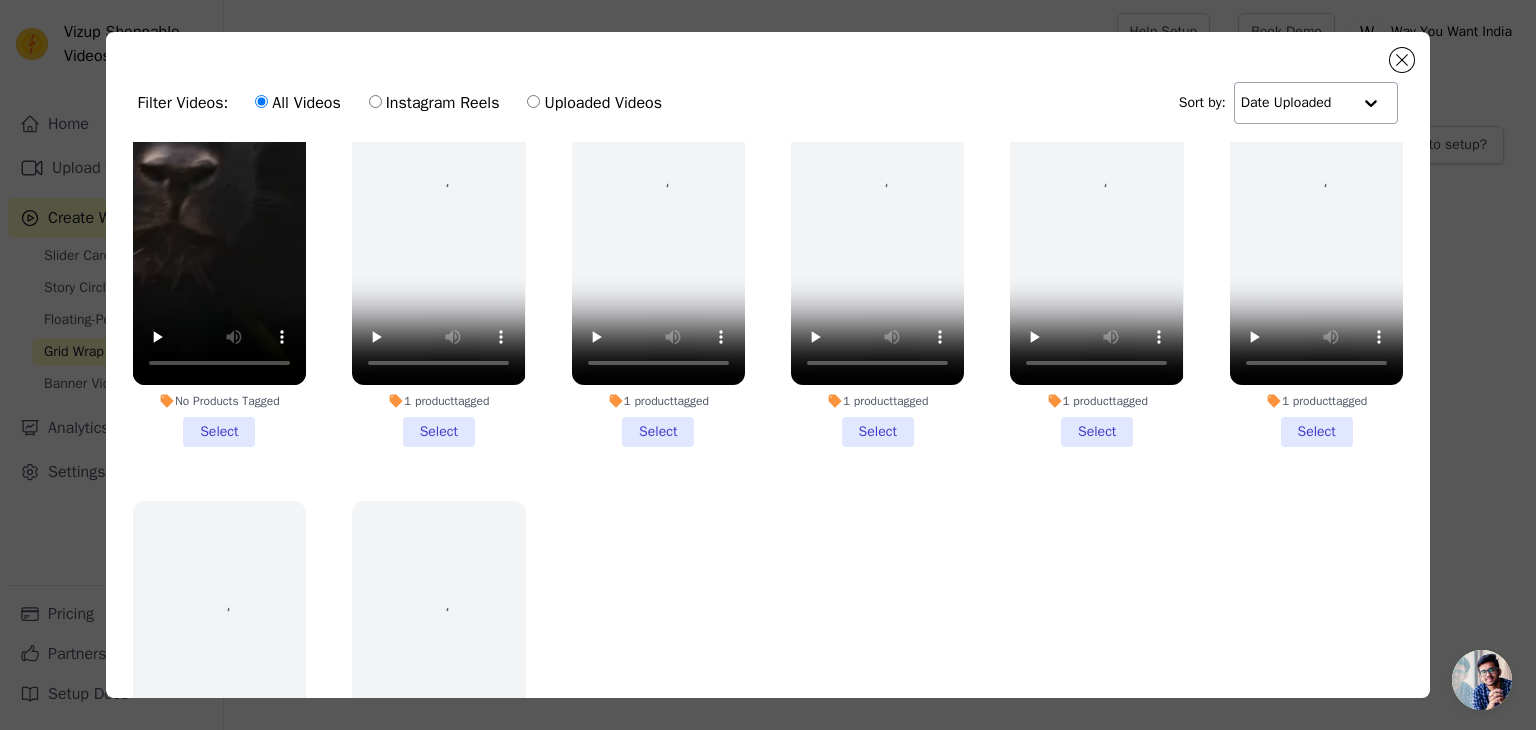 scroll, scrollTop: 0, scrollLeft: 0, axis: both 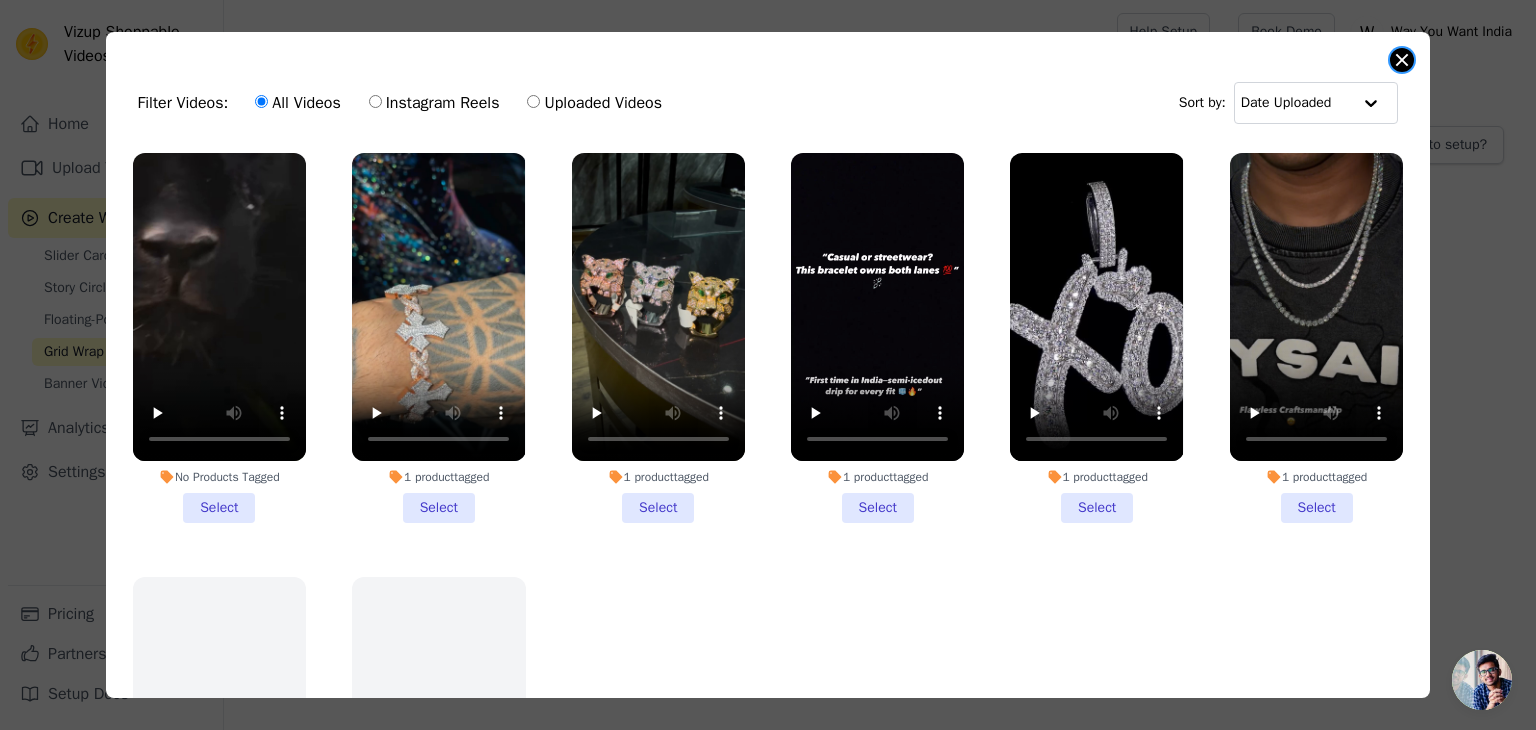 click at bounding box center [1402, 60] 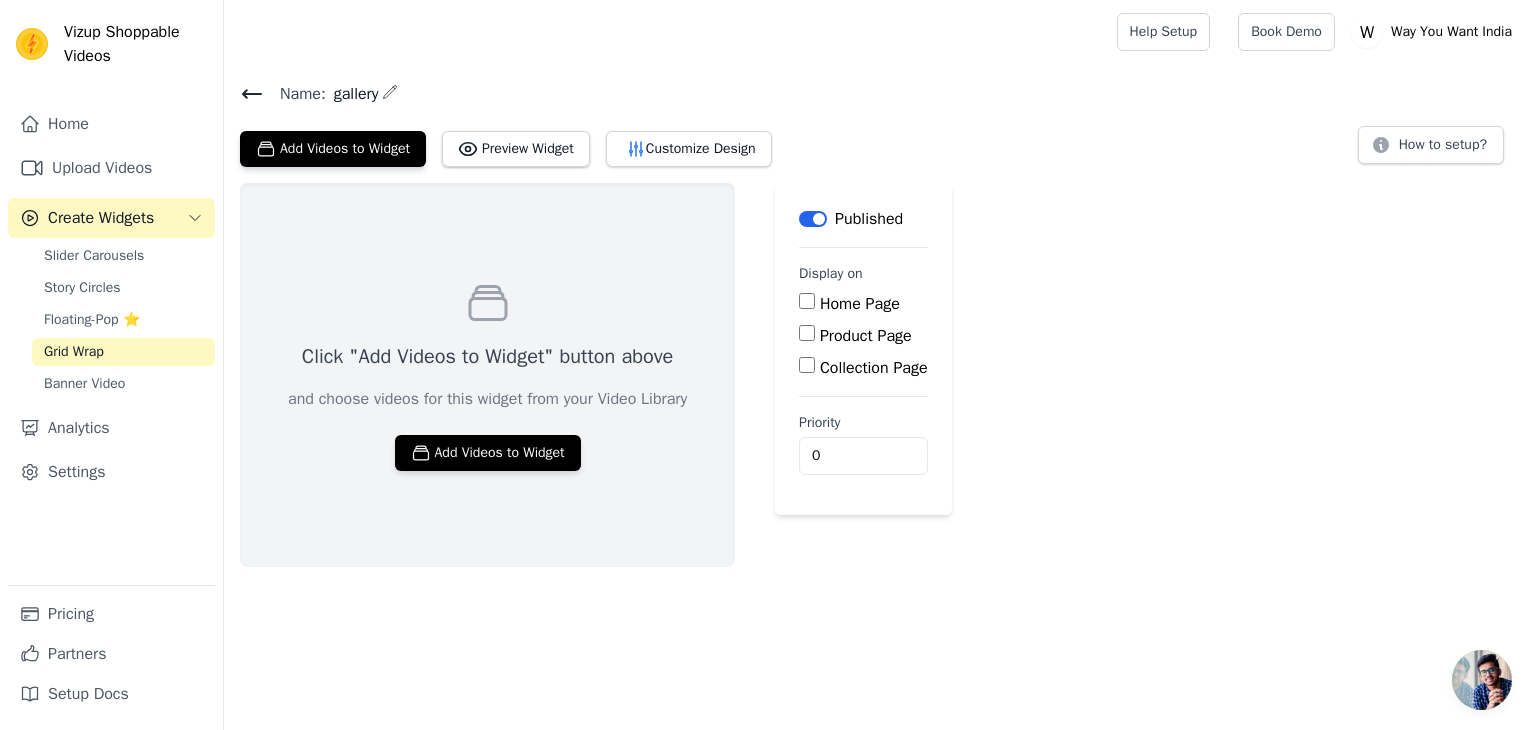 click 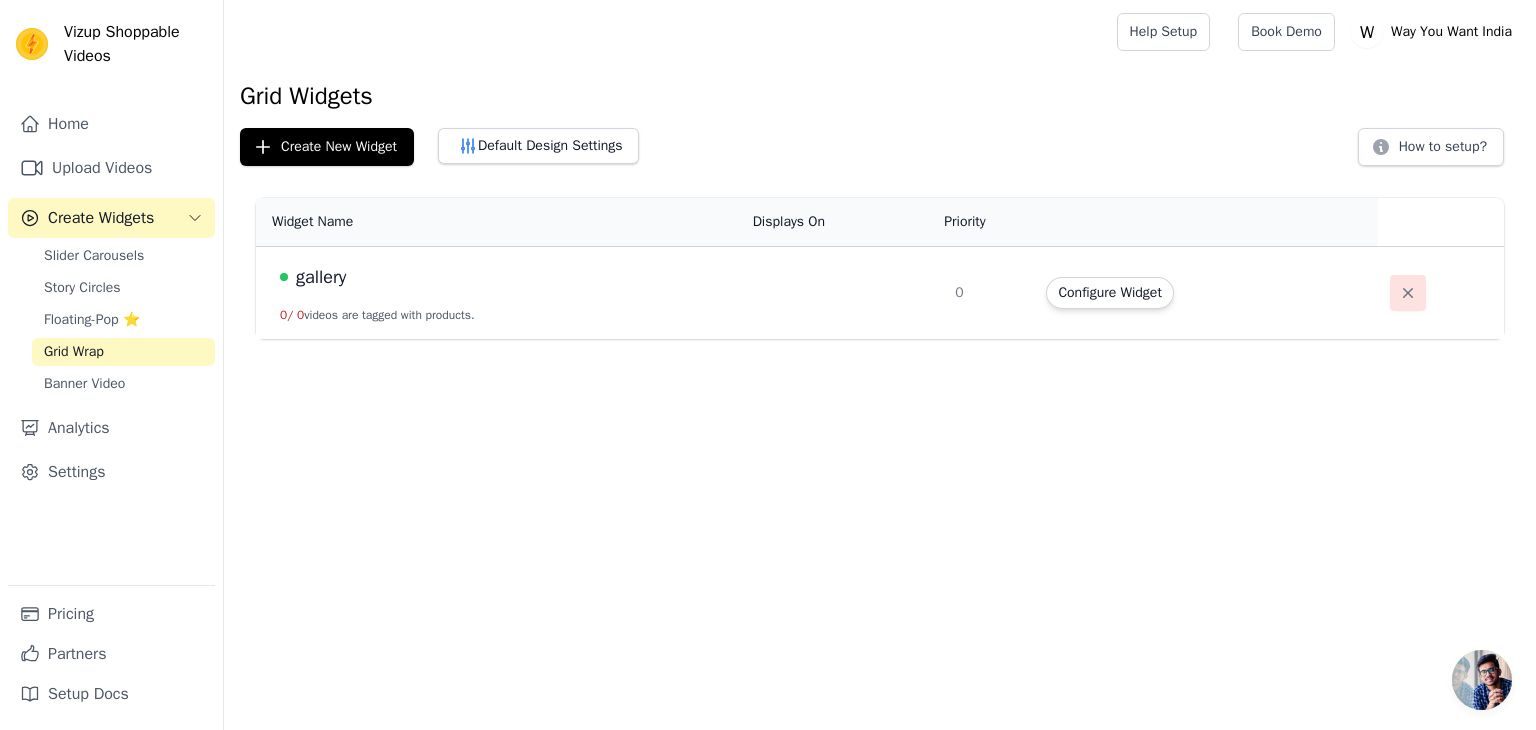 click 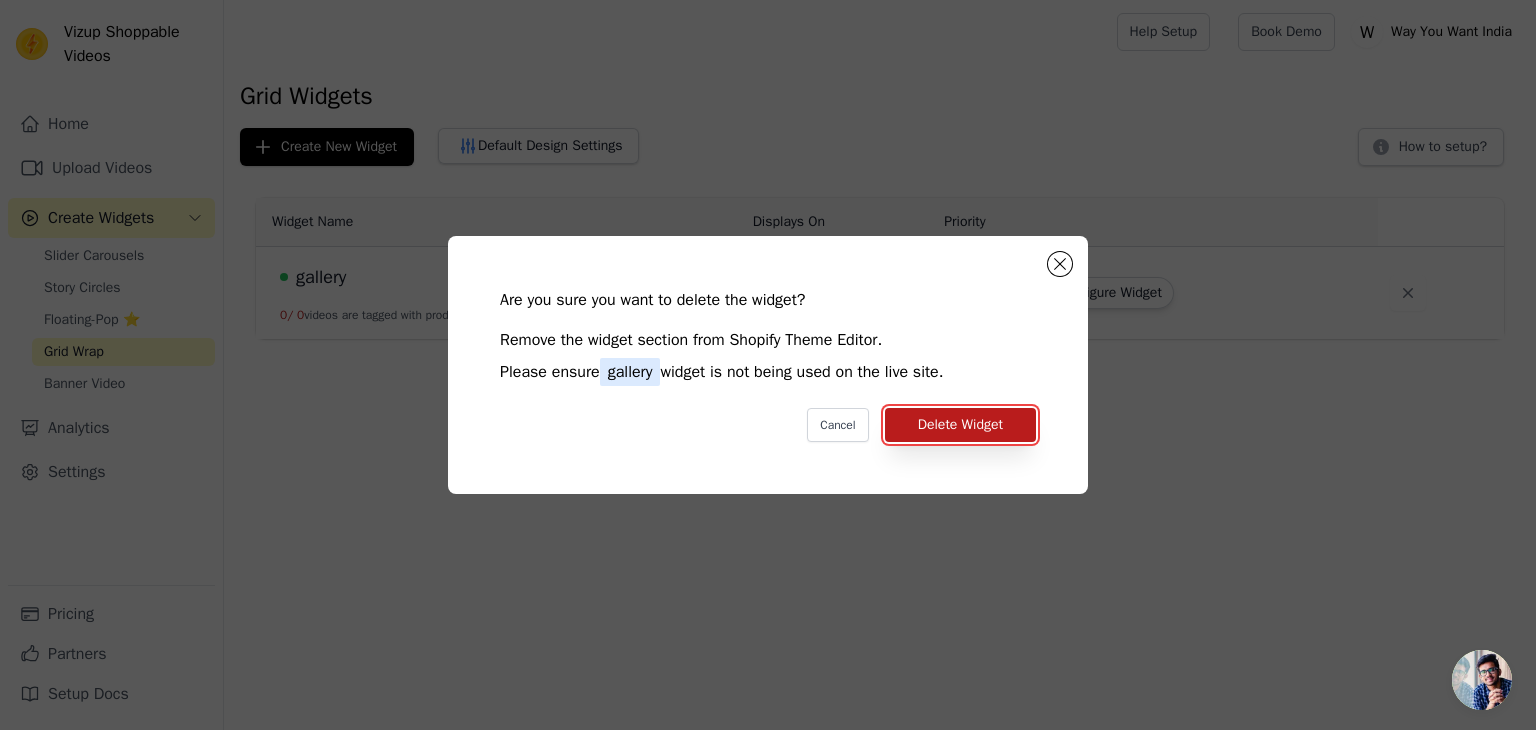 click on "Delete Widget" at bounding box center (960, 425) 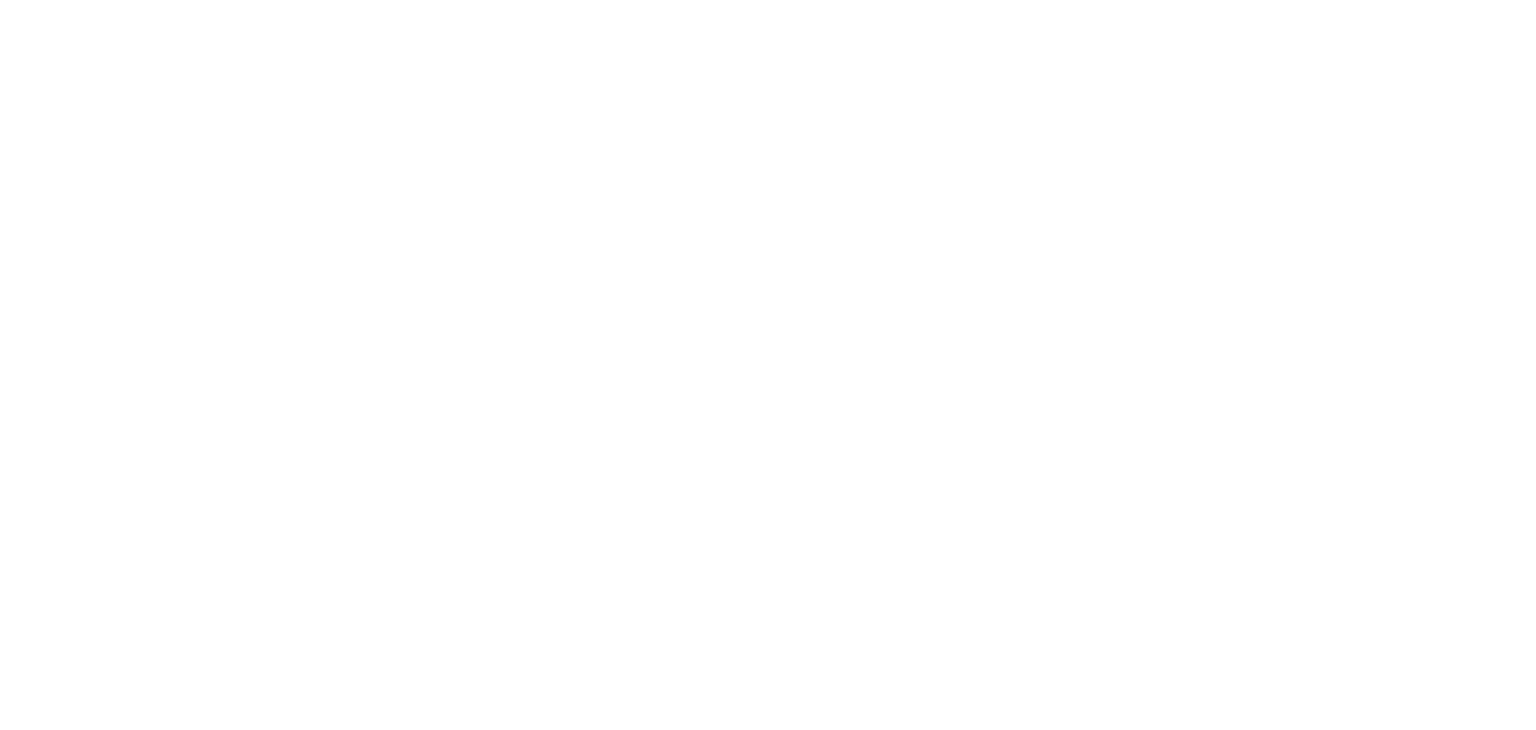 scroll, scrollTop: 0, scrollLeft: 0, axis: both 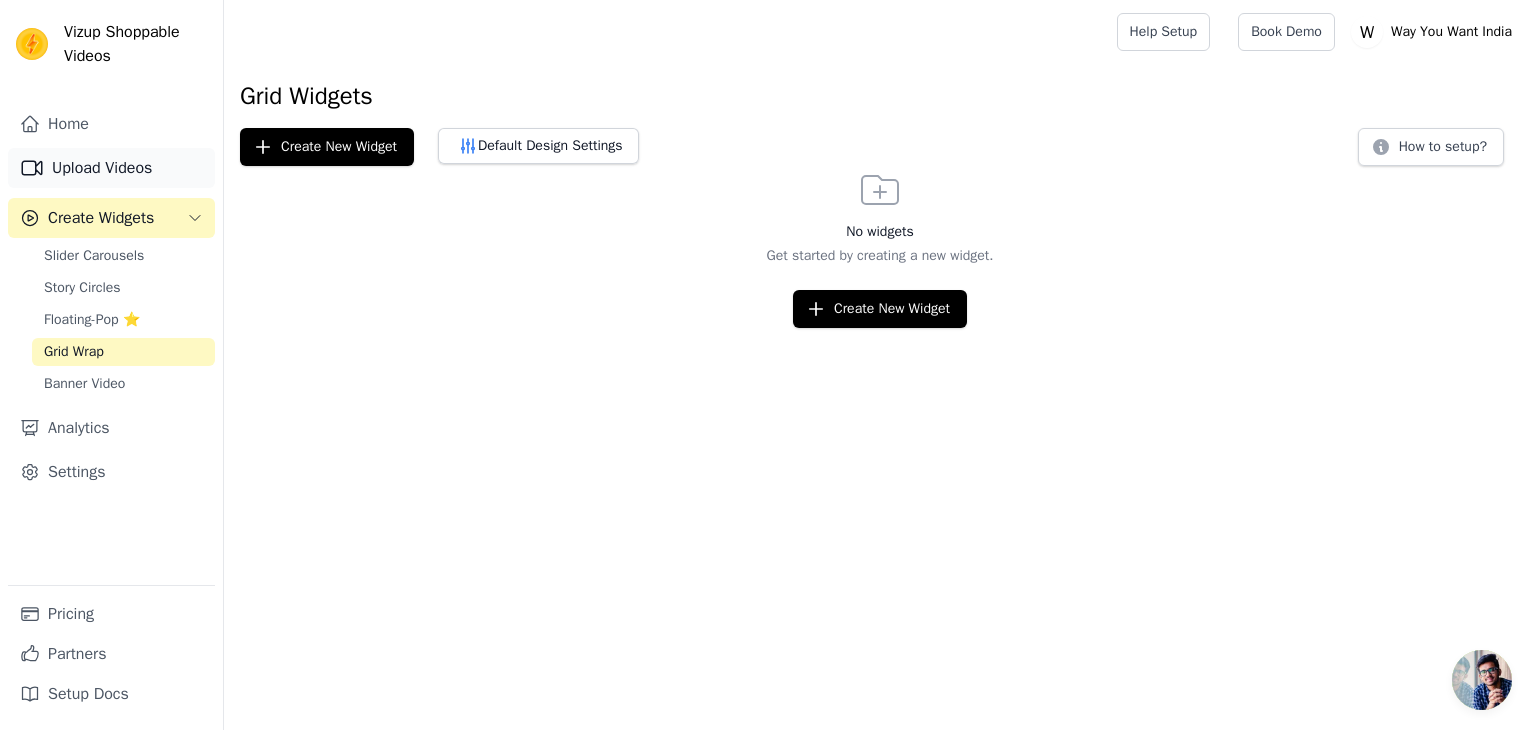 click on "Upload Videos" at bounding box center (111, 168) 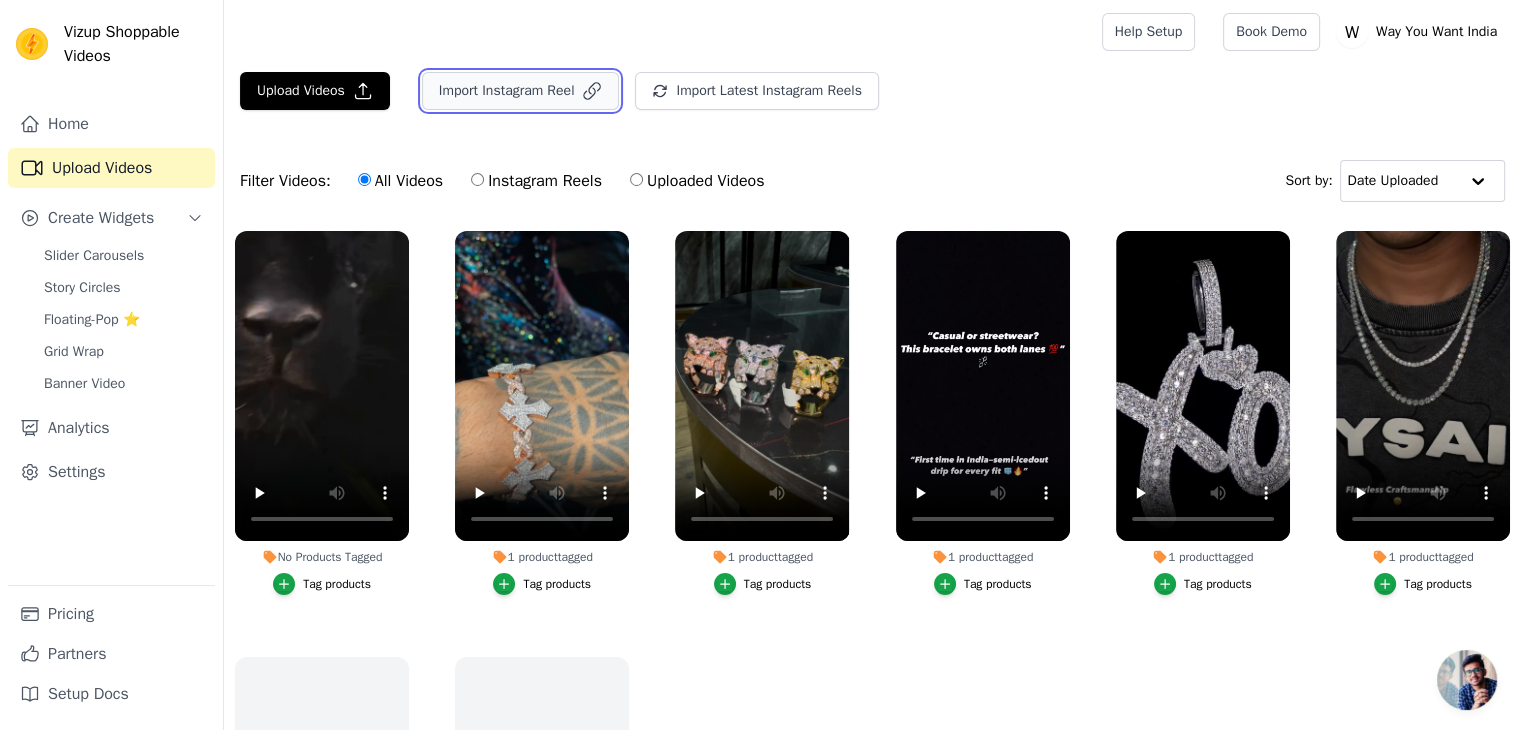 click on "Import Instagram Reel" at bounding box center (521, 91) 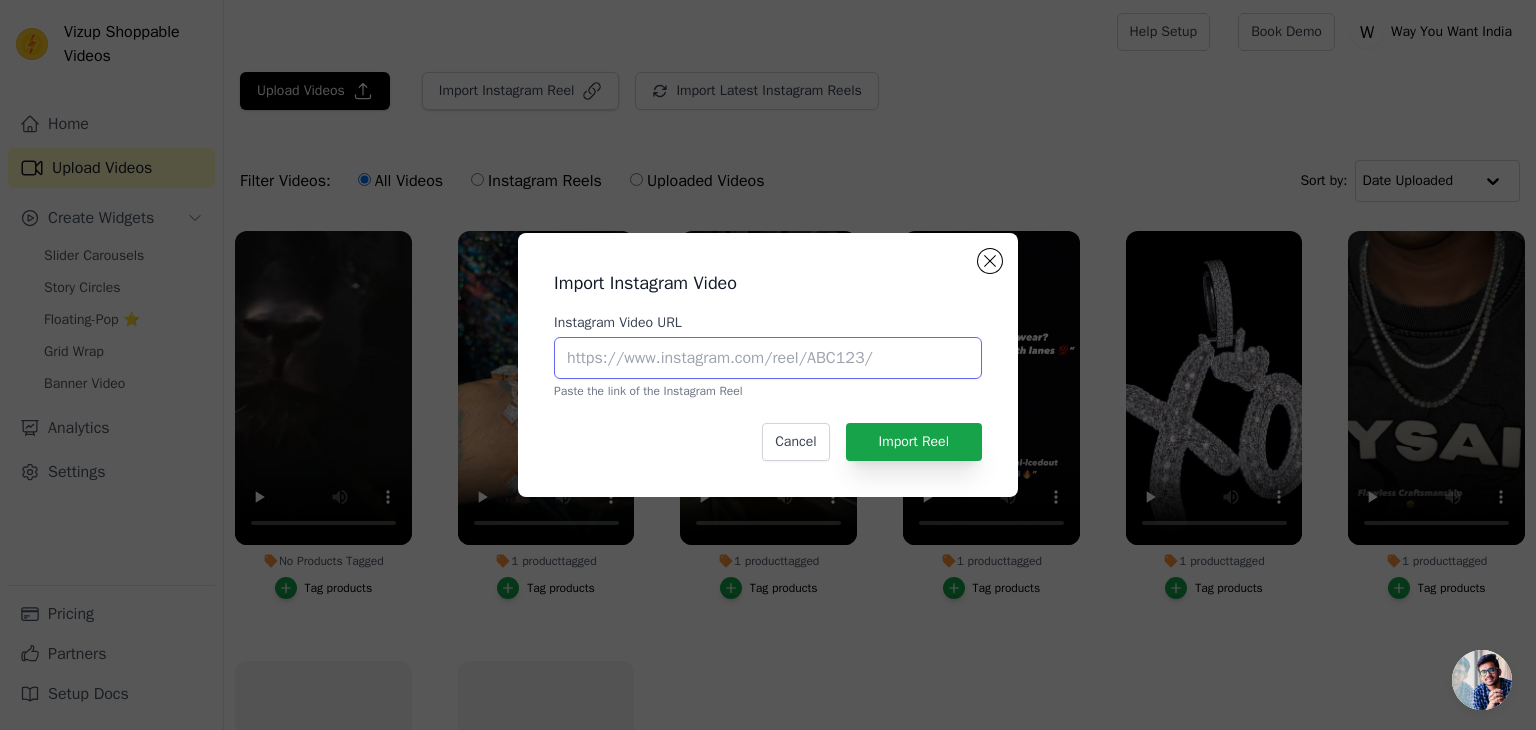 click on "Instagram Video URL" at bounding box center [768, 358] 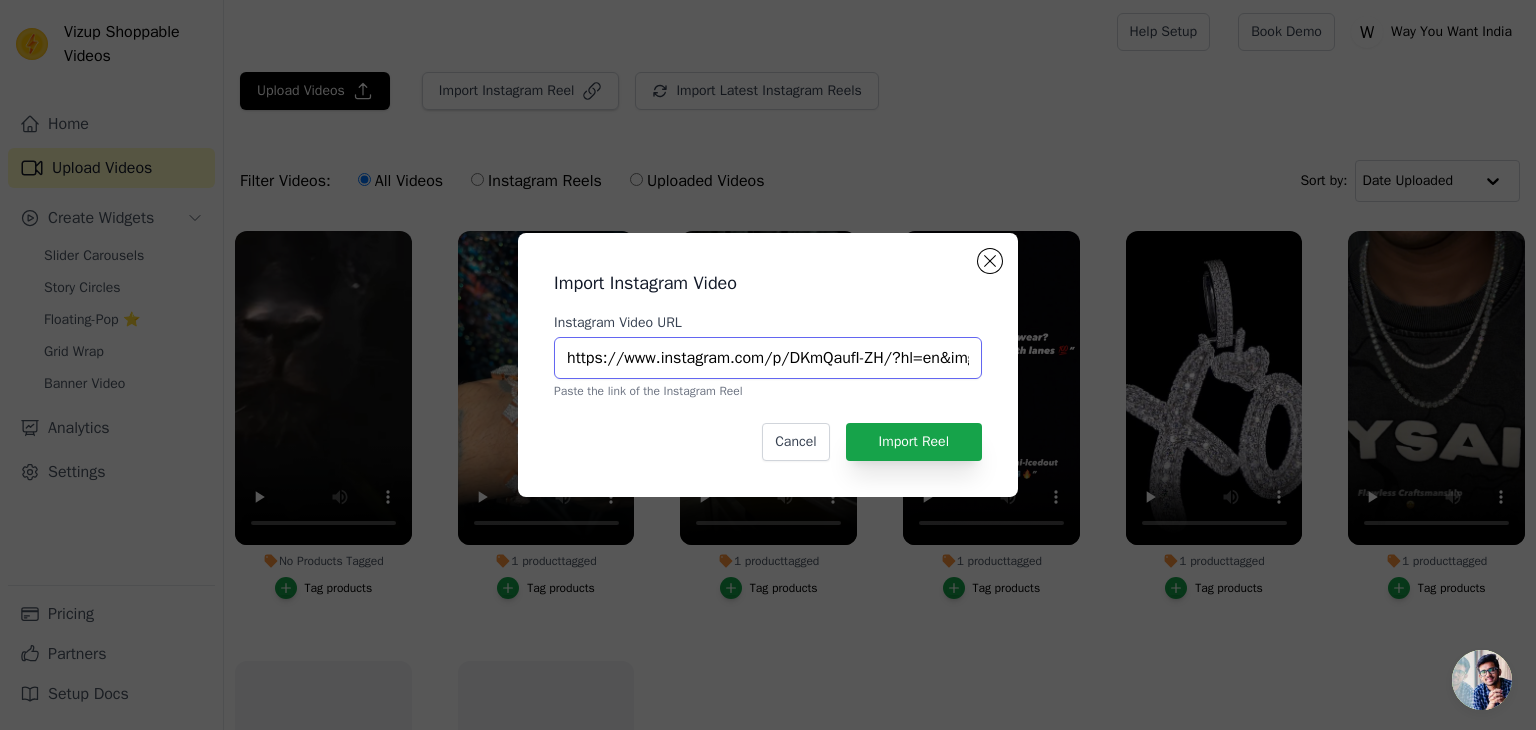 scroll, scrollTop: 0, scrollLeft: 72, axis: horizontal 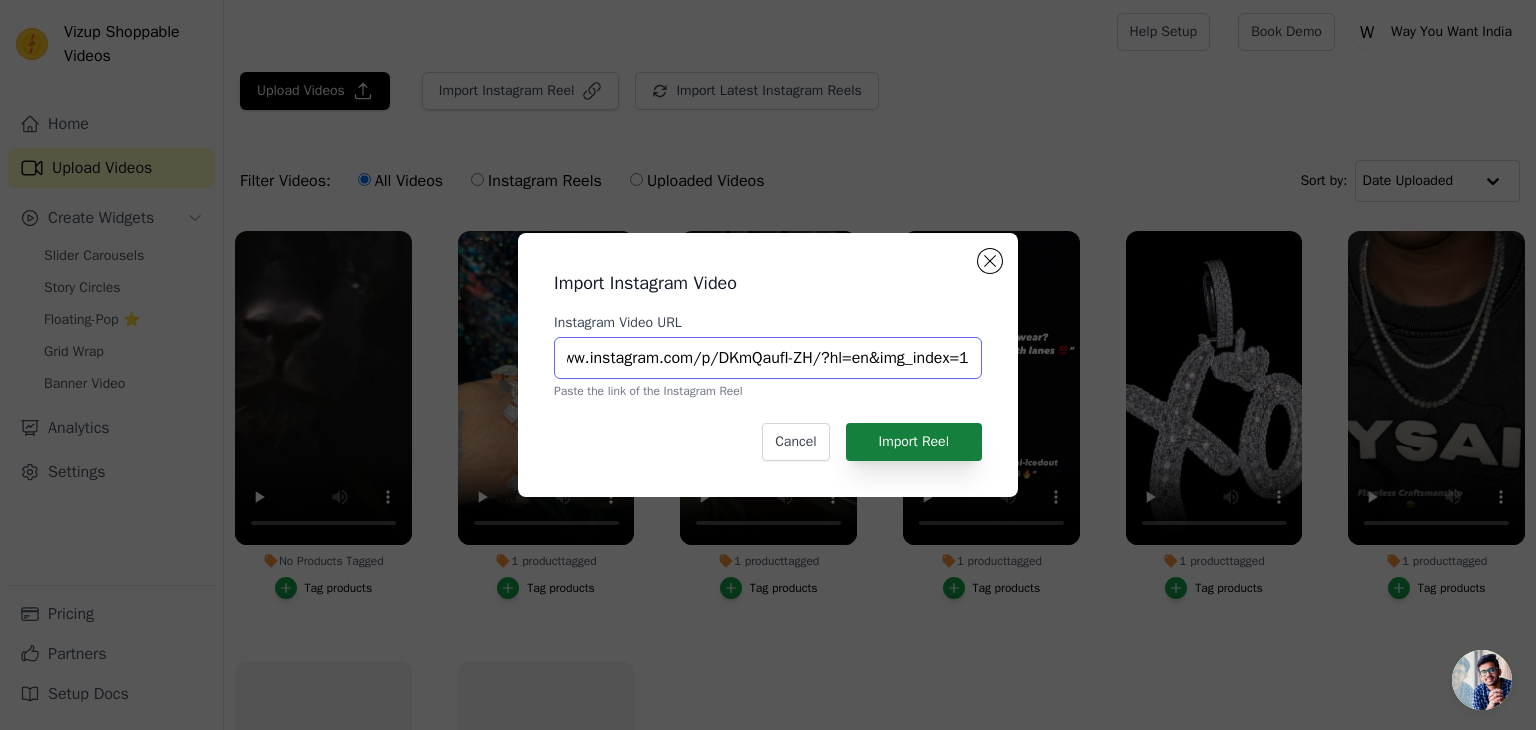 type on "https://www.instagram.com/p/DKmQaufI-ZH/?hl=en&img_index=1" 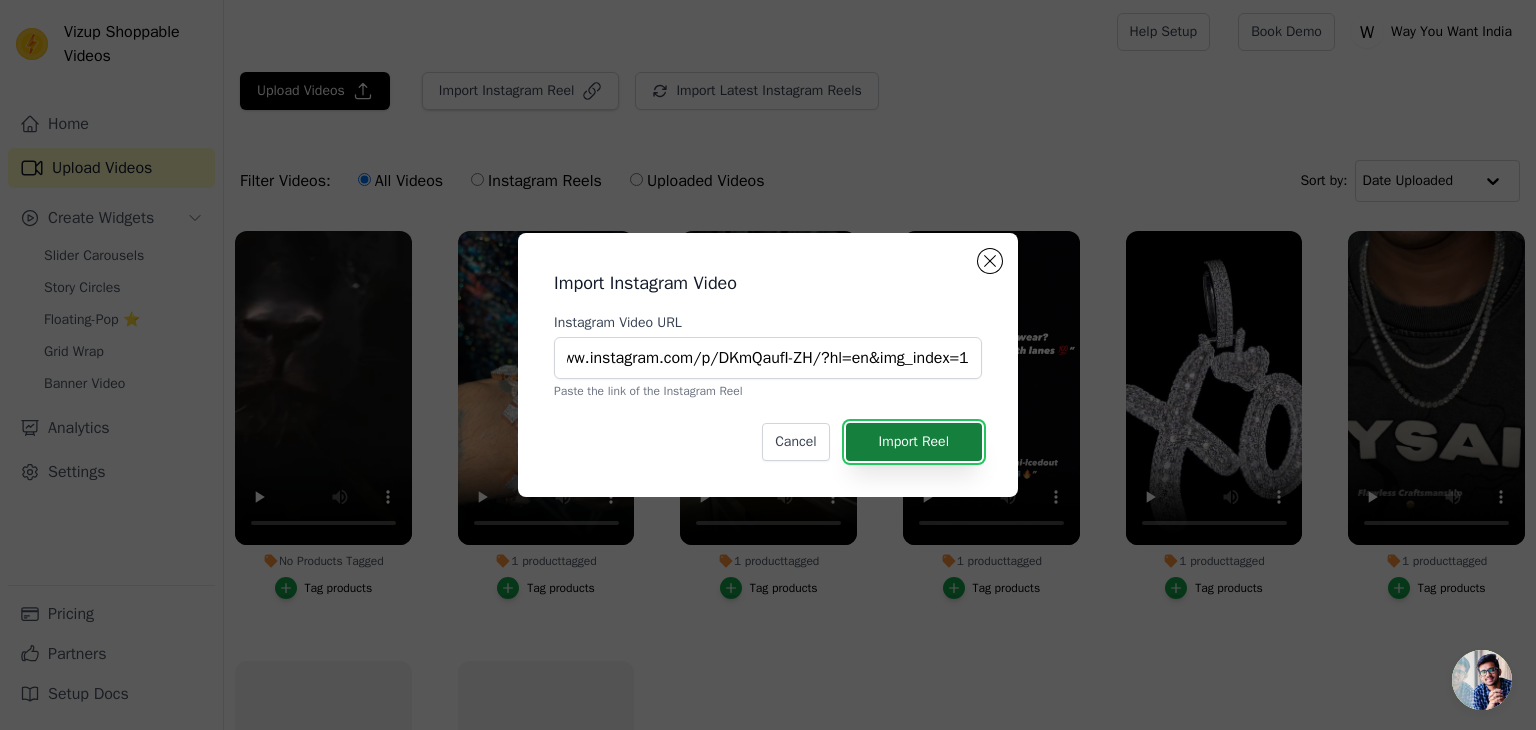 click on "Import Reel" at bounding box center (914, 442) 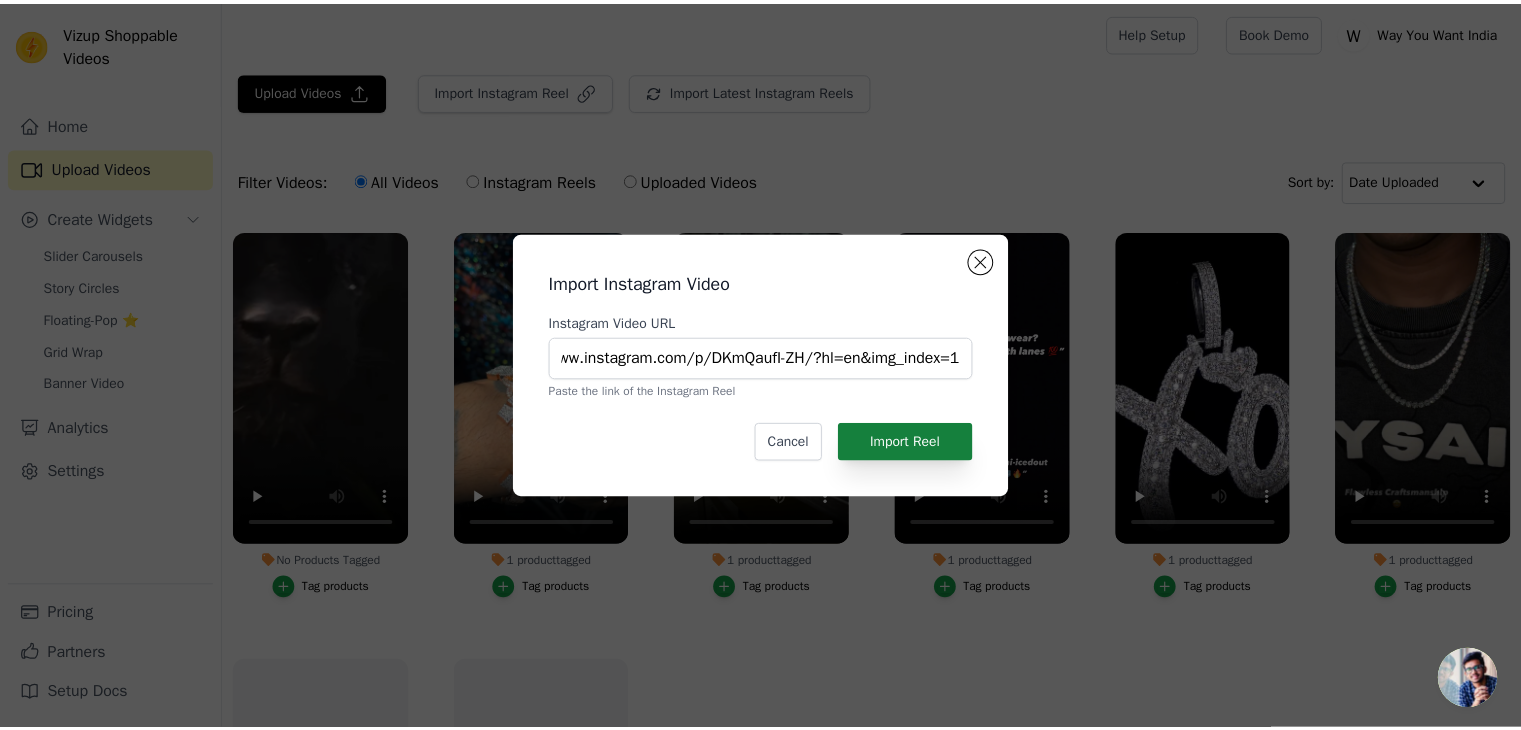 scroll, scrollTop: 0, scrollLeft: 0, axis: both 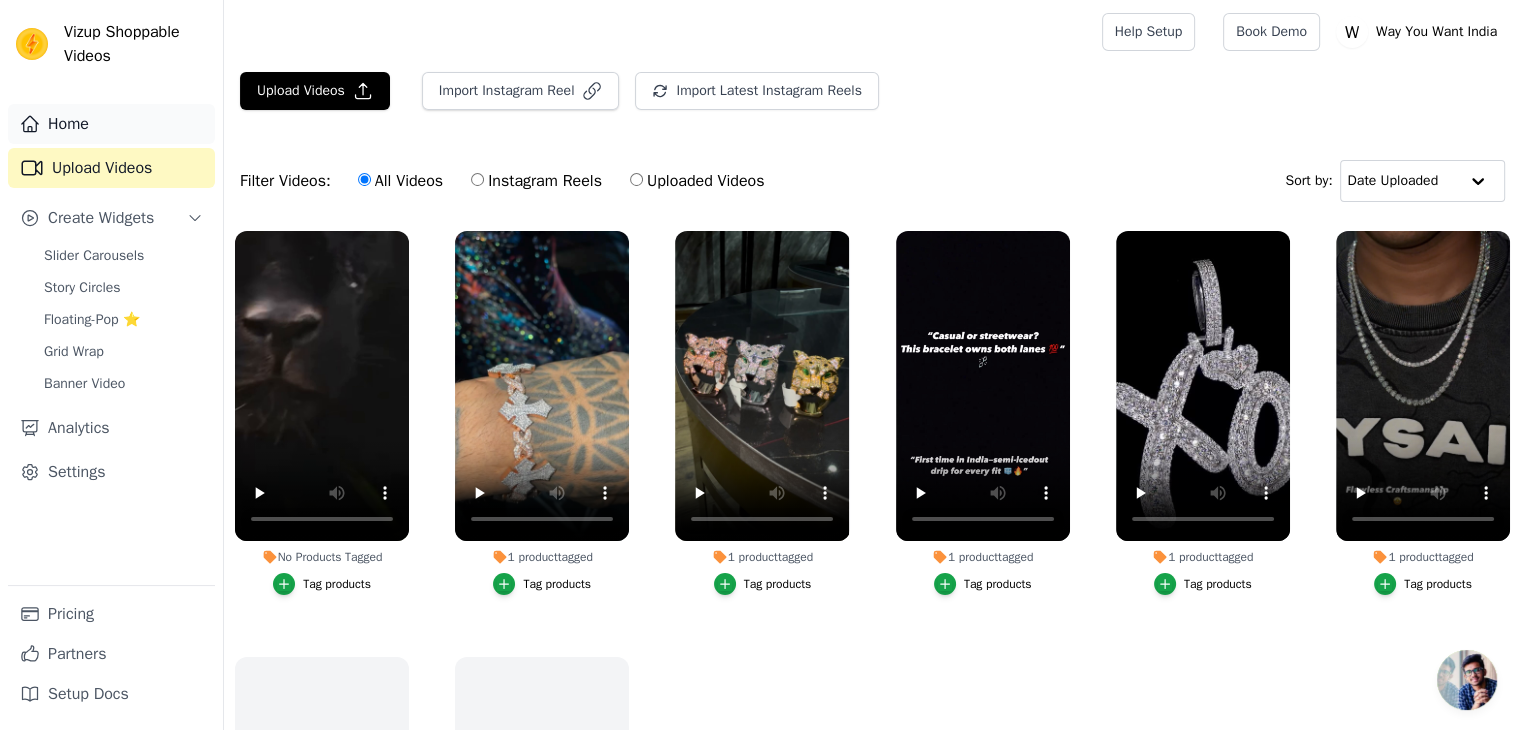 click on "Home" at bounding box center (111, 124) 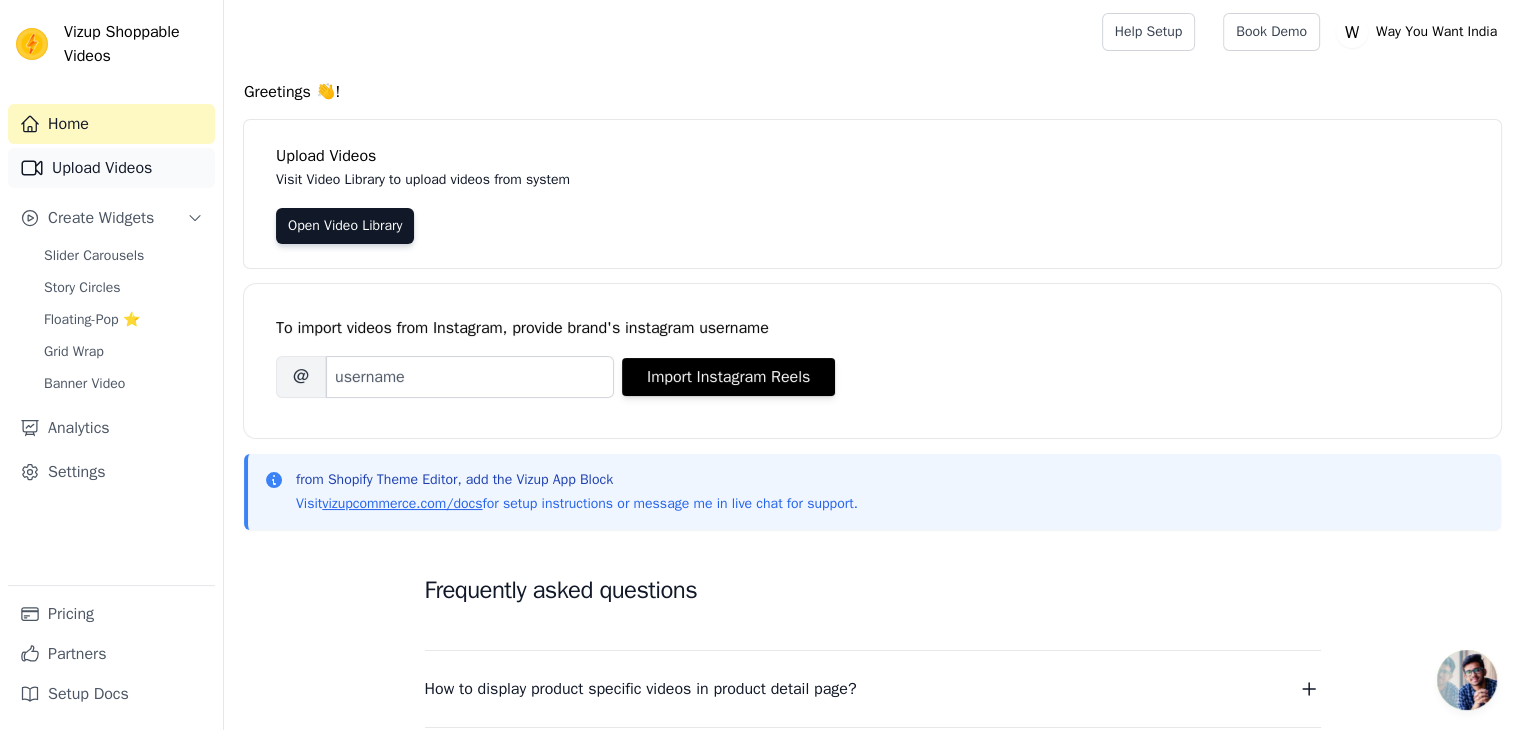 click on "Upload Videos" at bounding box center [111, 168] 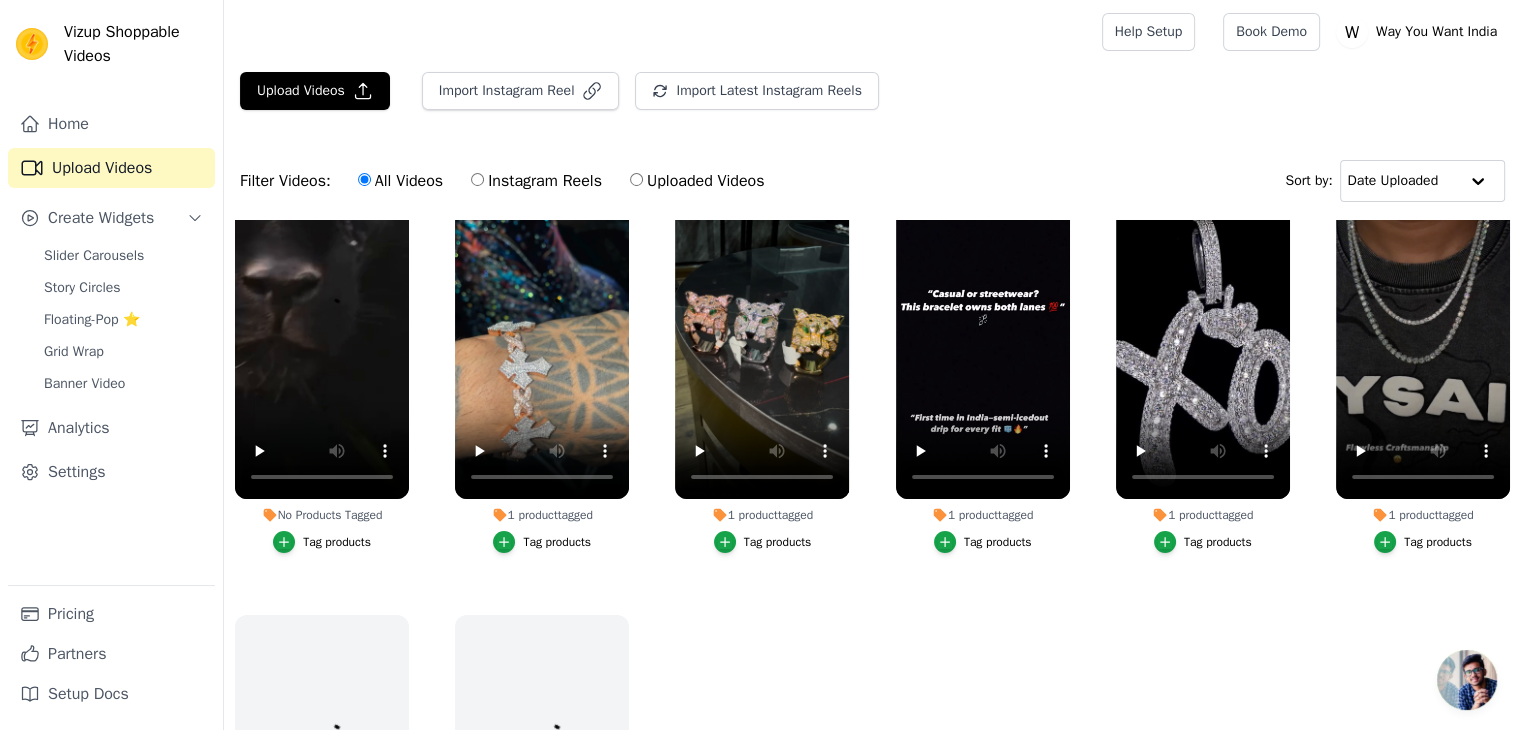scroll, scrollTop: 0, scrollLeft: 0, axis: both 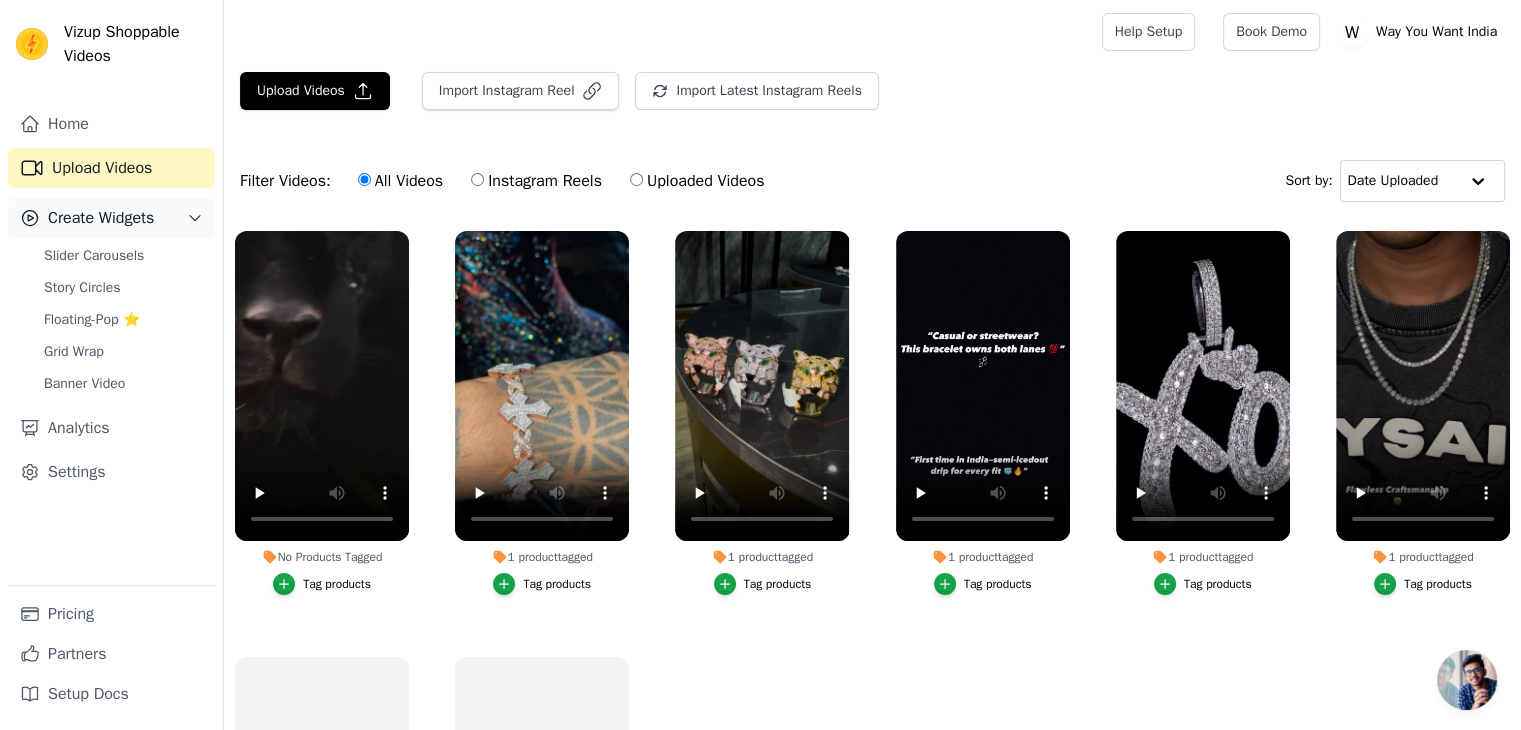 click on "Create Widgets" at bounding box center [101, 218] 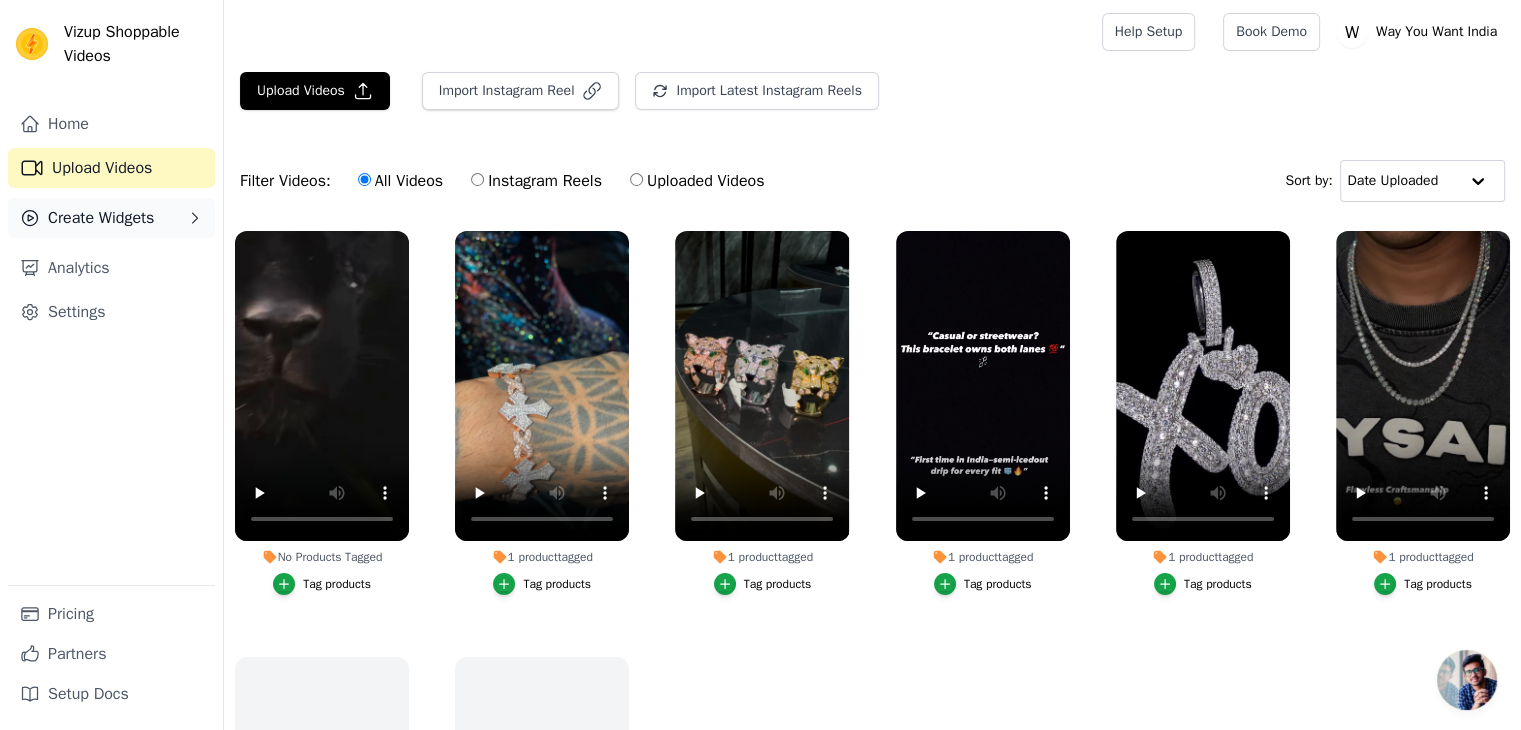 click on "Create Widgets" at bounding box center [101, 218] 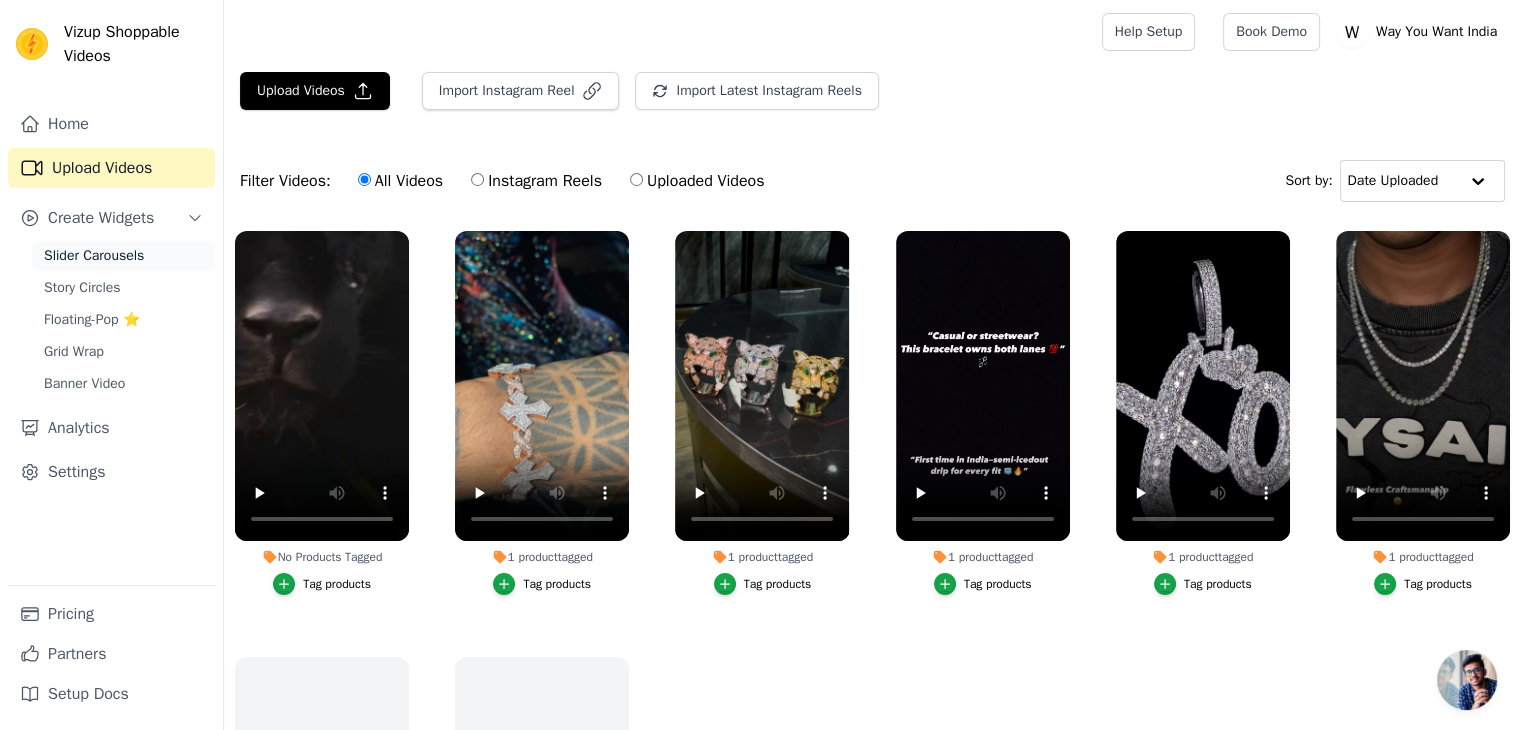 click on "Slider Carousels" at bounding box center [123, 256] 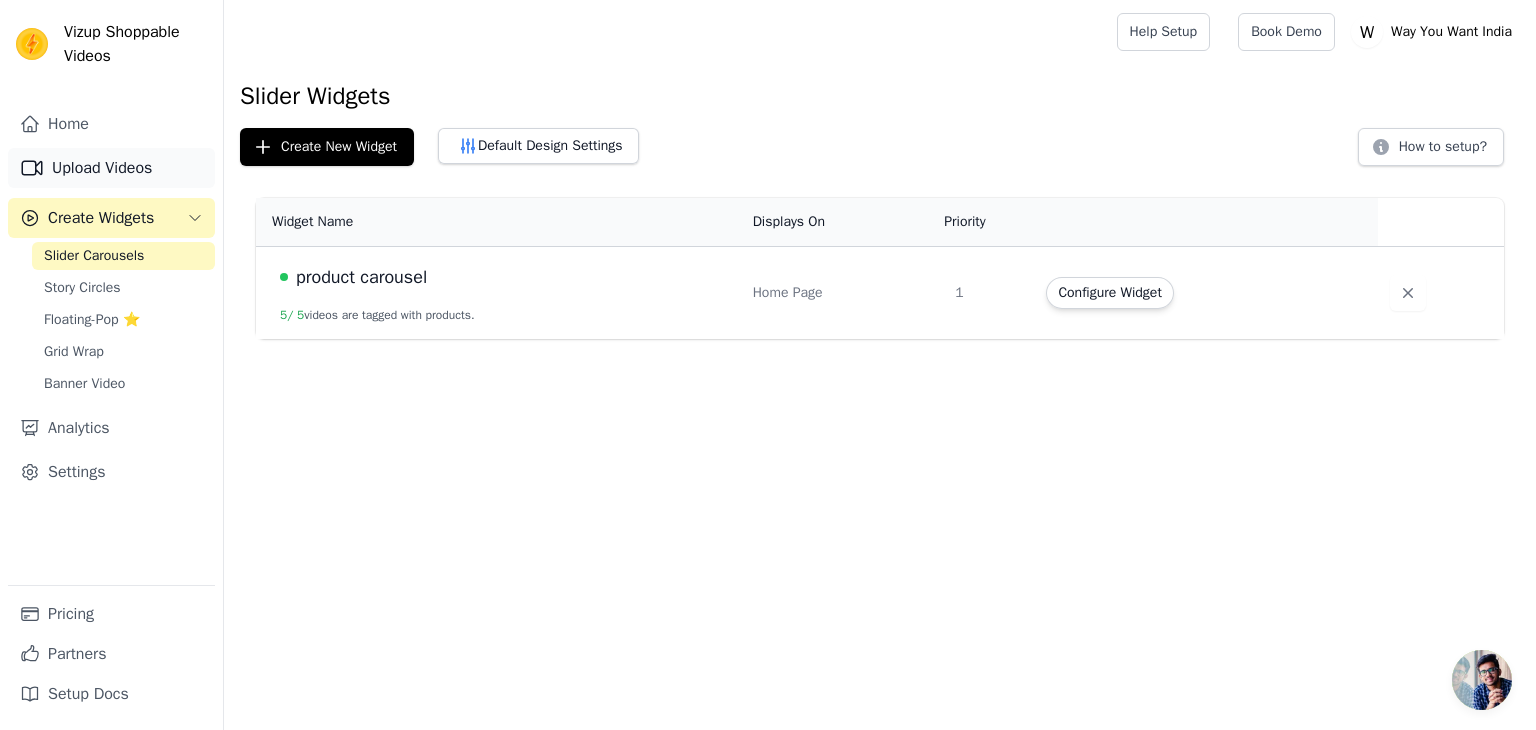 click on "Upload Videos" at bounding box center [111, 168] 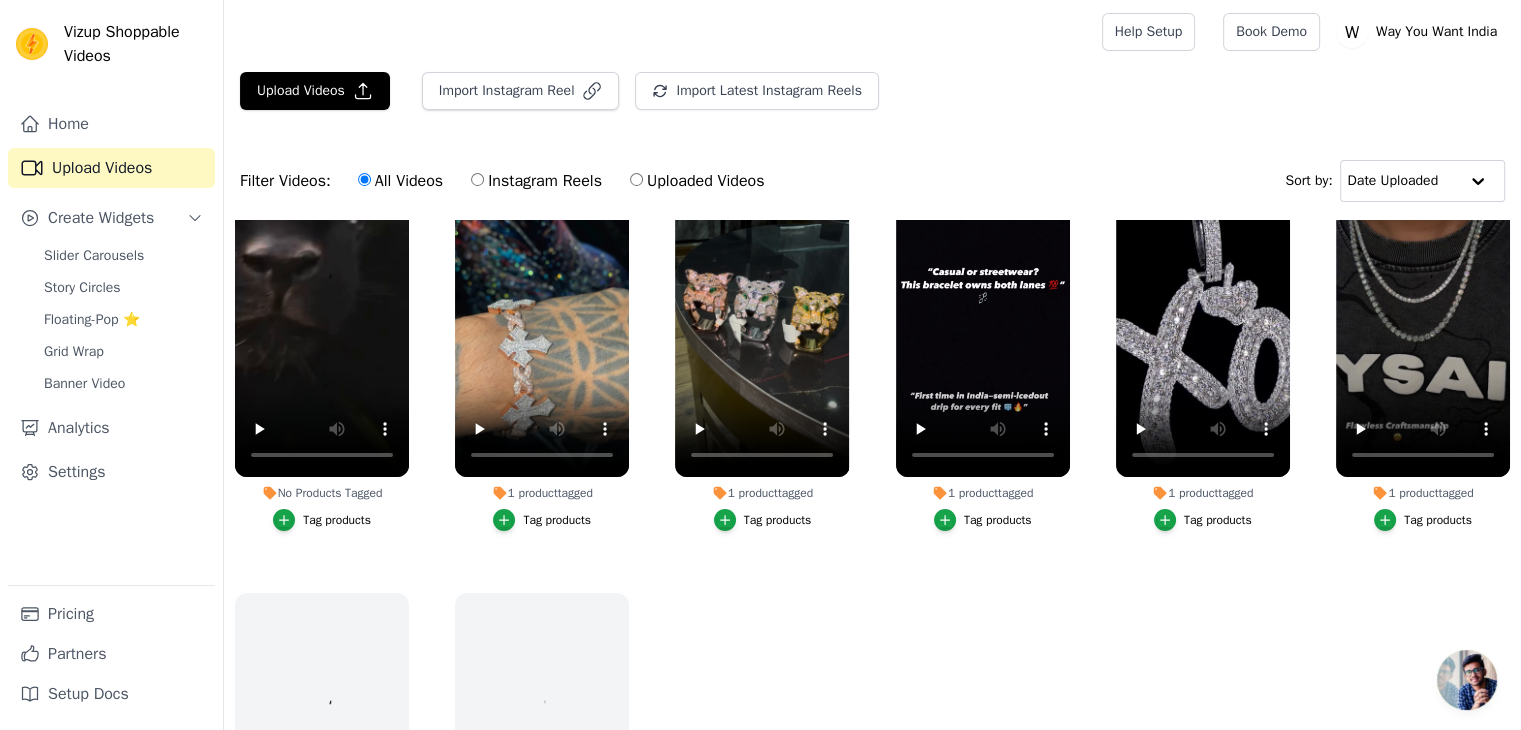 scroll, scrollTop: 190, scrollLeft: 0, axis: vertical 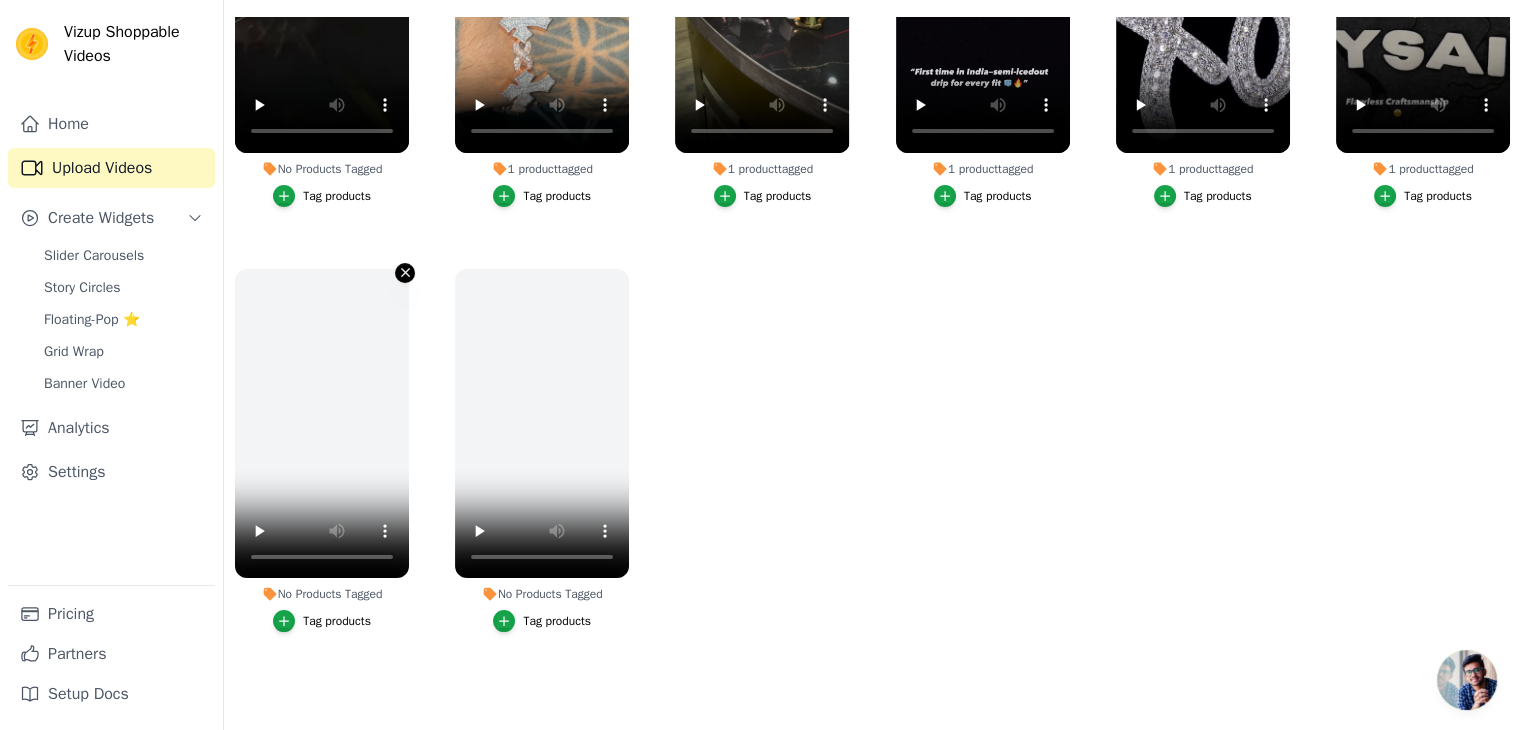 click 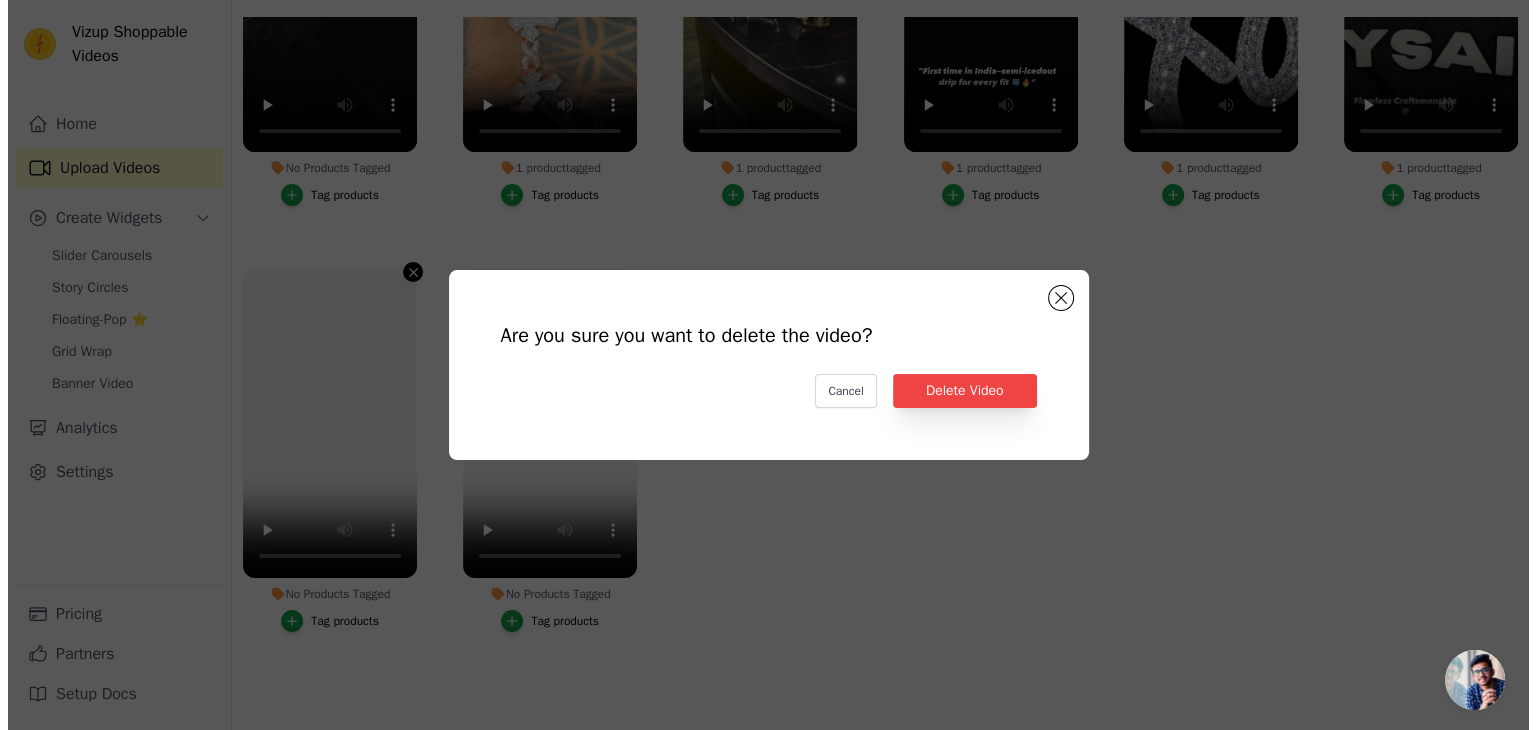scroll, scrollTop: 0, scrollLeft: 0, axis: both 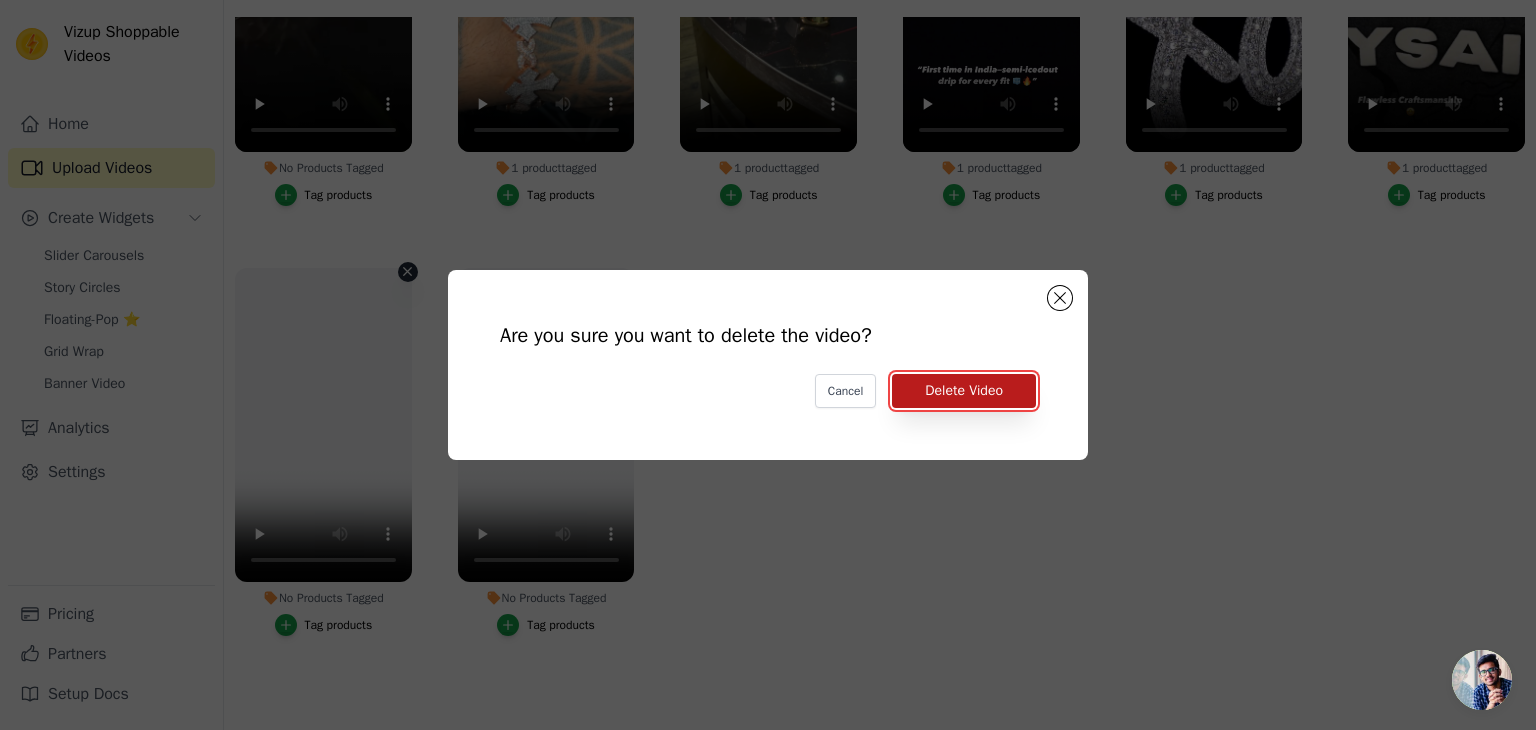 click on "Delete Video" at bounding box center [964, 391] 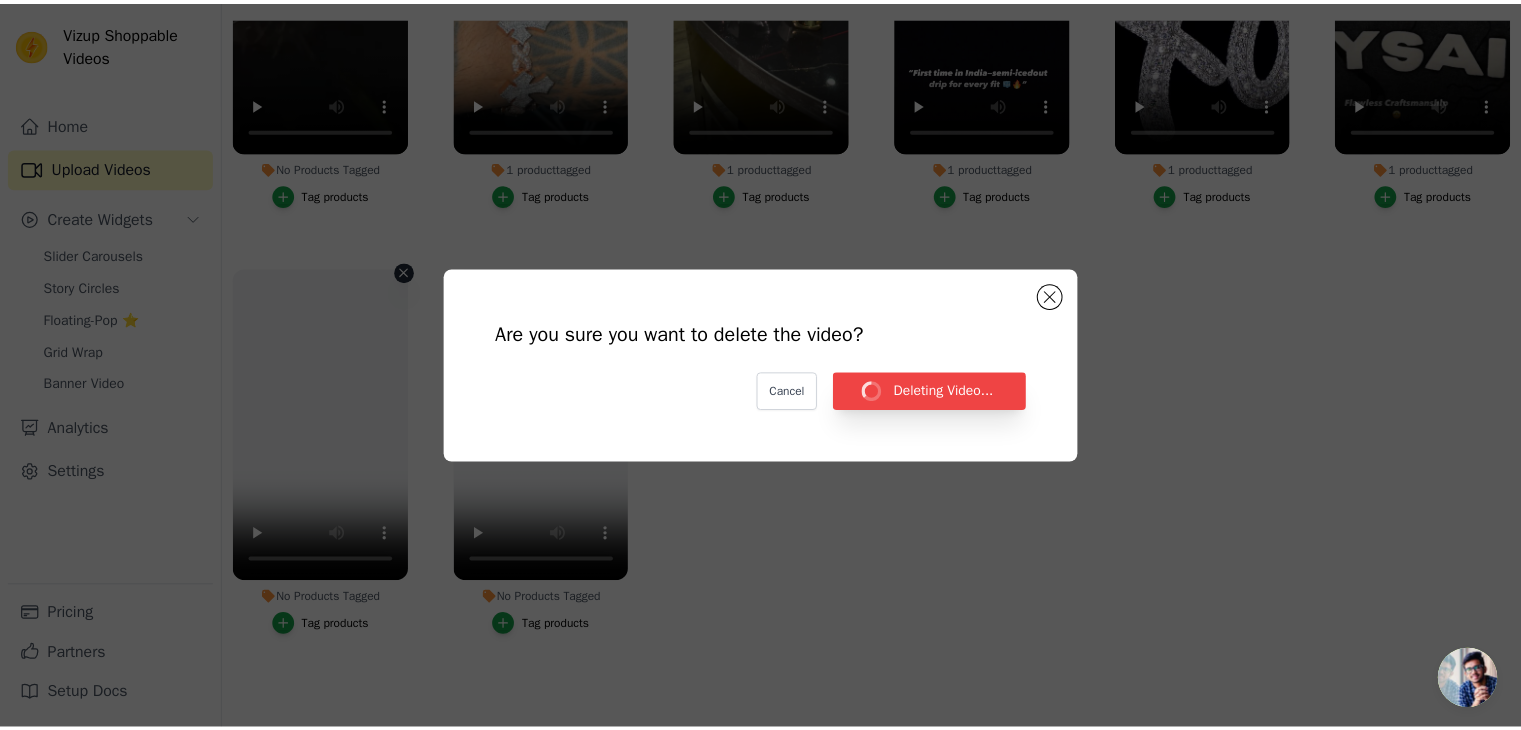 scroll, scrollTop: 203, scrollLeft: 0, axis: vertical 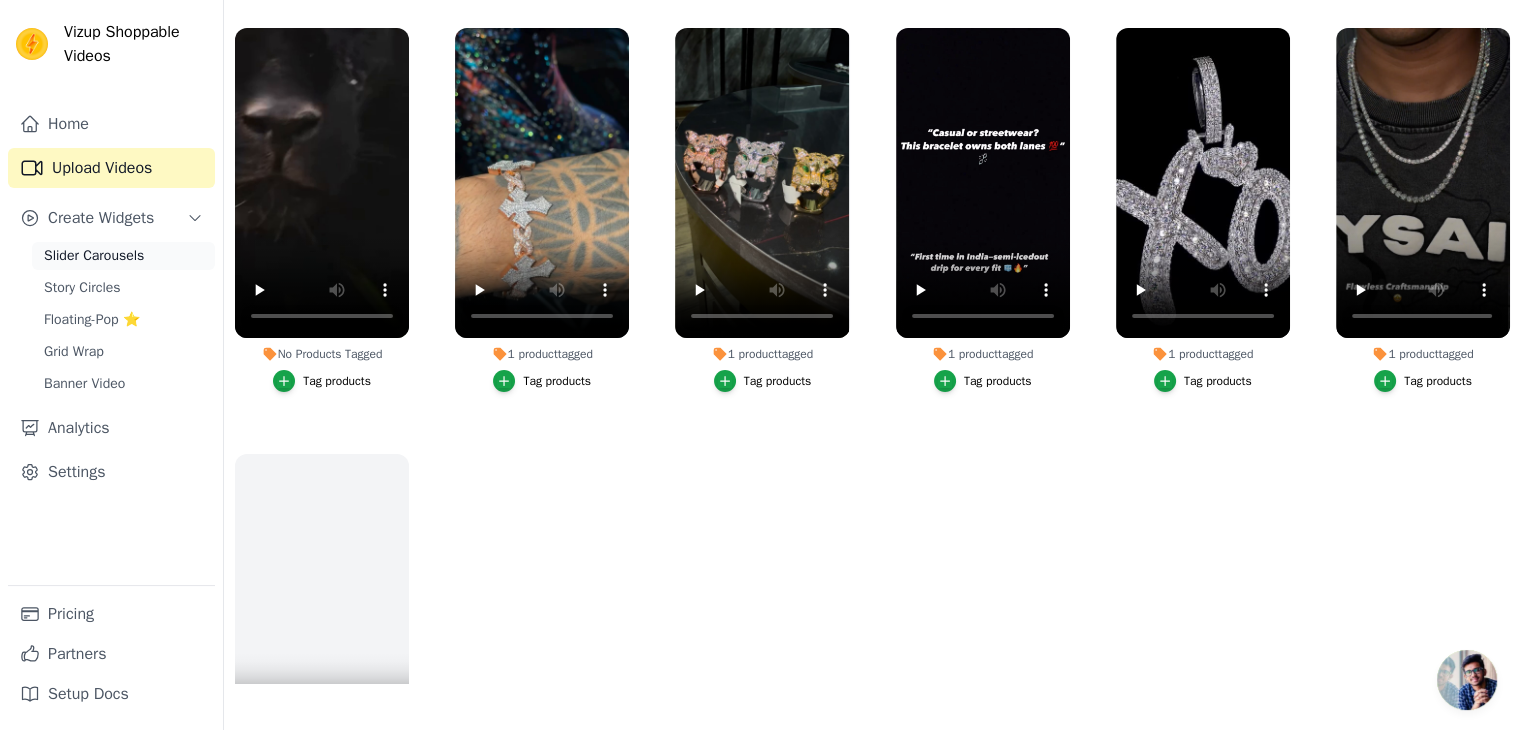click on "Slider Carousels" at bounding box center [94, 256] 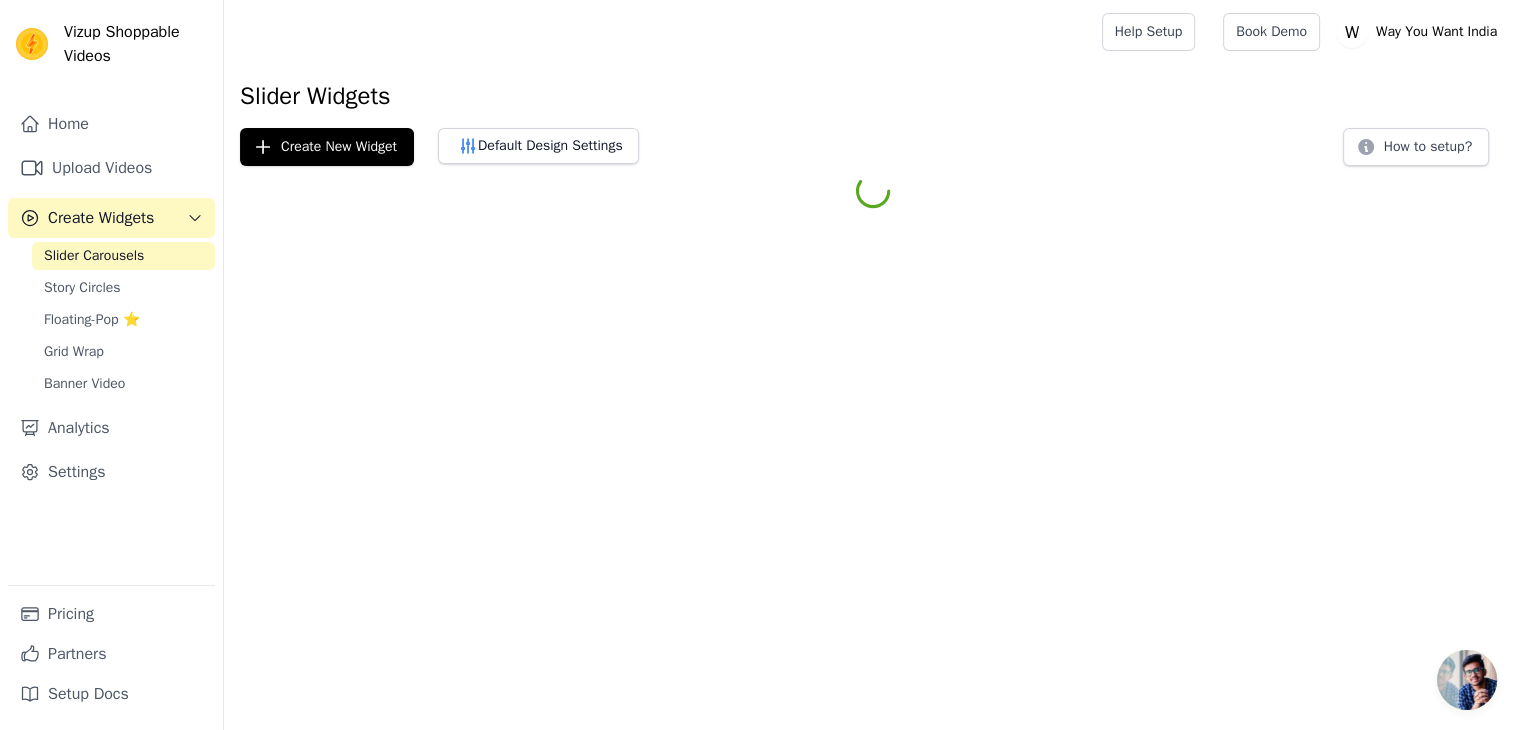 scroll, scrollTop: 0, scrollLeft: 0, axis: both 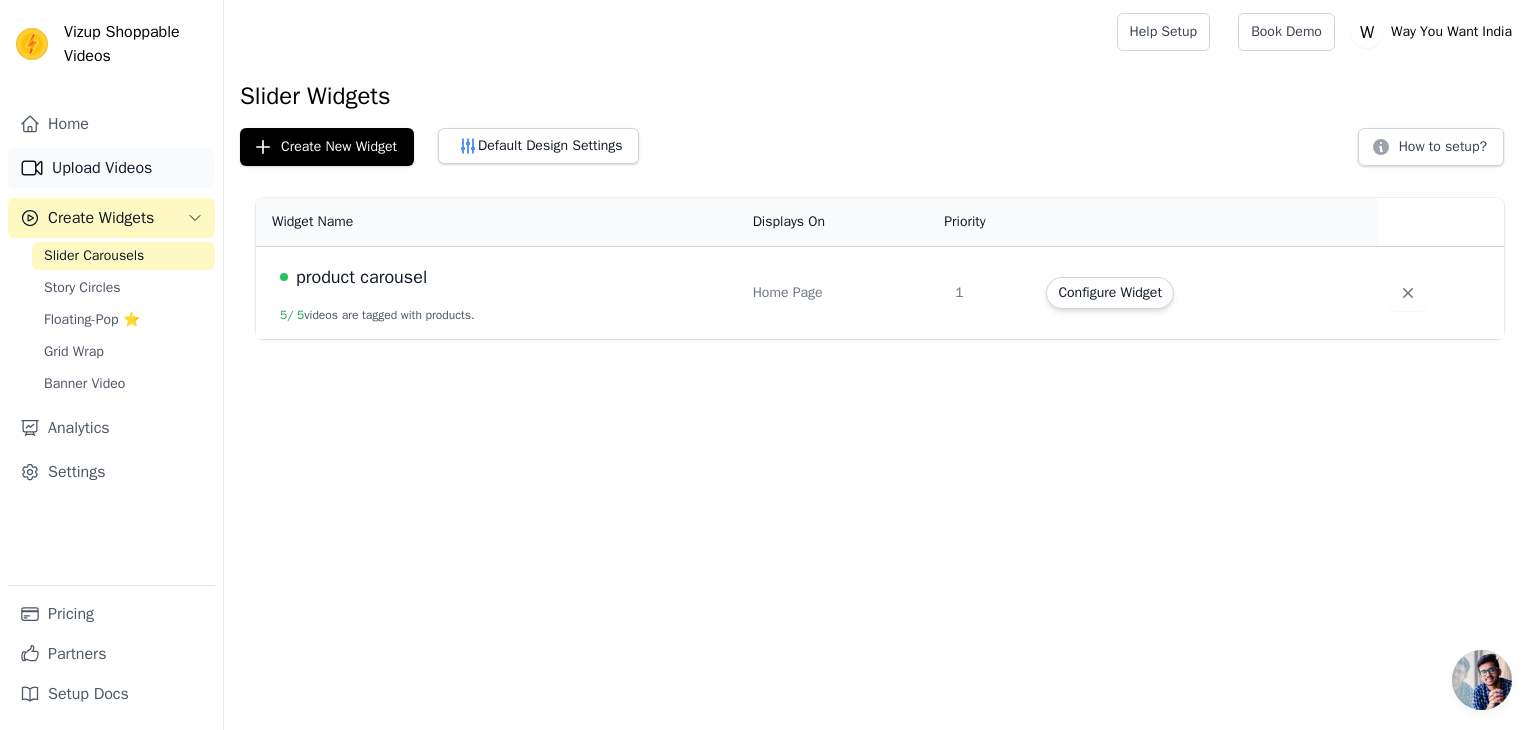click on "Upload Videos" at bounding box center [111, 168] 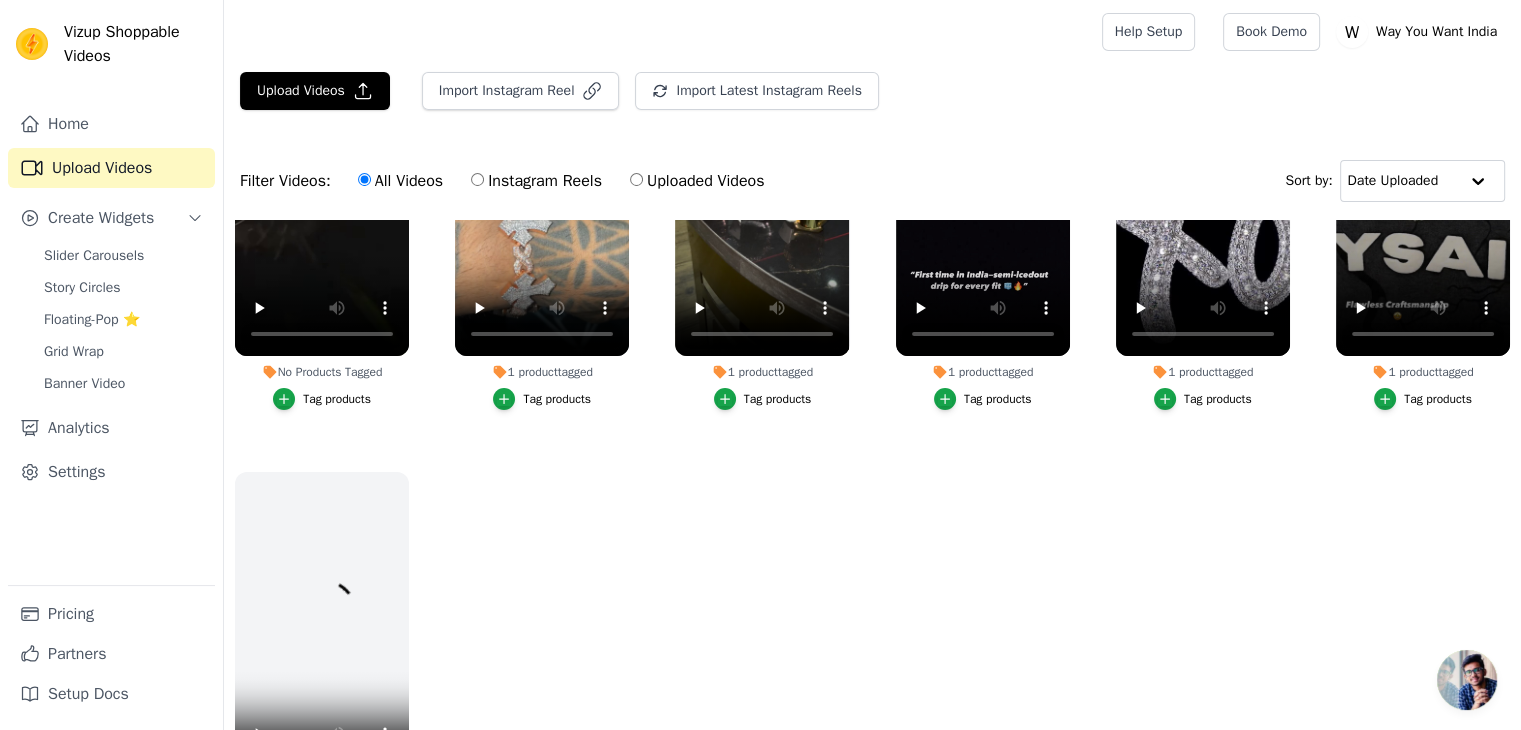 scroll, scrollTop: 0, scrollLeft: 0, axis: both 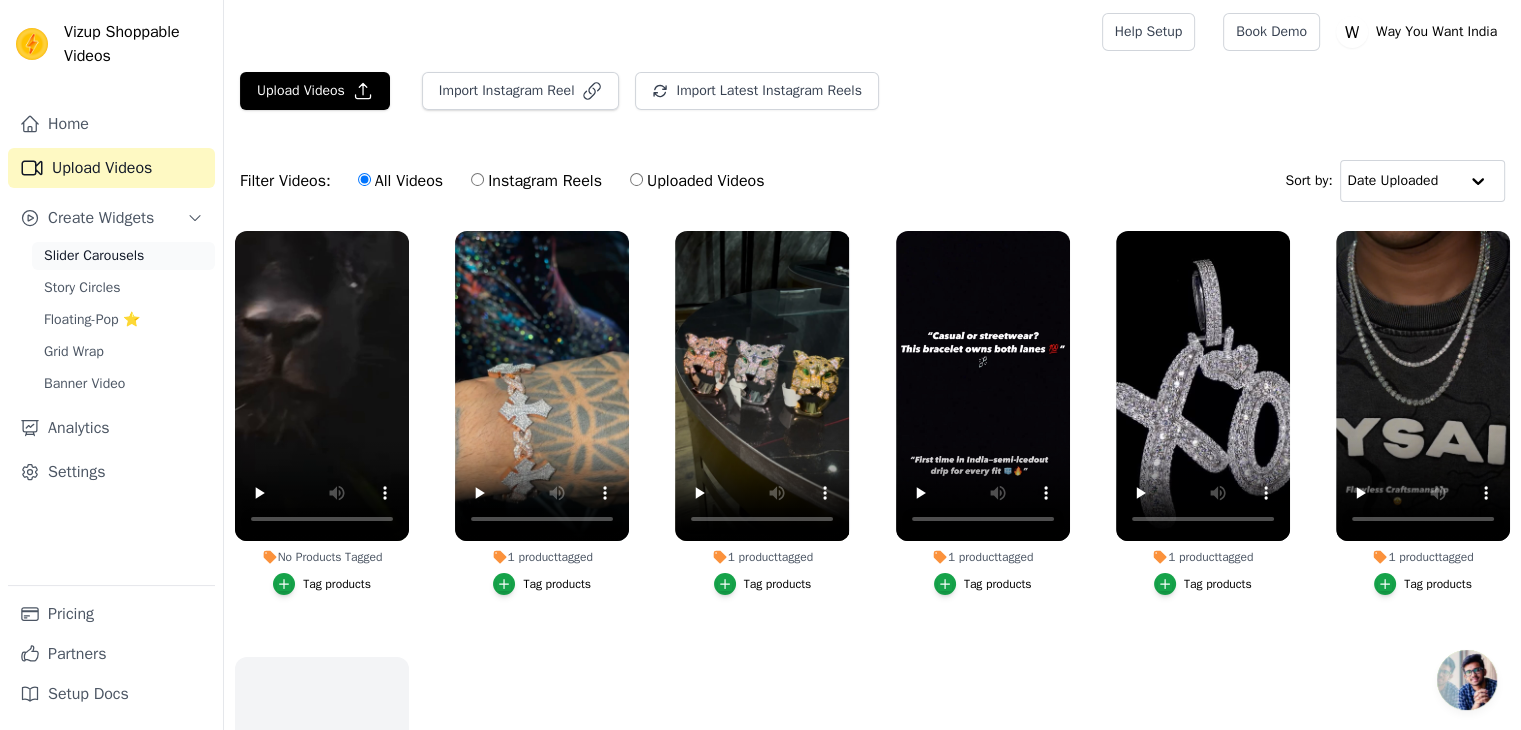 click on "Slider Carousels" at bounding box center (94, 256) 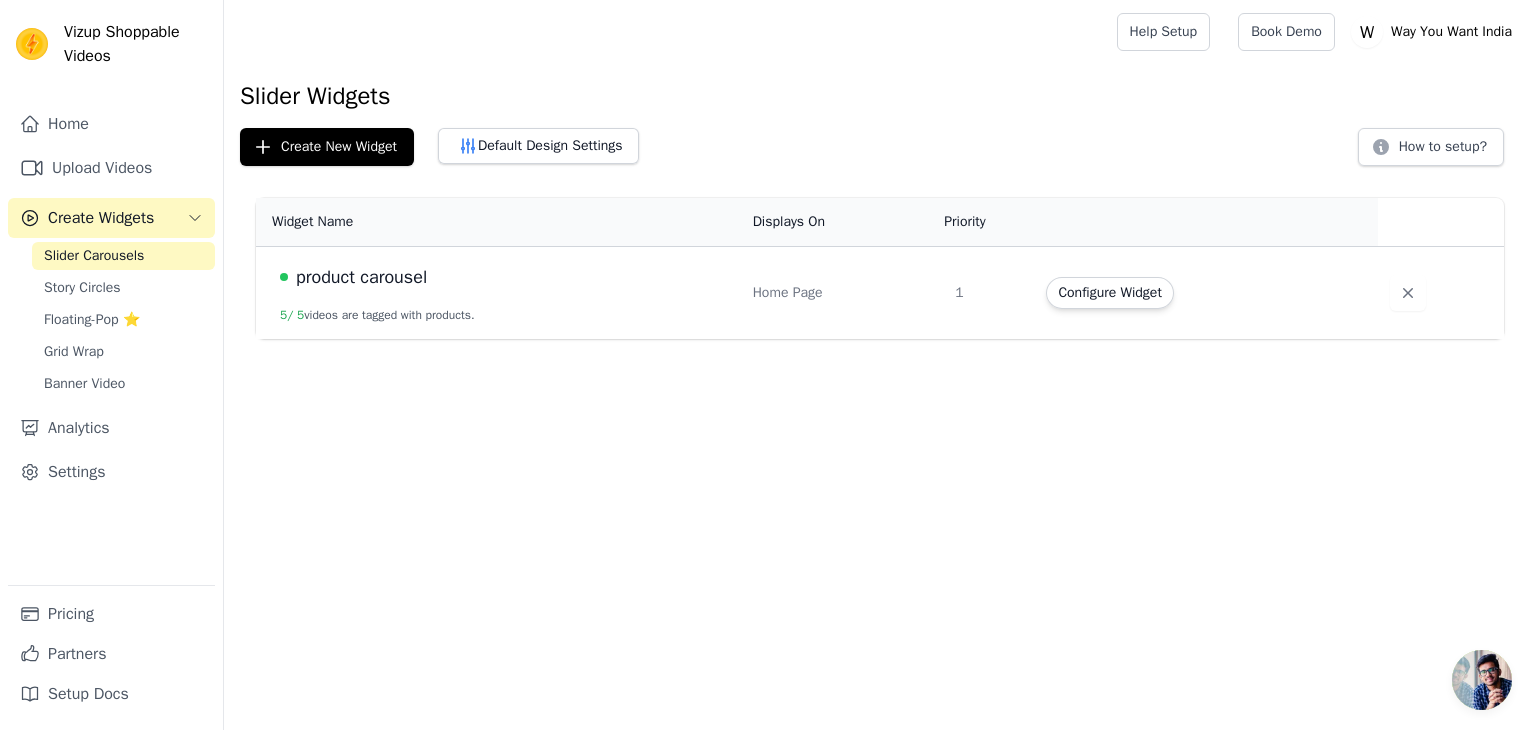 click on "product carousel" at bounding box center [361, 277] 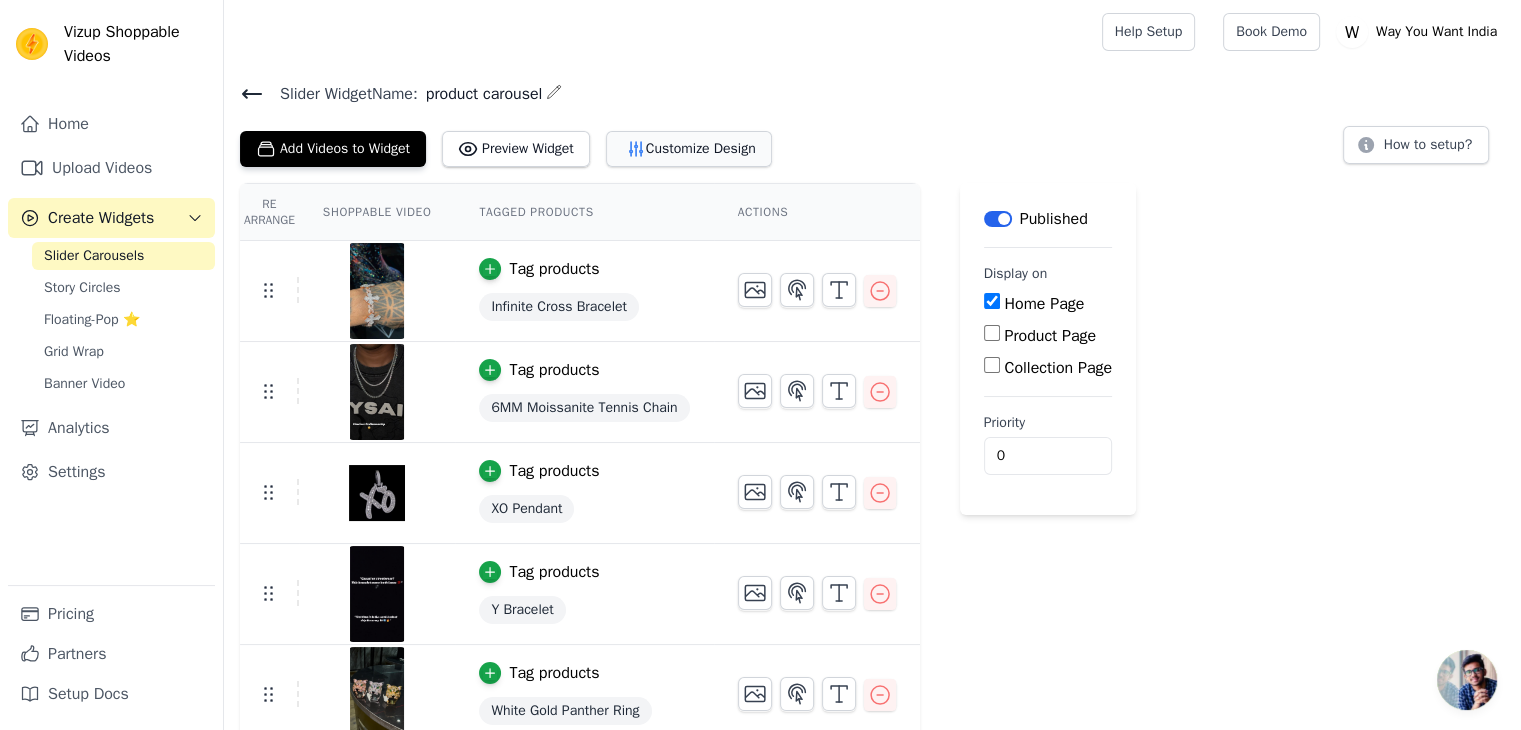 click on "Customize Design" at bounding box center [689, 149] 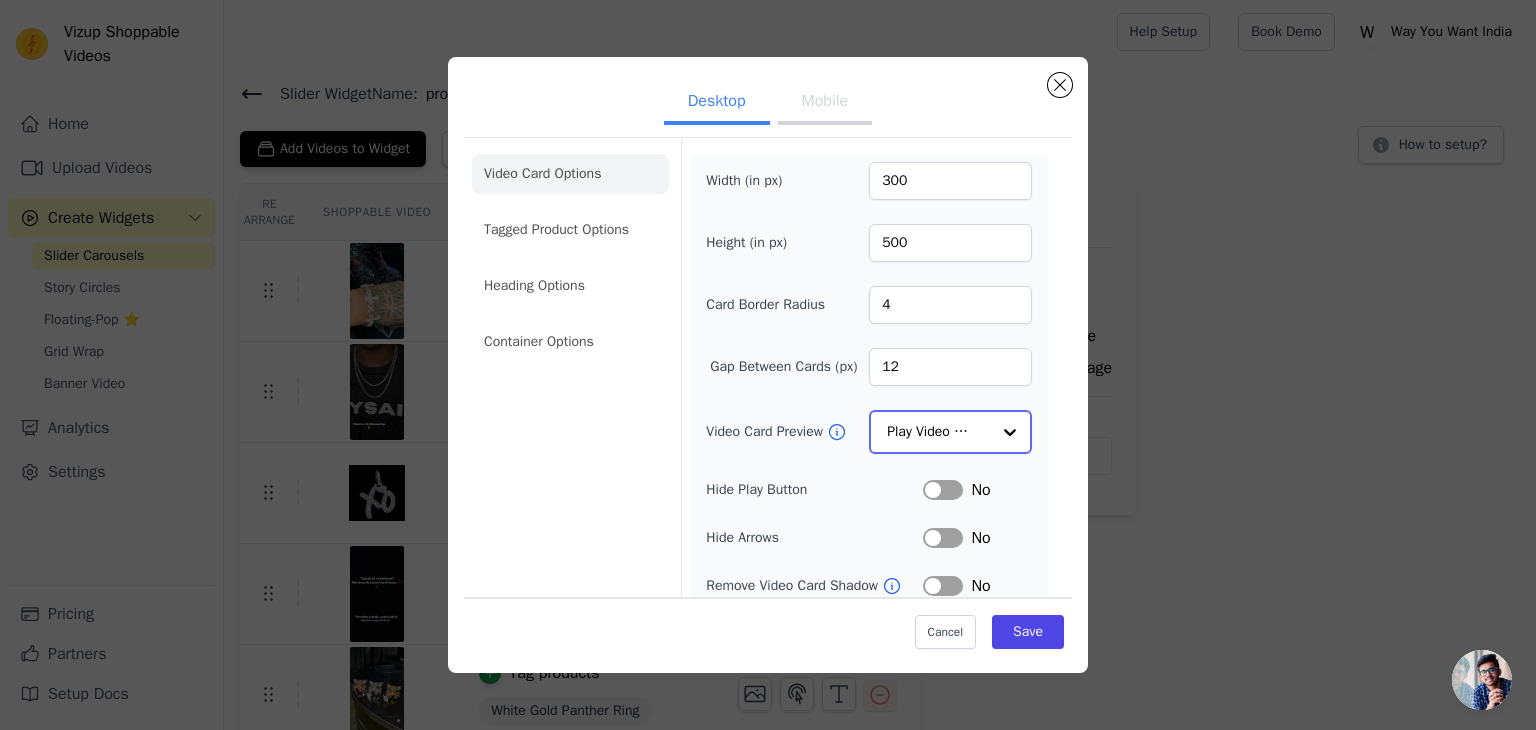 click on "Video Card Preview" 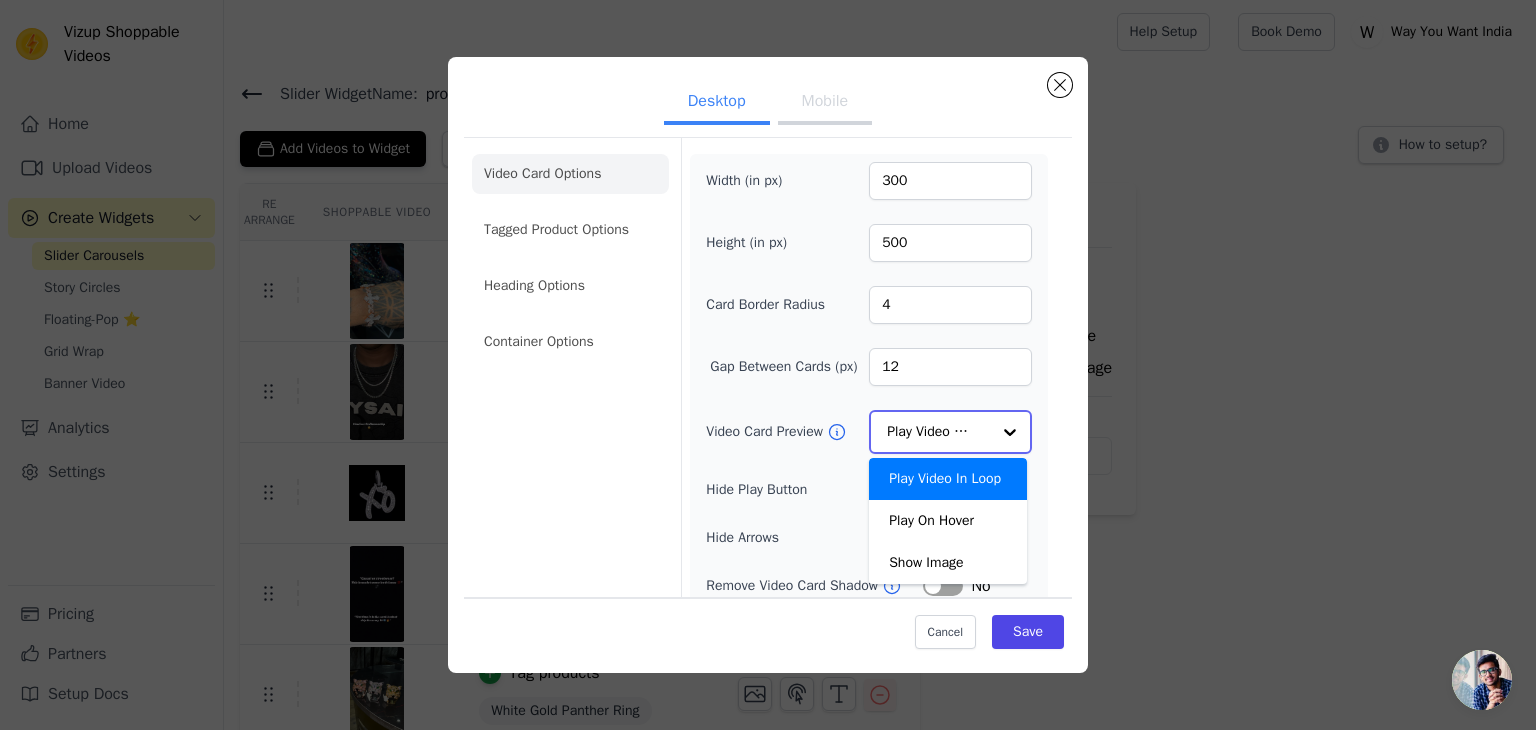 click on "Video Card Preview" 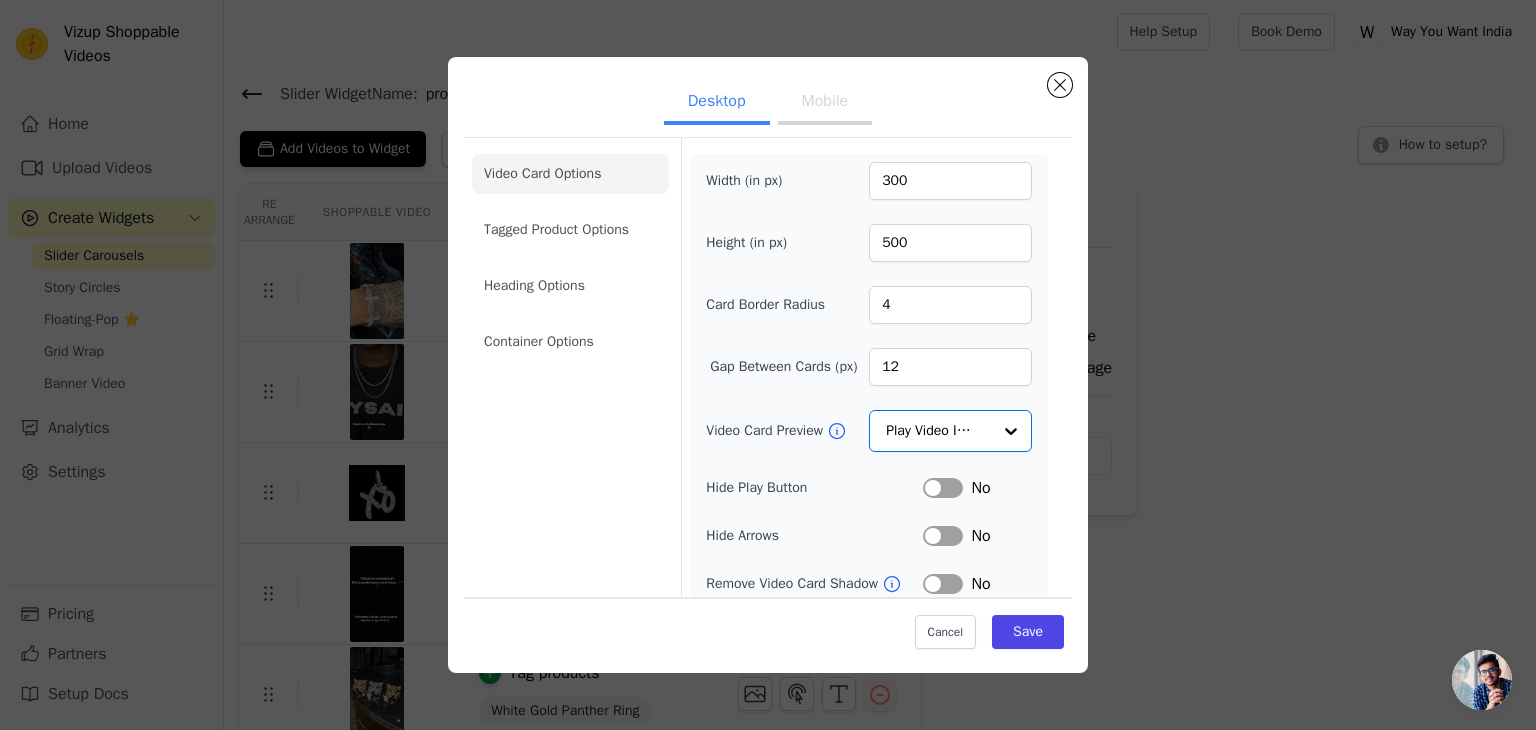 click on "Desktop Mobile   Video Card Options Tagged Product Options Heading Options Container Options   Width (in px)   300   Height (in px)   500   Card Border Radius   4   Gap Between Cards (px)   12   Video Card Preview       Option Play Video In Loop, selected.   Select is focused, type to refine list, press down to open the menu.     Play Video In Loop               Hide Play Button   Label     No   Hide Arrows   Label     No   Remove Video Card Shadow     Label     No   Auto Loop Slider     Label     No   Shopping Icon on Video Cards   Label     Yes   Add to Cart on Video Cards     Label     No   Cancel     Save" at bounding box center [768, 365] 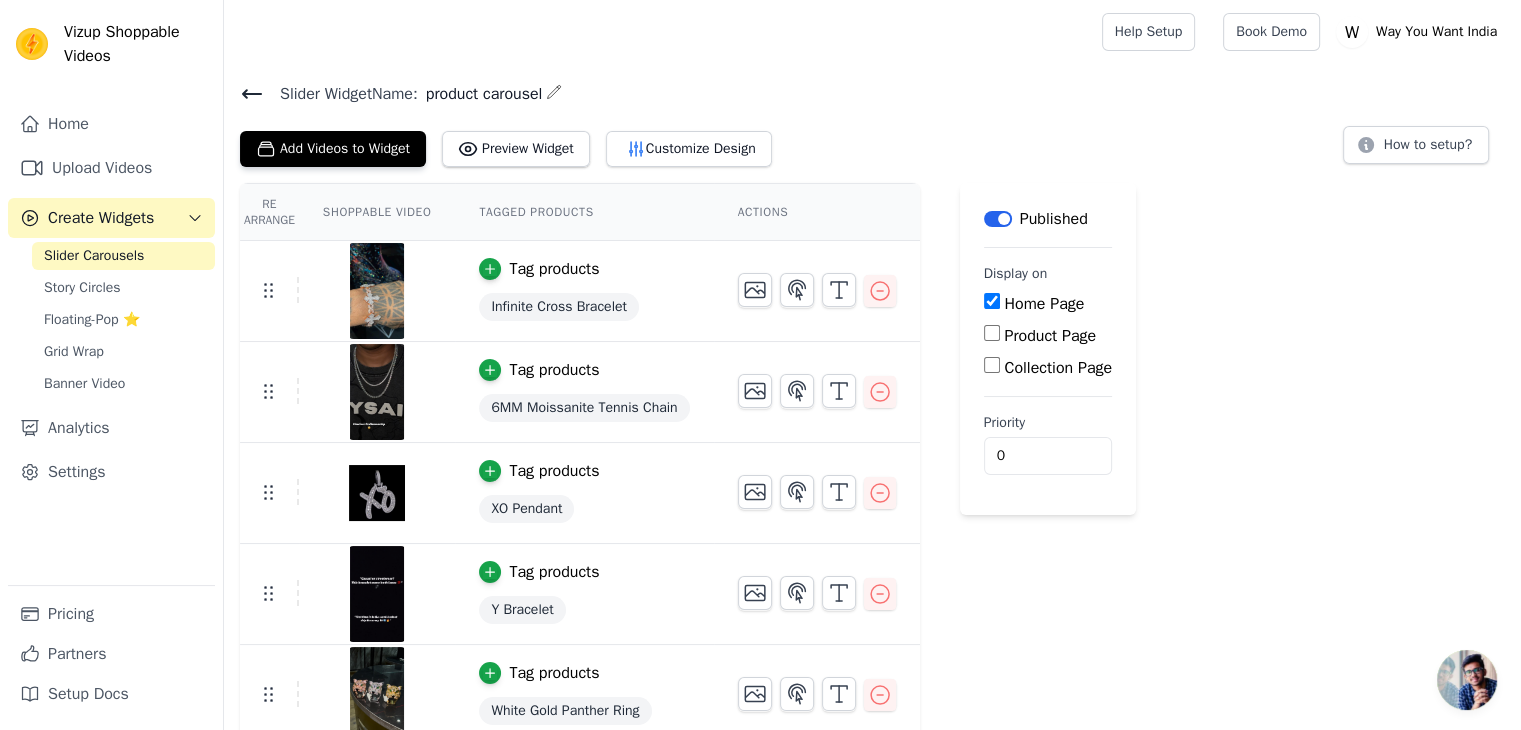 scroll, scrollTop: 13, scrollLeft: 0, axis: vertical 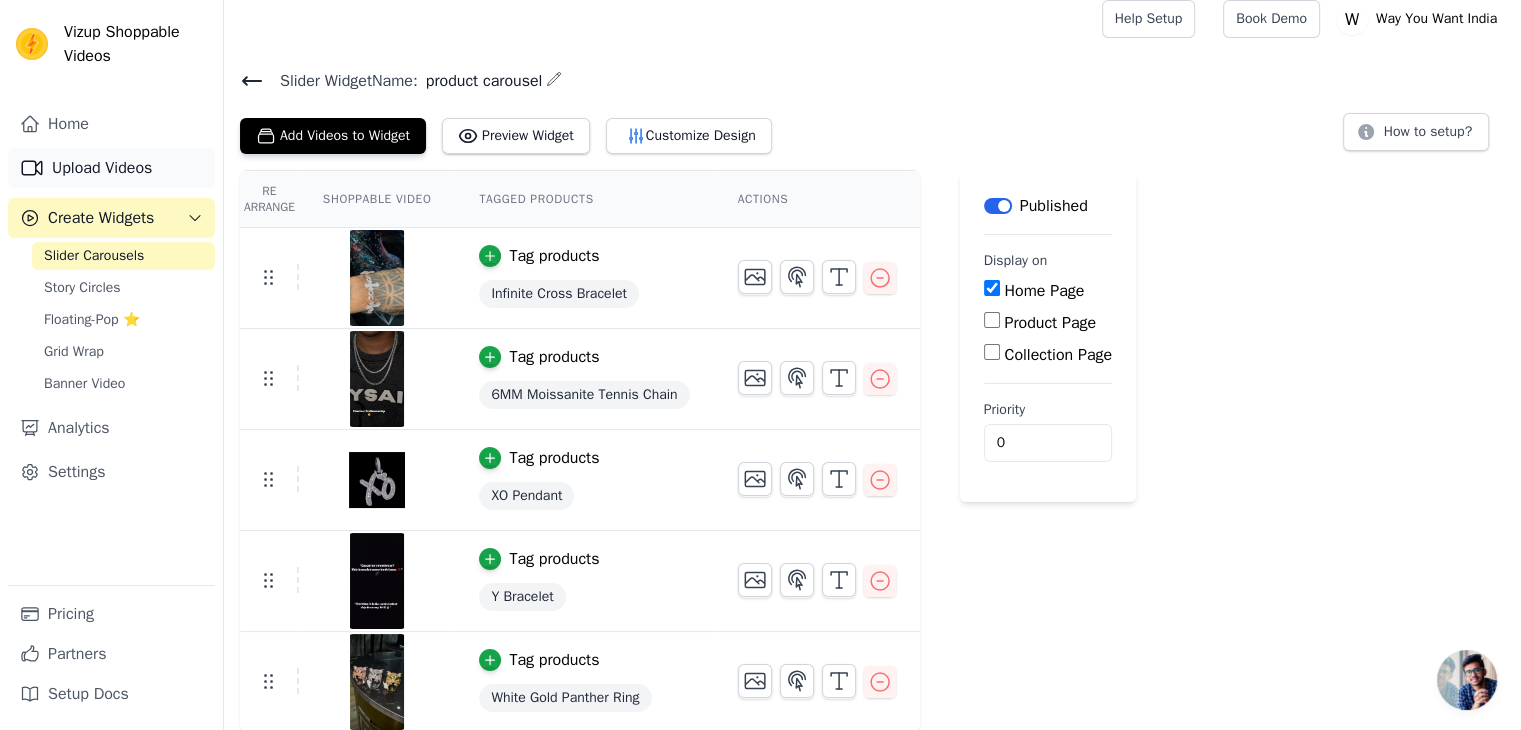 click on "Upload Videos" at bounding box center (111, 168) 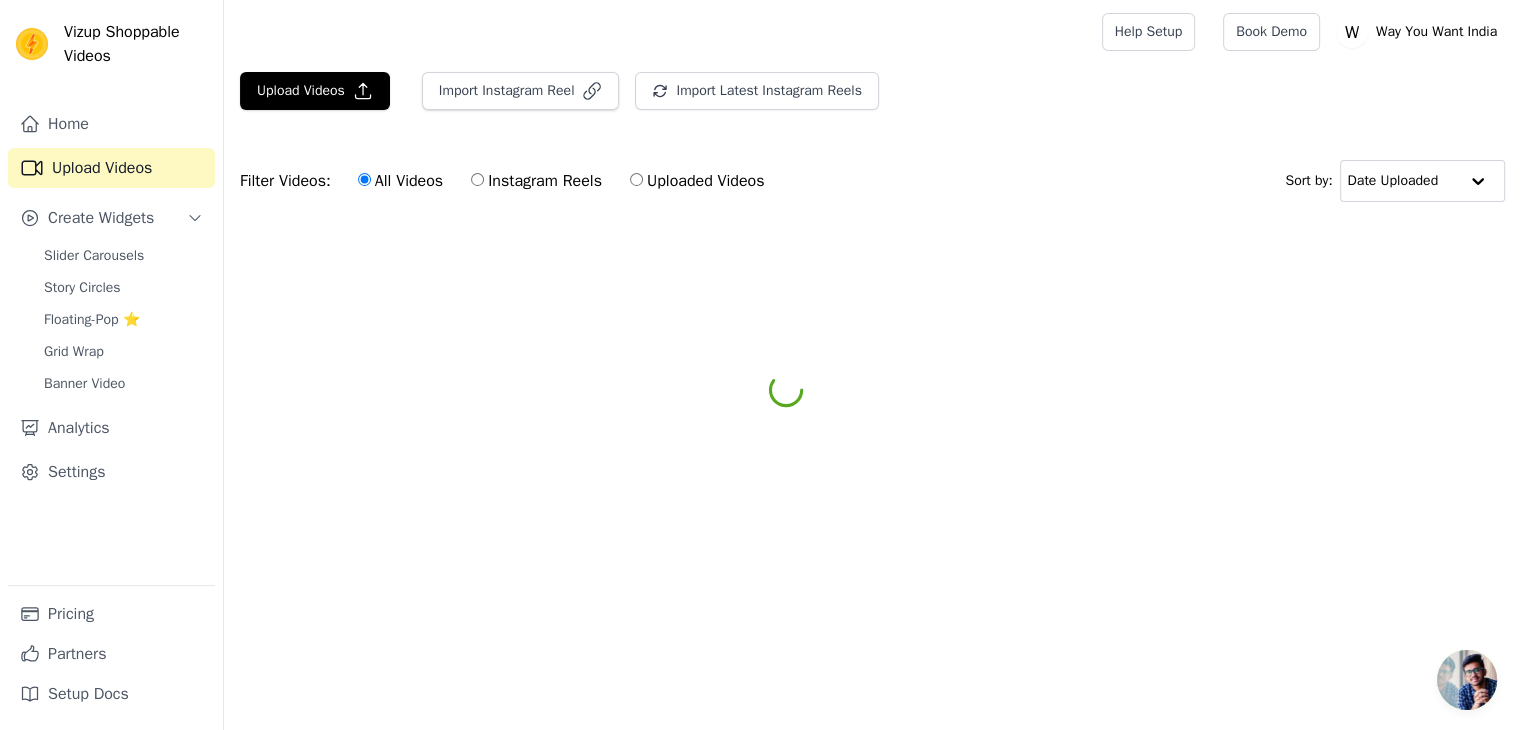 scroll, scrollTop: 0, scrollLeft: 0, axis: both 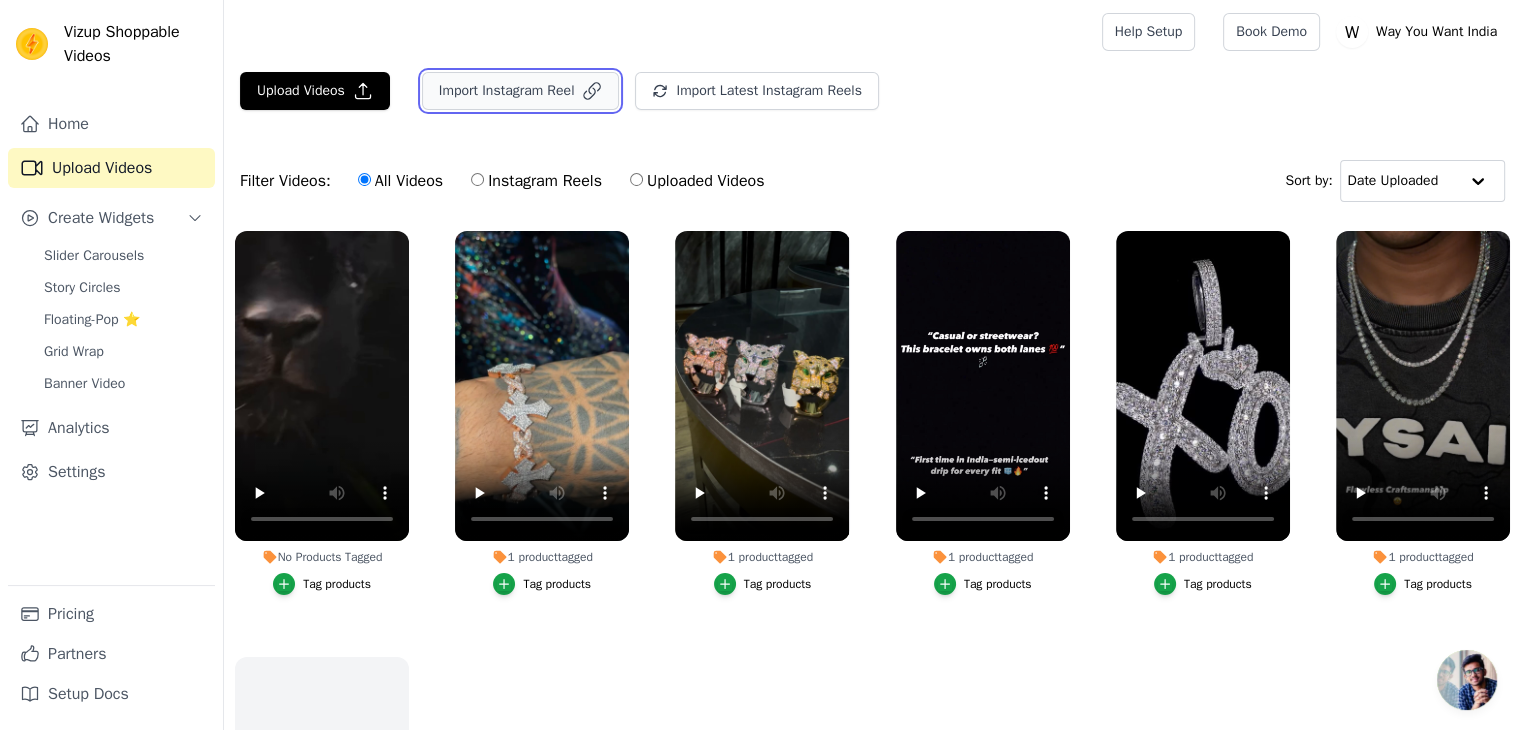 click 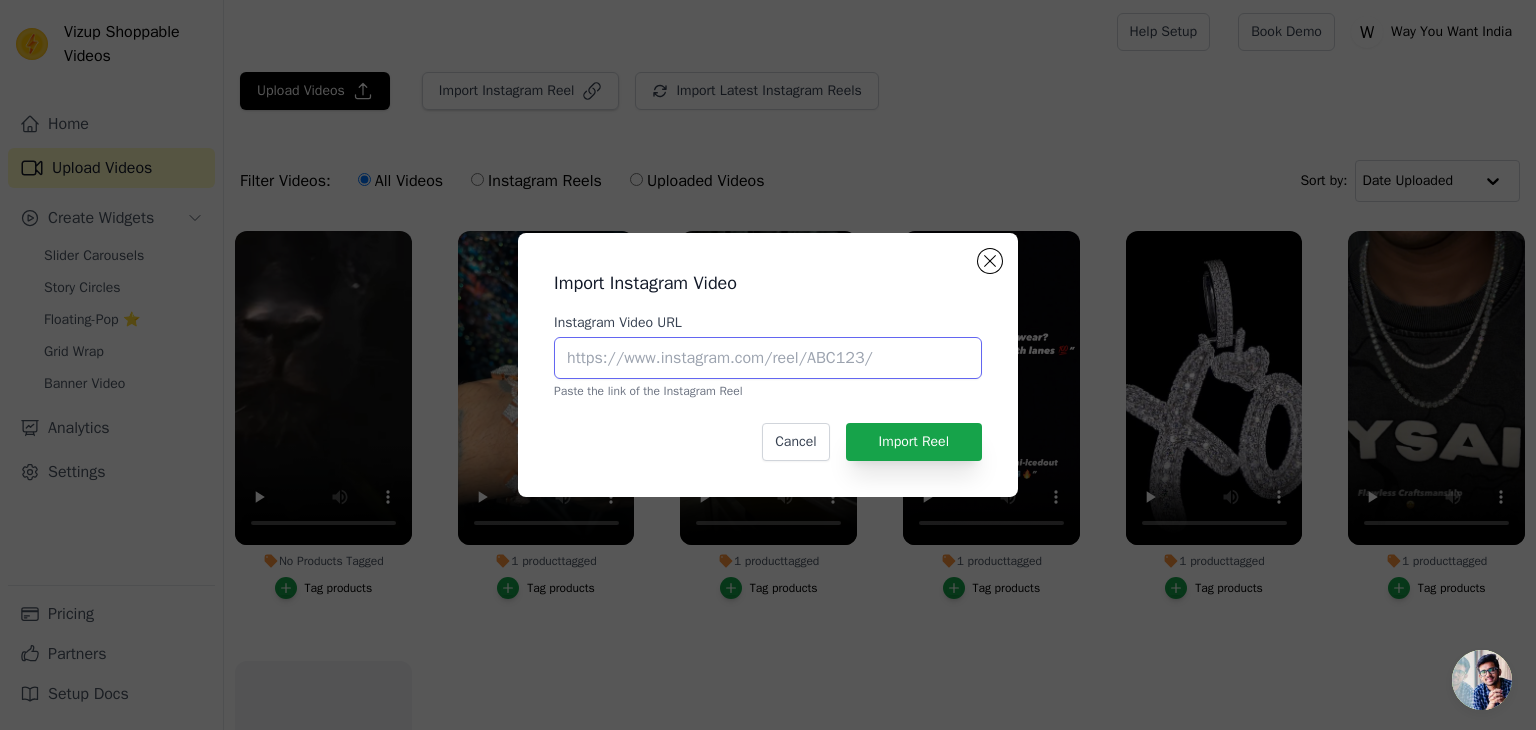click on "Instagram Video URL" at bounding box center (768, 358) 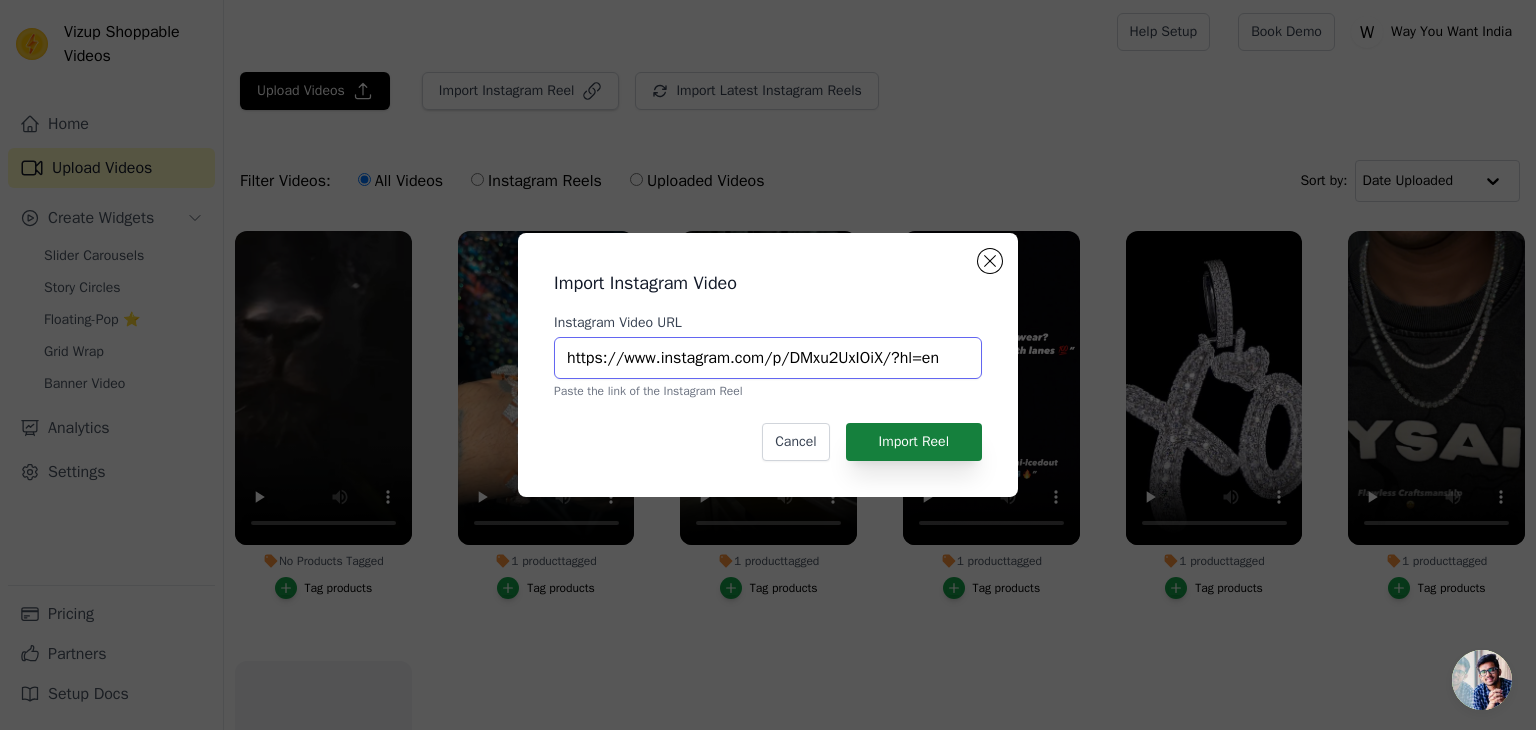 type on "https://www.instagram.com/p/DMxu2UxIOiX/?hl=en" 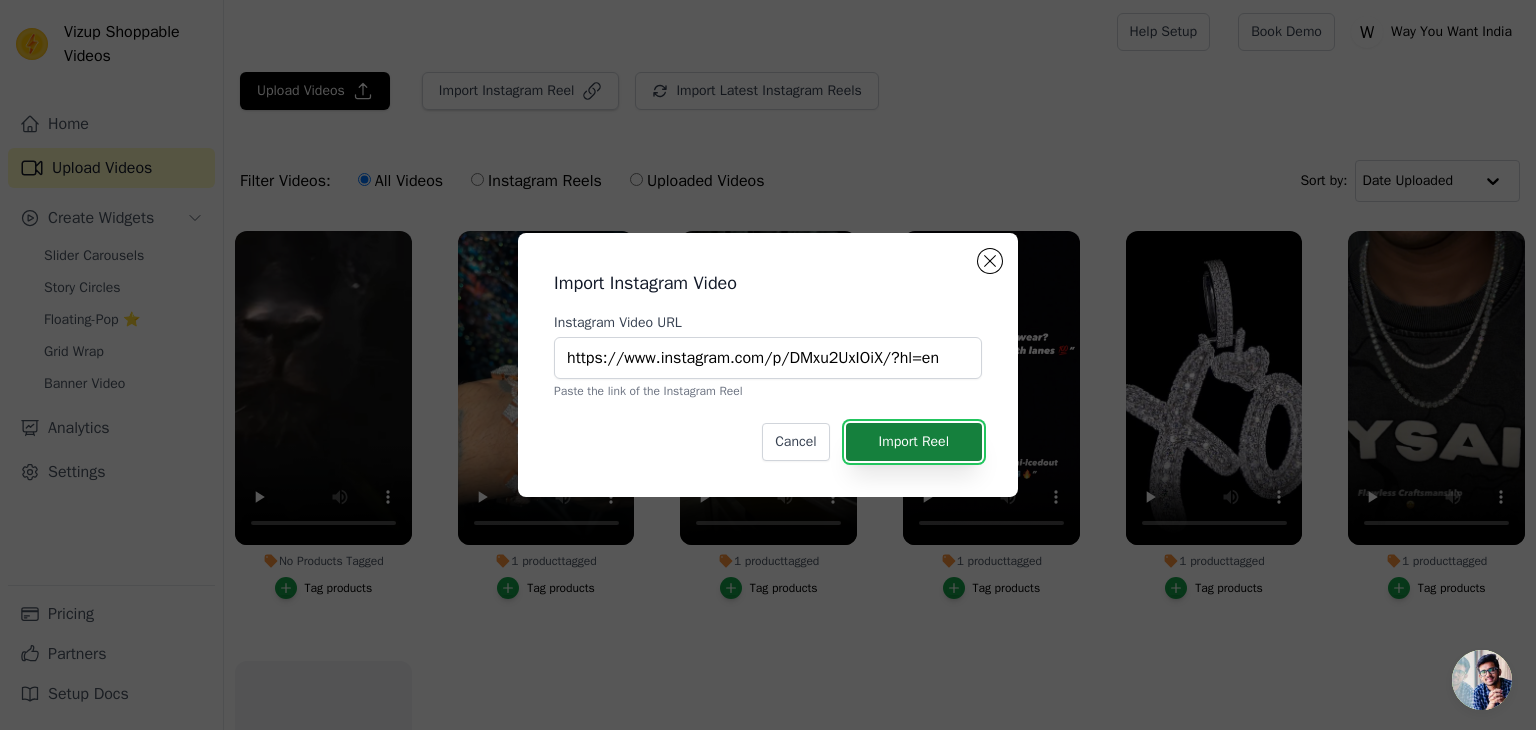 click on "Import Reel" at bounding box center [914, 442] 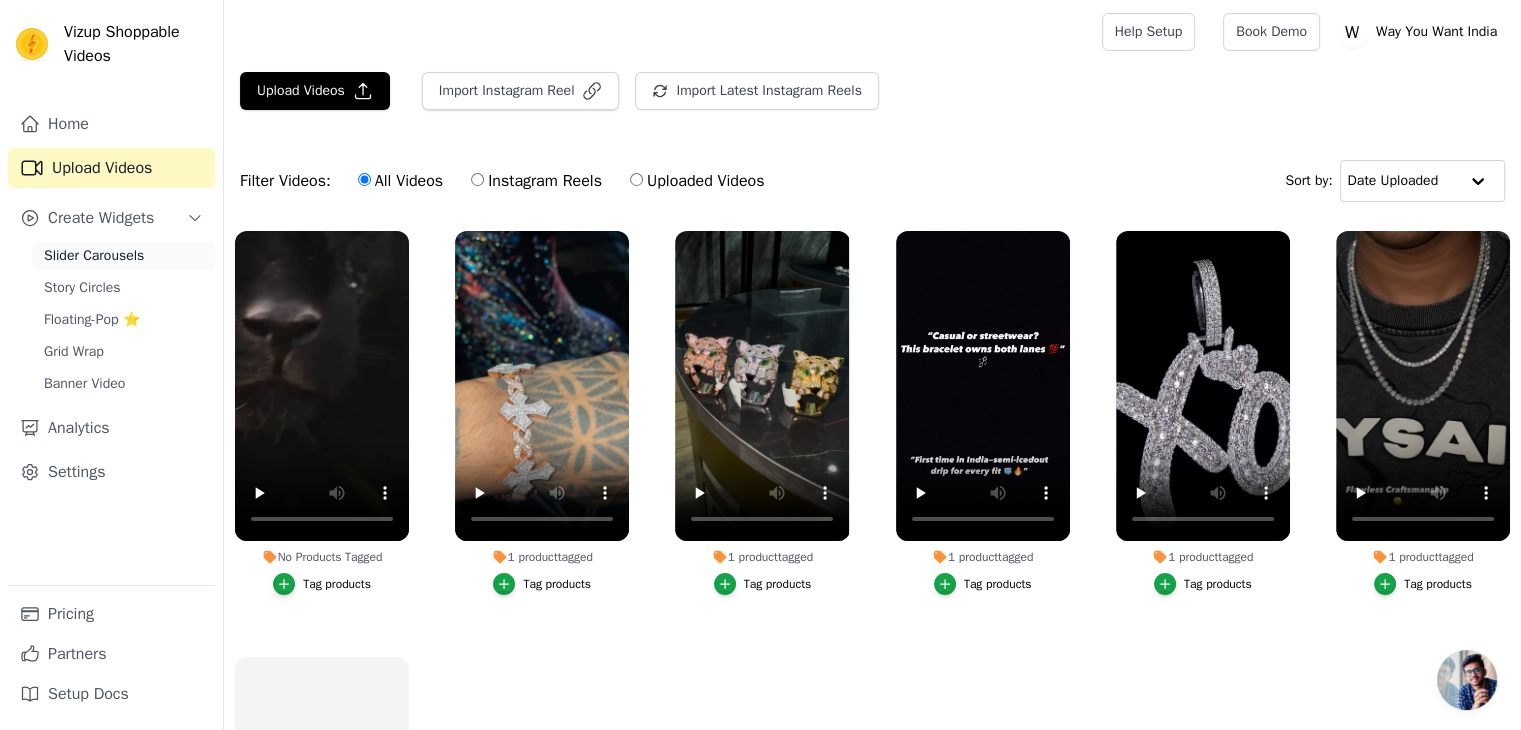 click on "Slider Carousels" at bounding box center [94, 256] 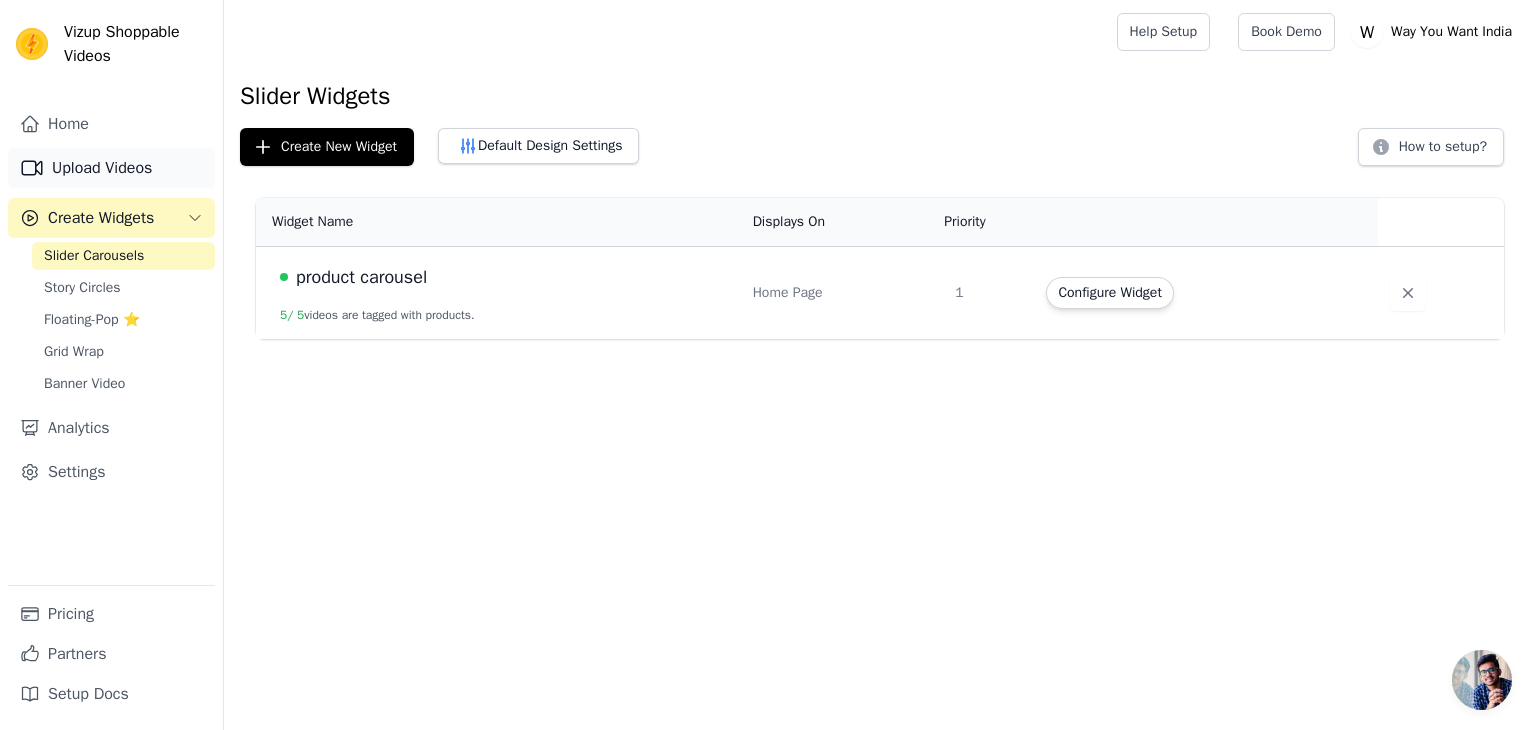 click on "Upload Videos" at bounding box center [111, 168] 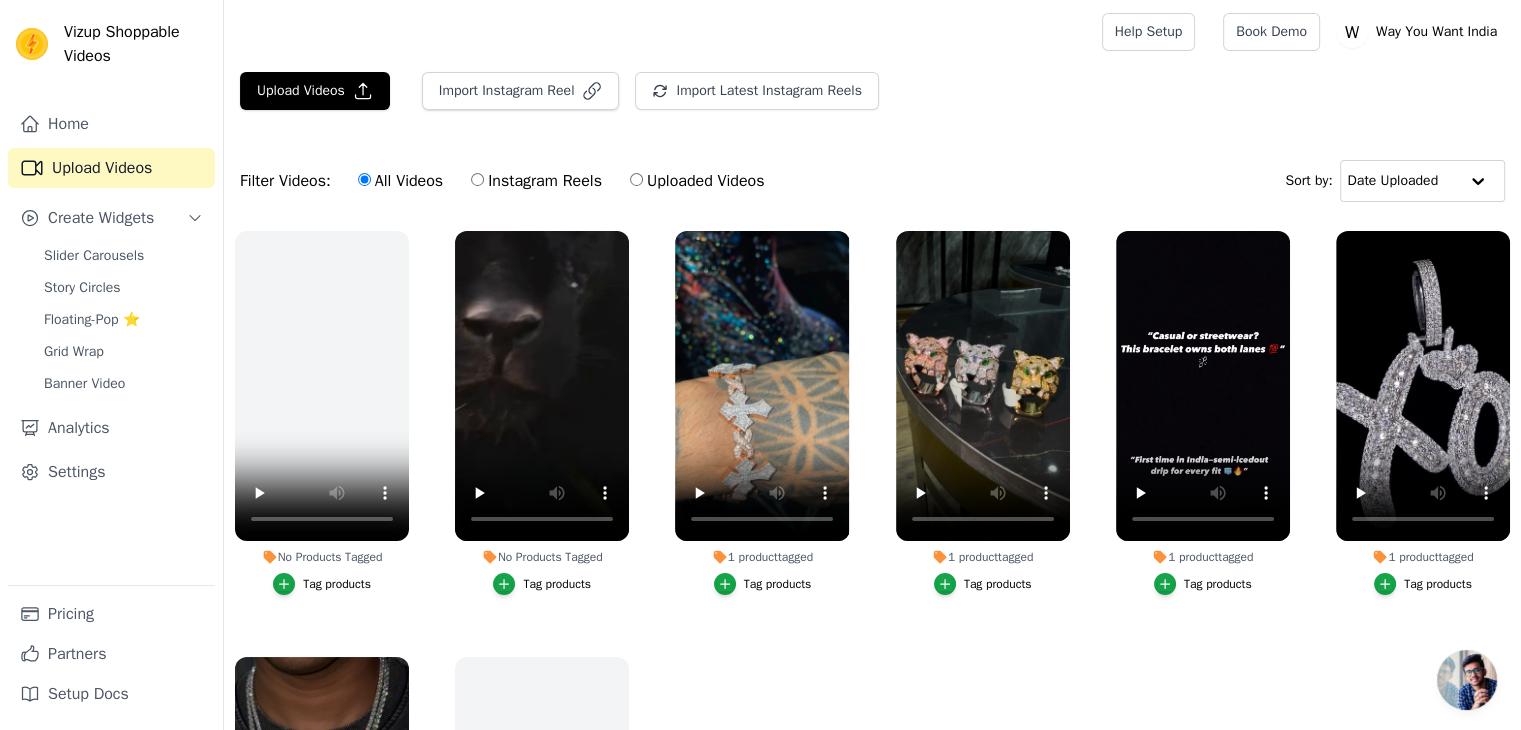 click at bounding box center [1467, 680] 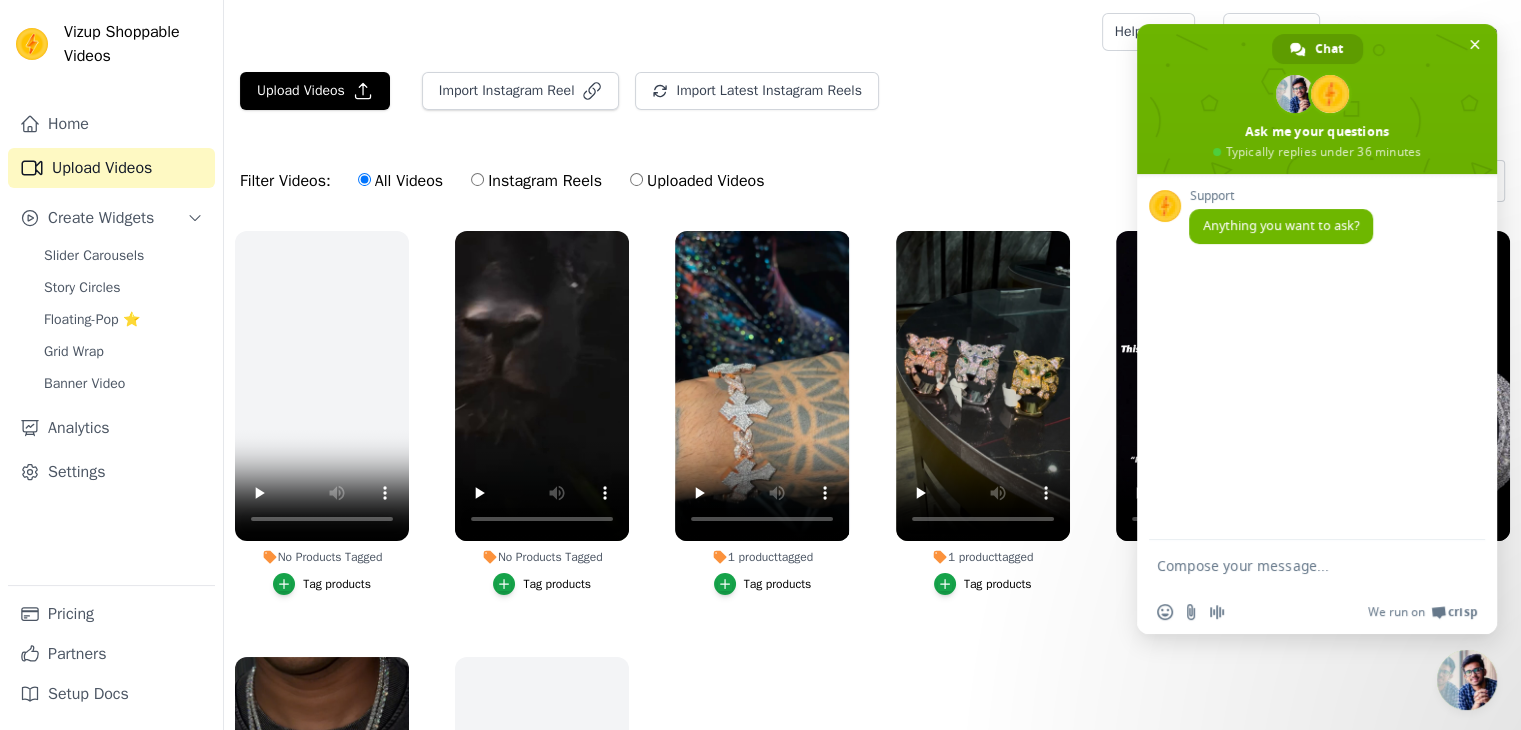 scroll, scrollTop: 0, scrollLeft: 0, axis: both 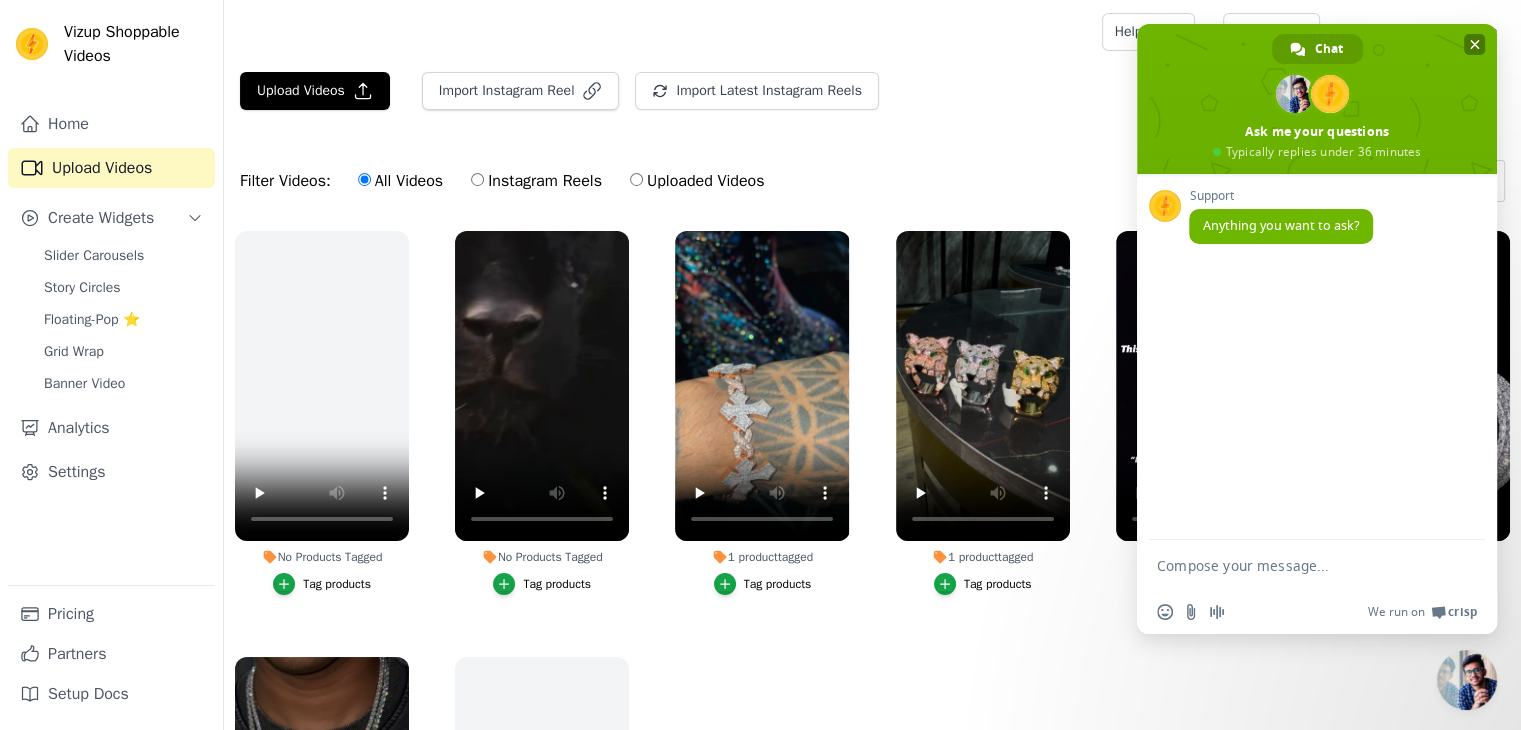 click at bounding box center [1474, 44] 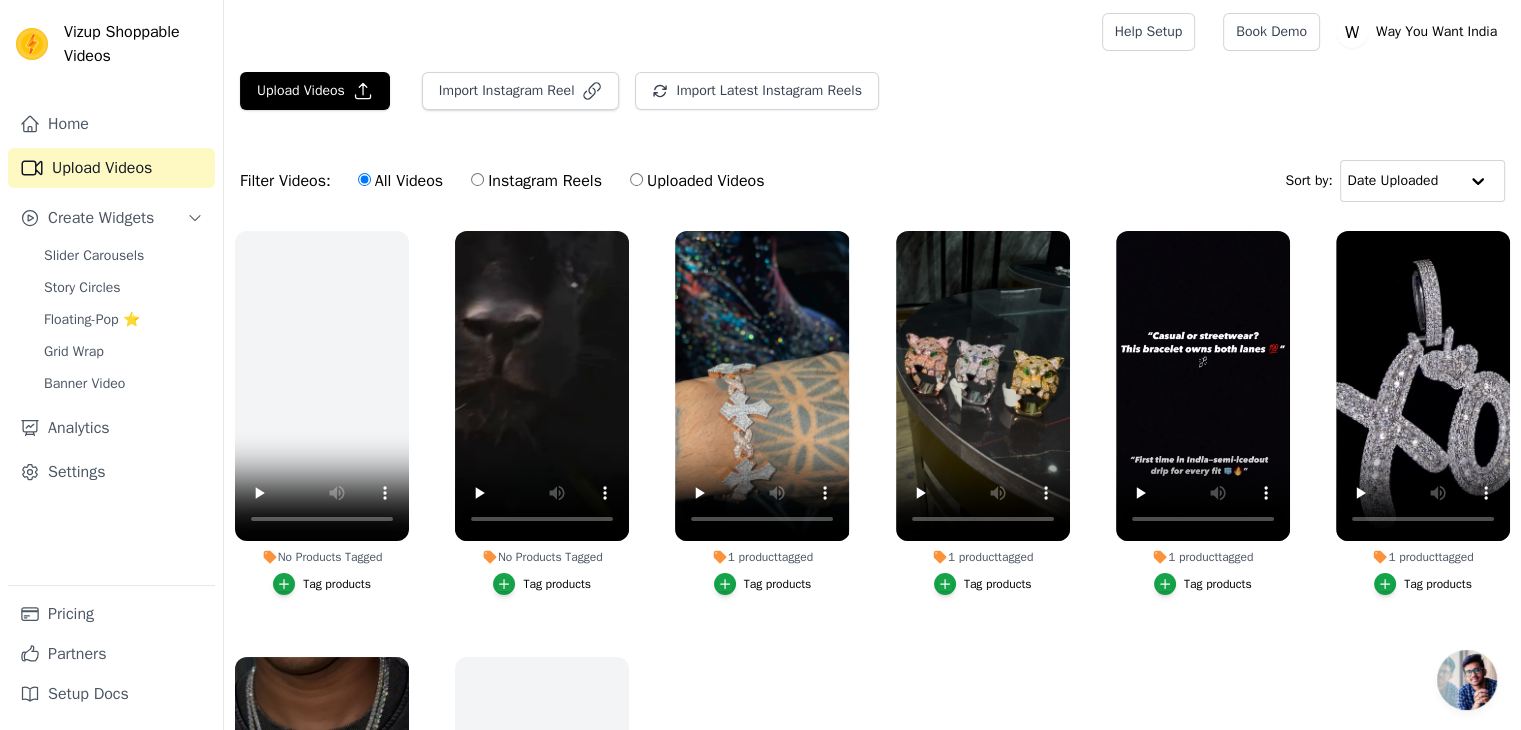 click on "Upload Videos
Import Instagram Reel
Import Latest Instagram Reels     Import Latest IG Reels" at bounding box center [872, 99] 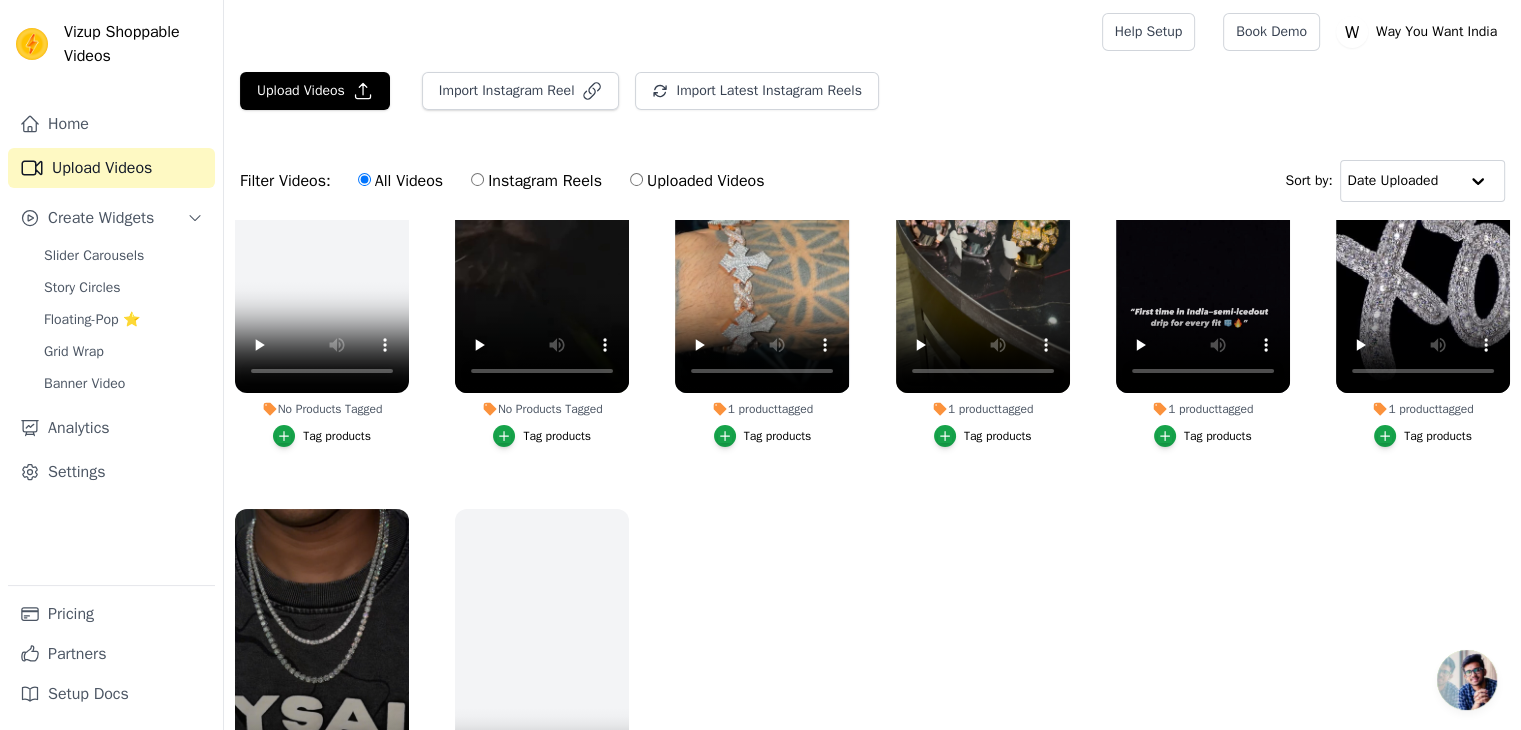 scroll, scrollTop: 190, scrollLeft: 0, axis: vertical 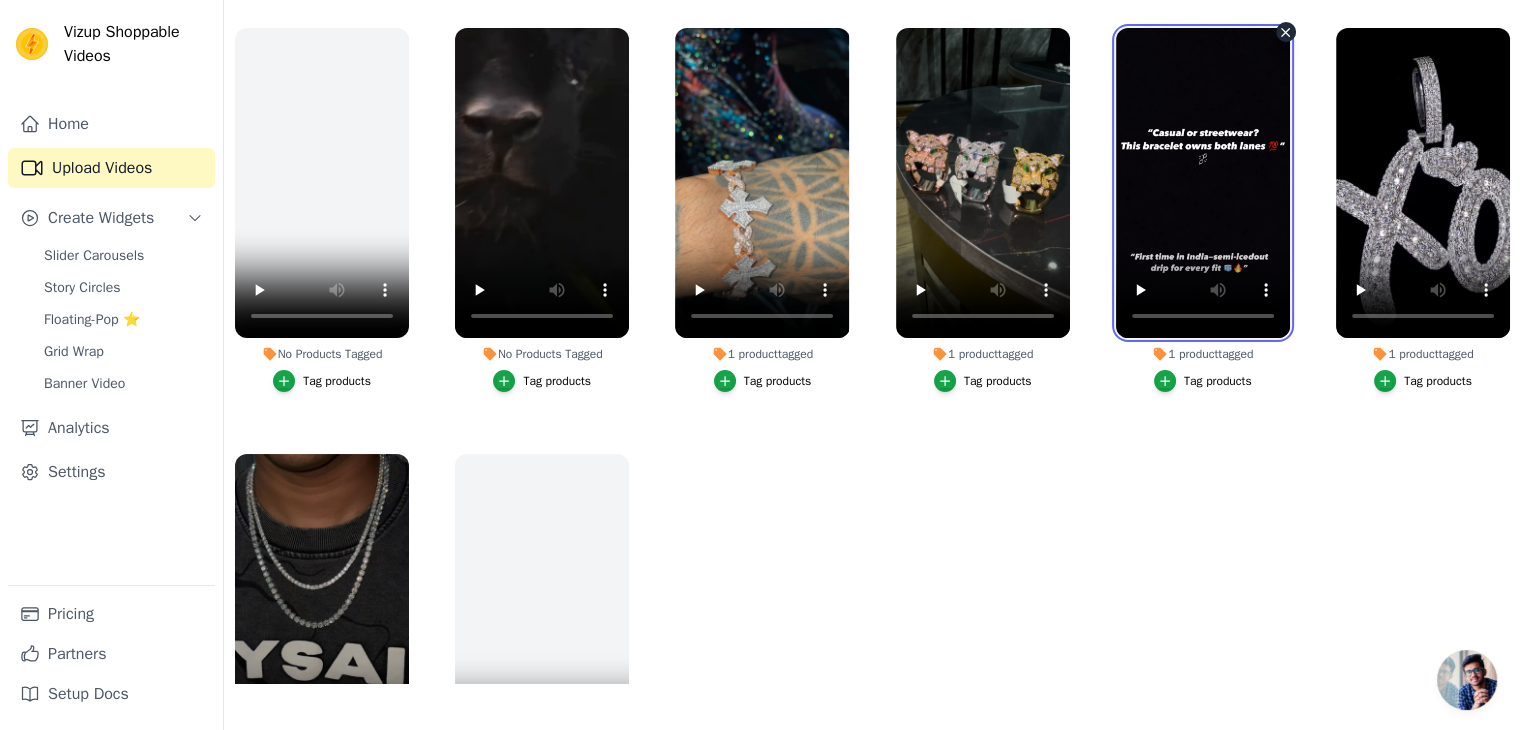 click at bounding box center [1203, 183] 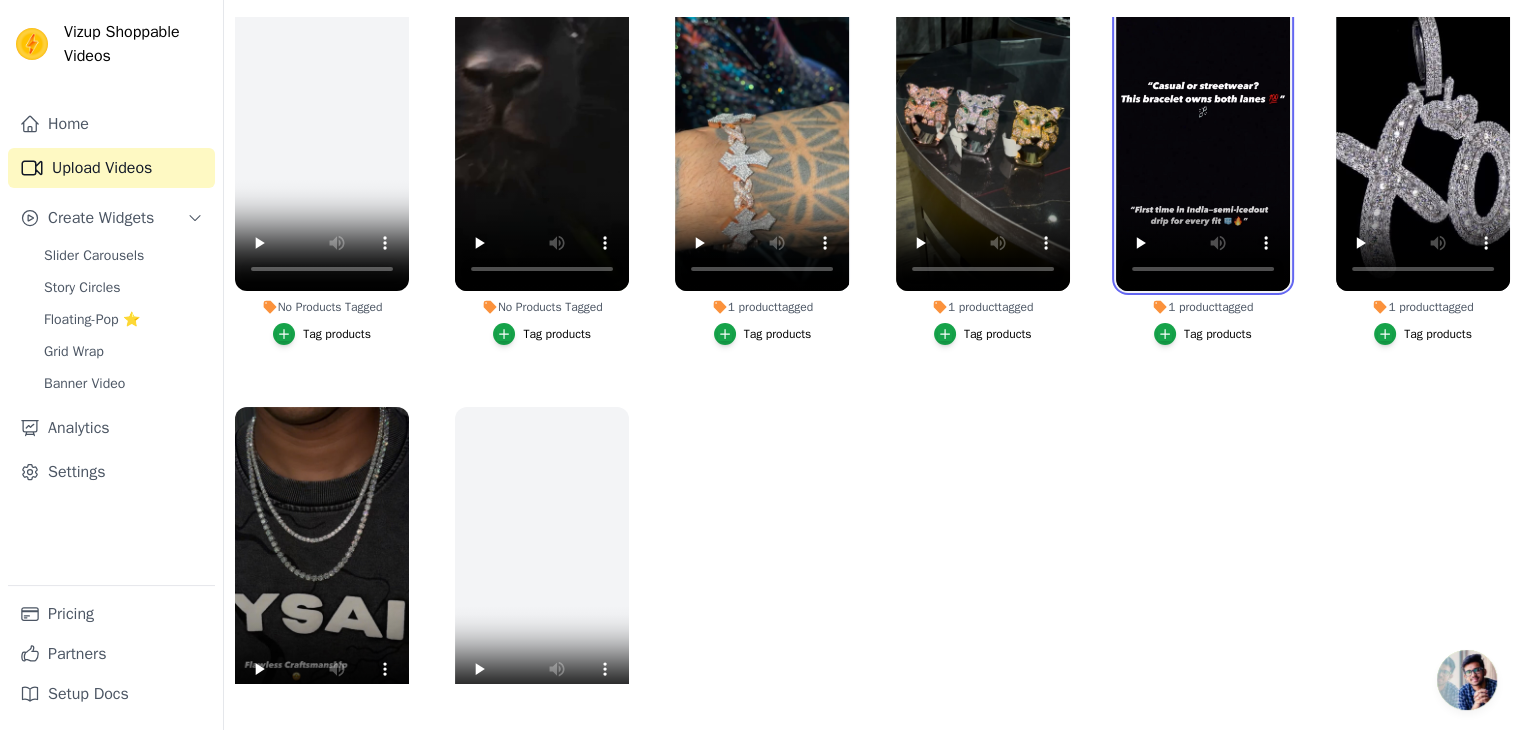 scroll, scrollTop: 0, scrollLeft: 0, axis: both 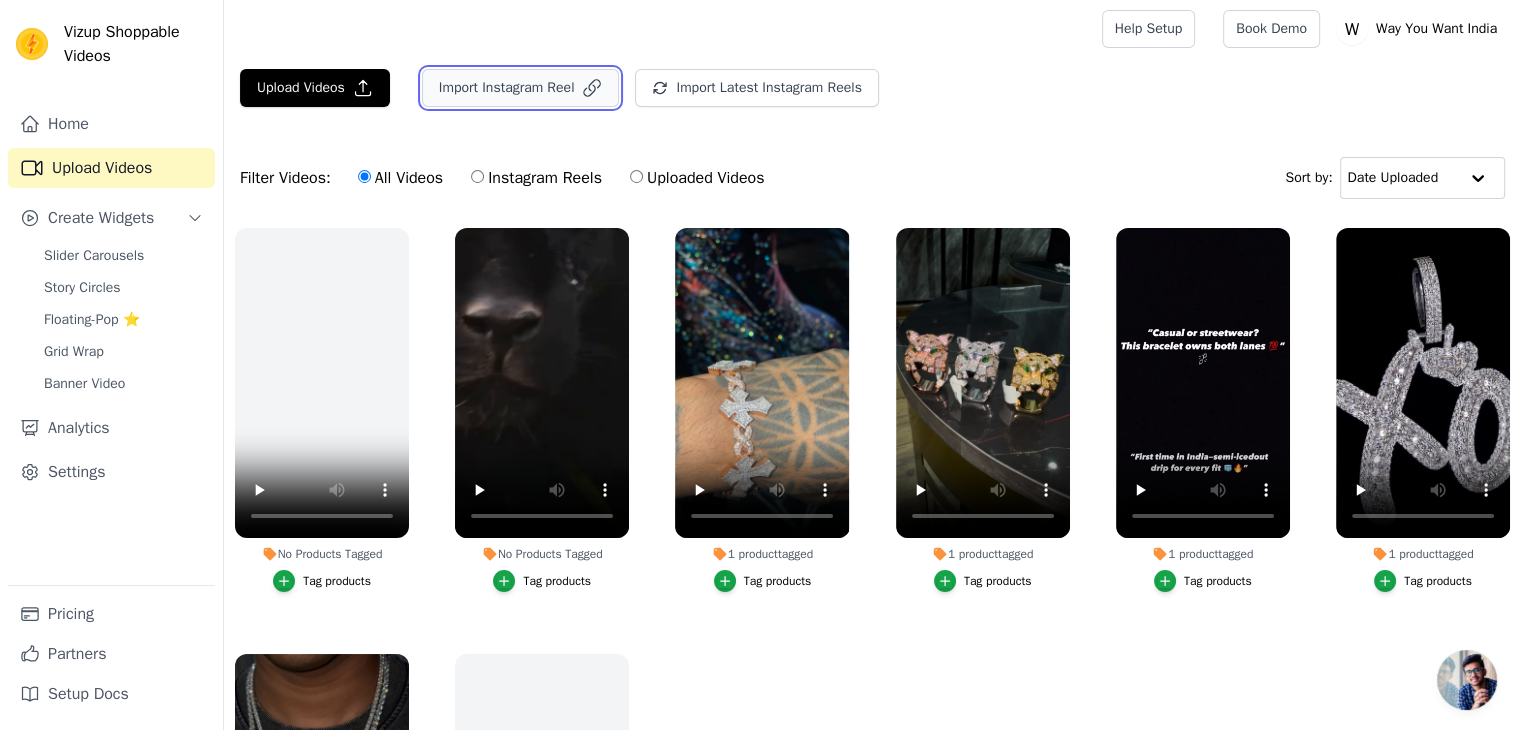 click on "Import Instagram Reel" at bounding box center (521, 88) 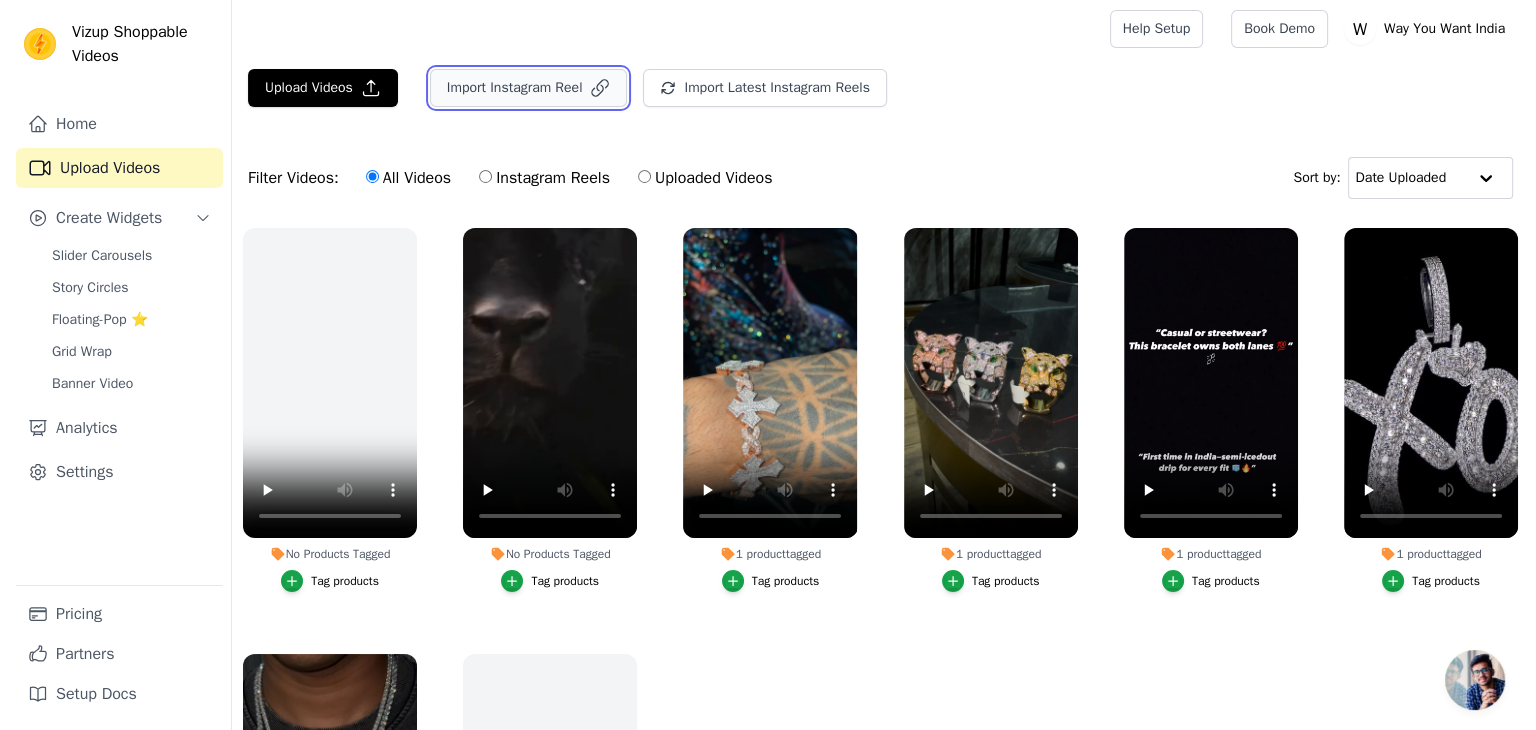 scroll, scrollTop: 0, scrollLeft: 0, axis: both 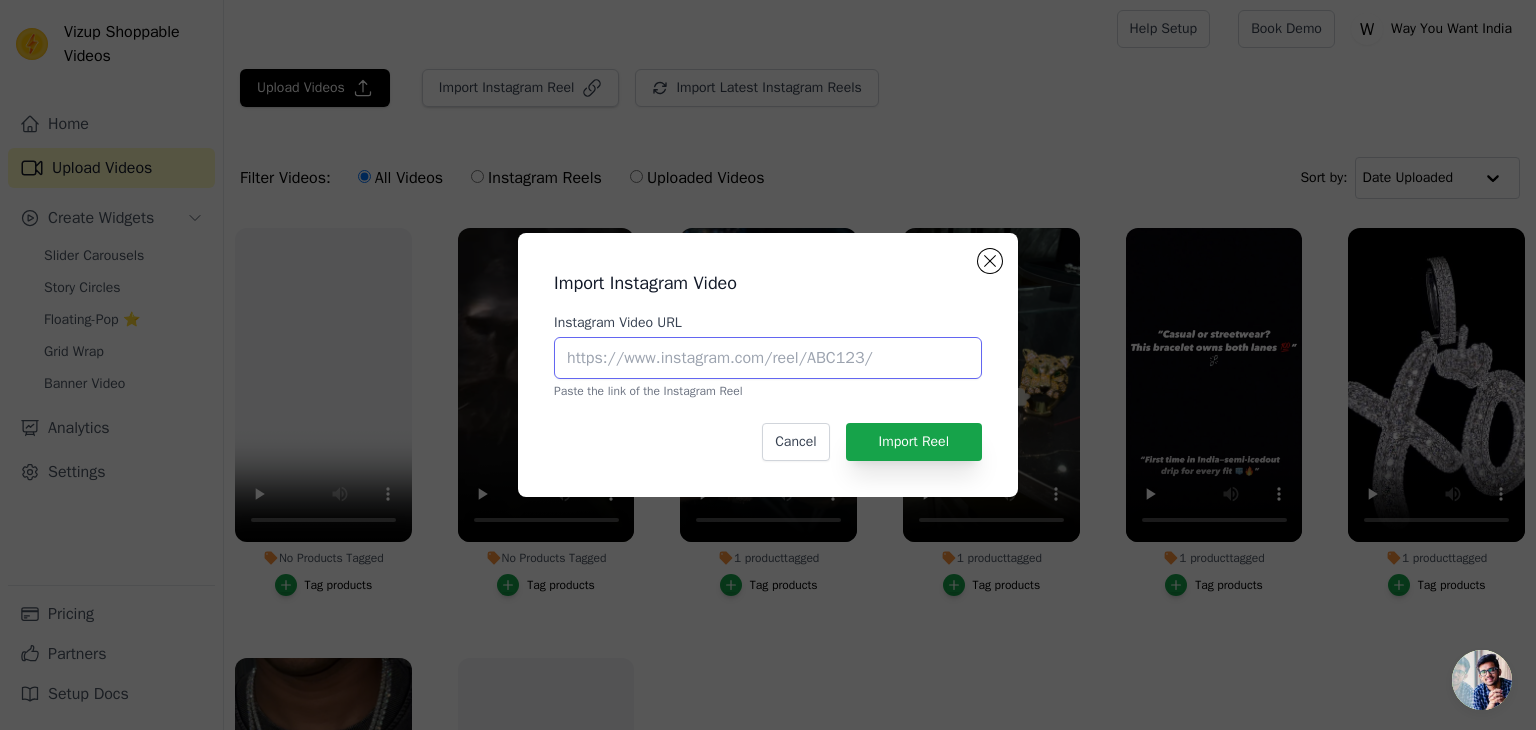 click on "Instagram Video URL" at bounding box center [768, 358] 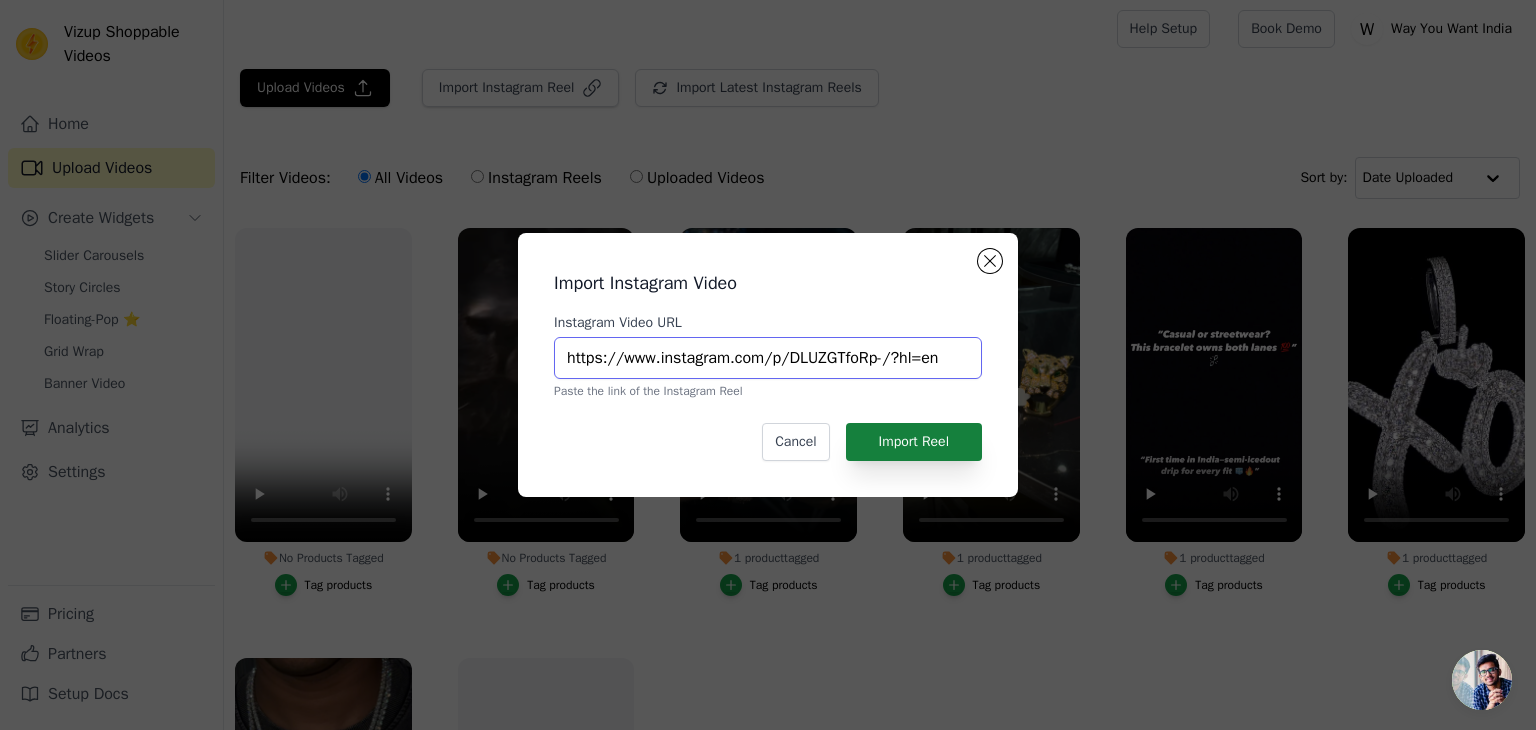 type on "https://www.instagram.com/p/DLUZGTfoRp-/?hl=en" 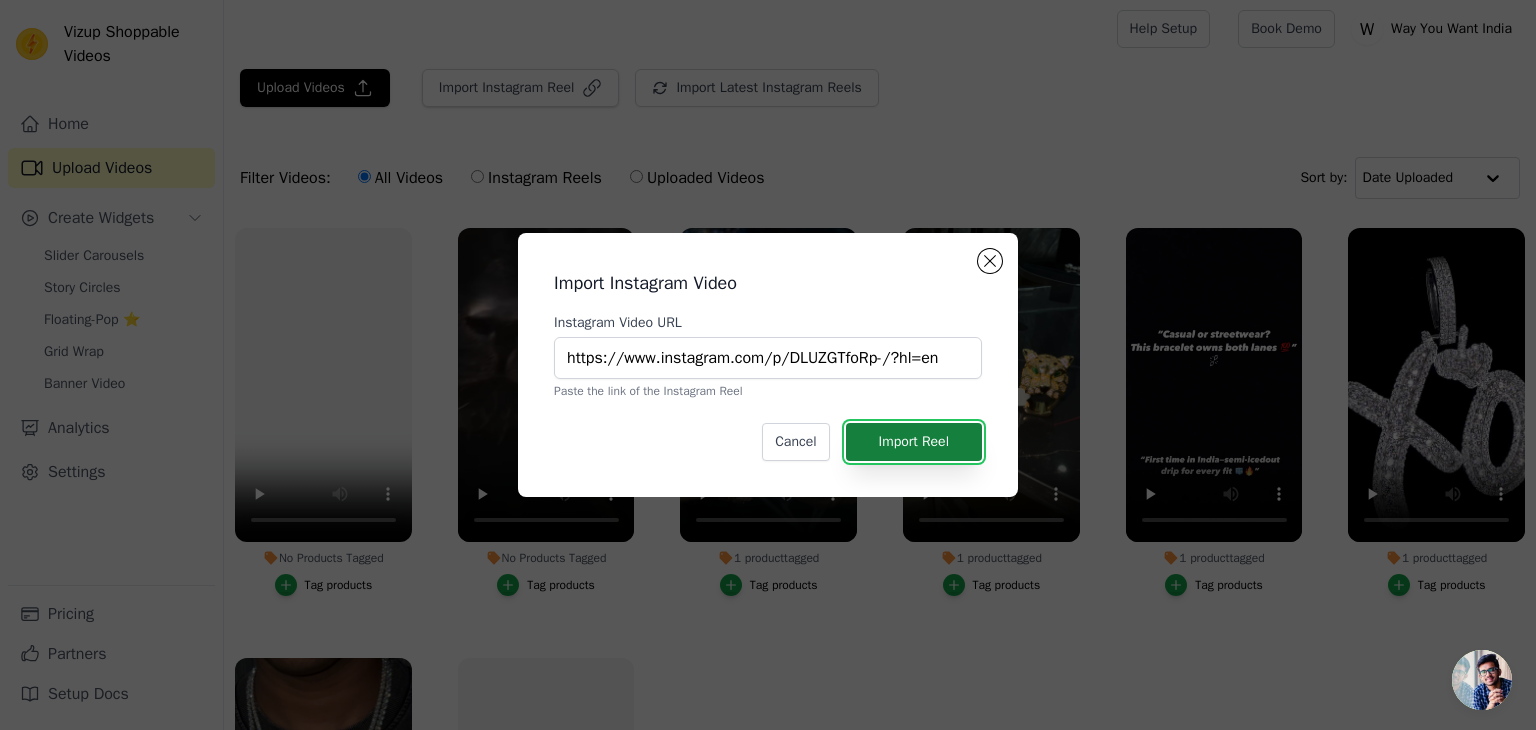 click on "Import Reel" at bounding box center [914, 442] 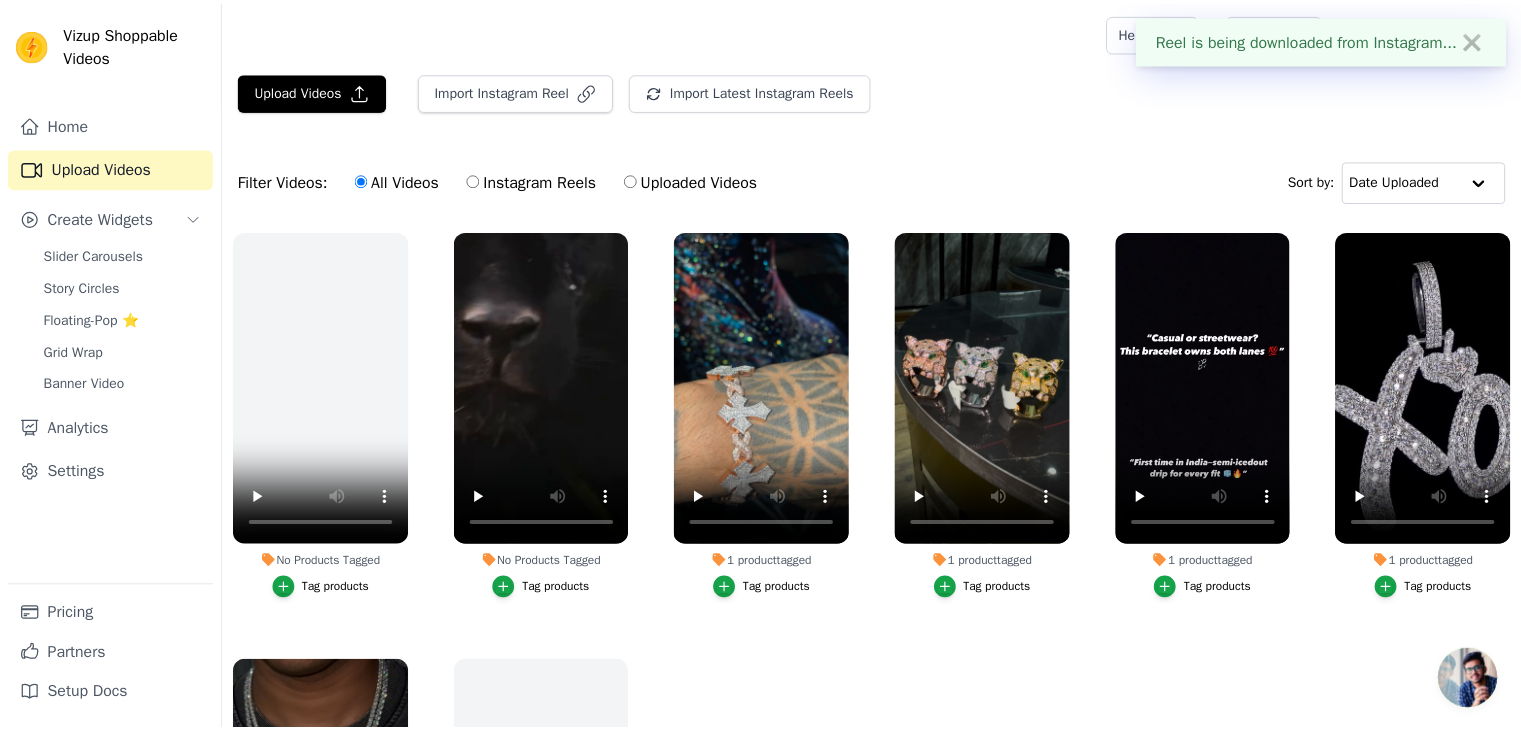 scroll, scrollTop: 3, scrollLeft: 0, axis: vertical 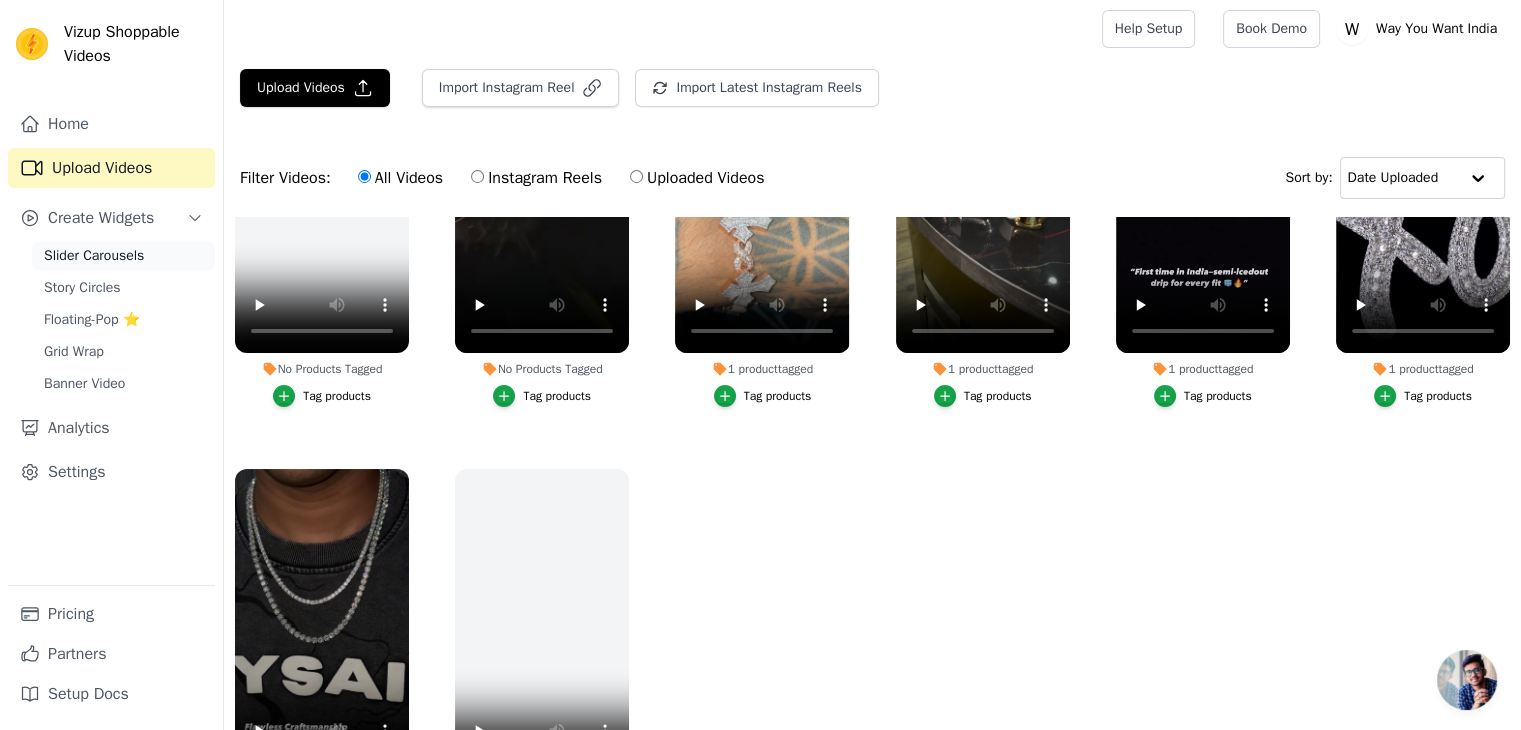 click on "Slider Carousels" at bounding box center [94, 256] 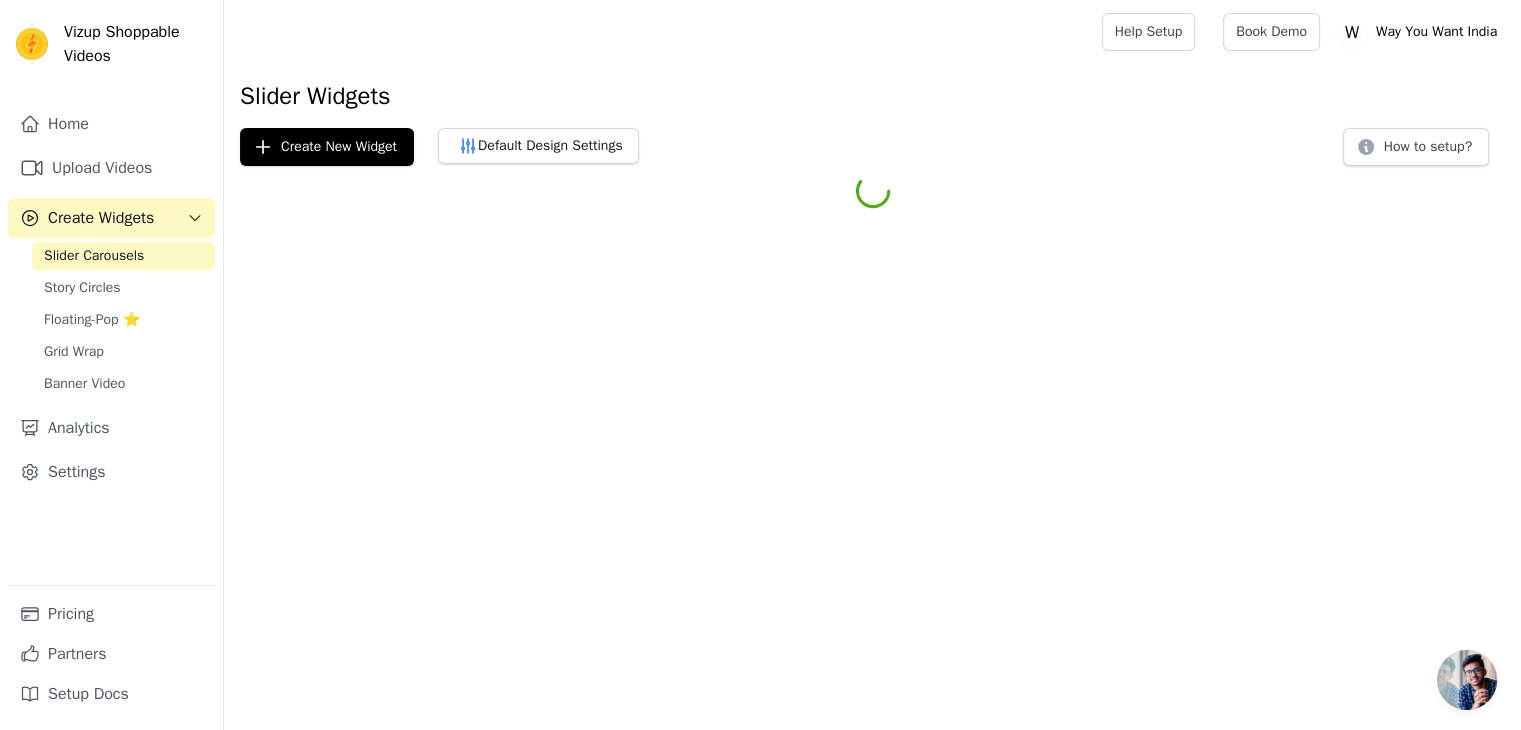 scroll, scrollTop: 0, scrollLeft: 0, axis: both 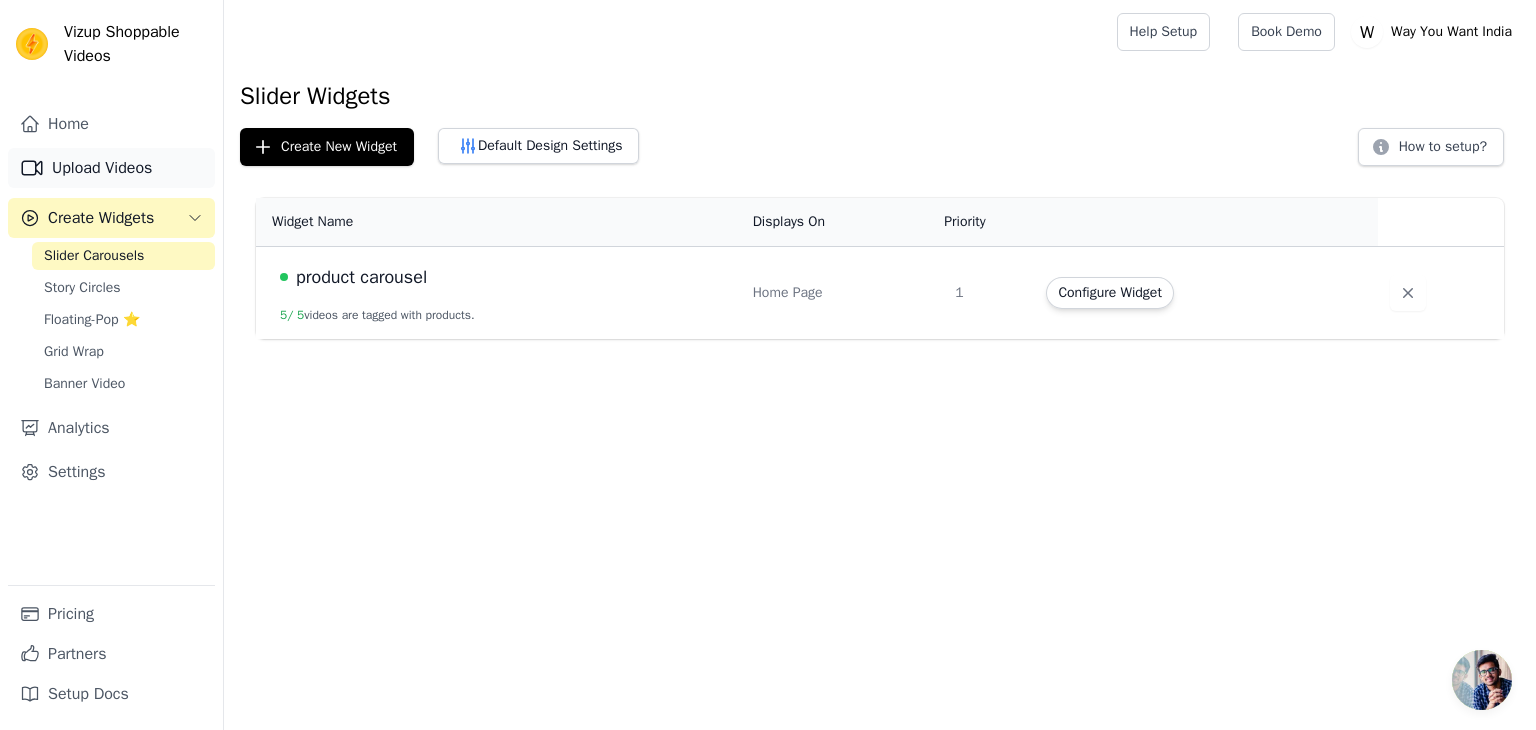 click on "Upload Videos" at bounding box center [111, 168] 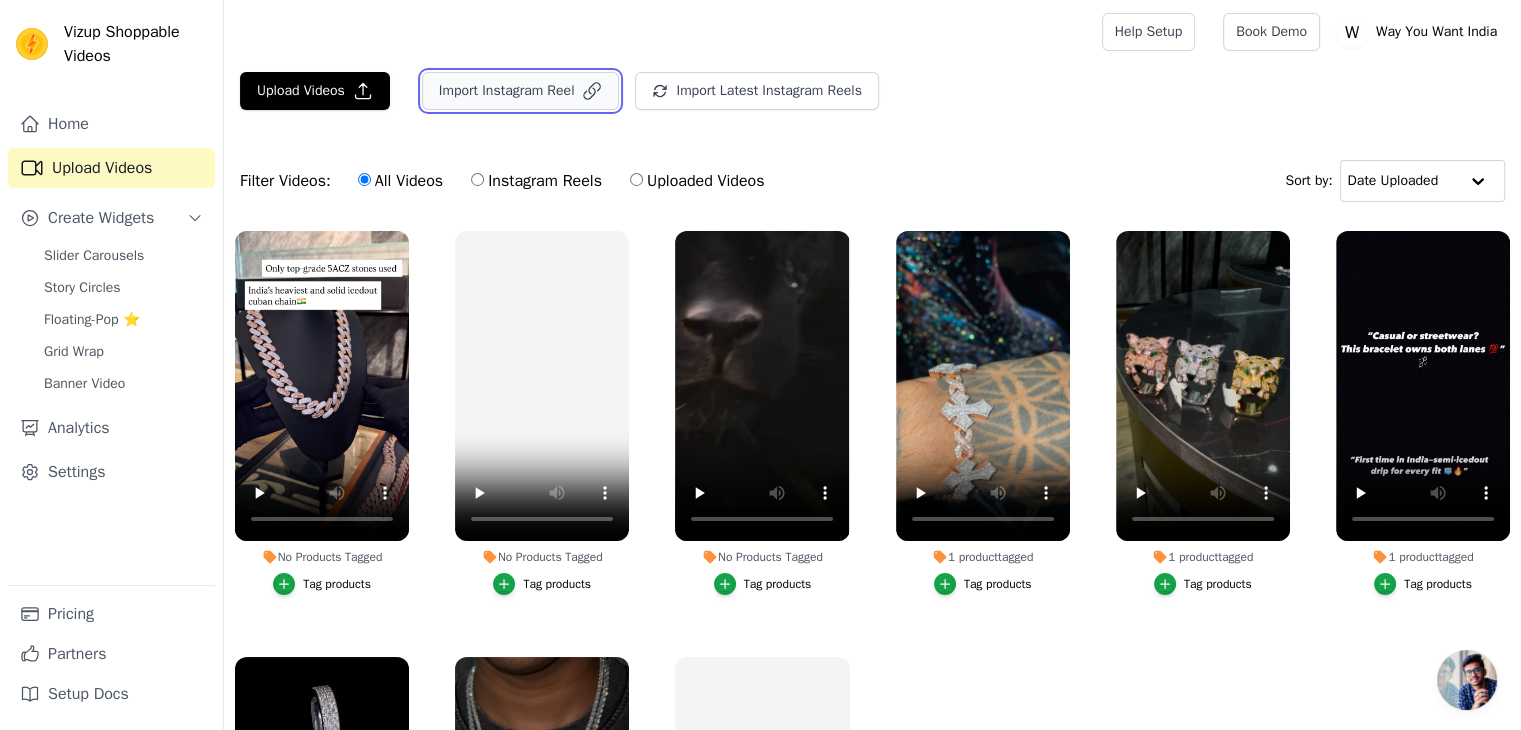 click on "Import Instagram Reel" at bounding box center [521, 91] 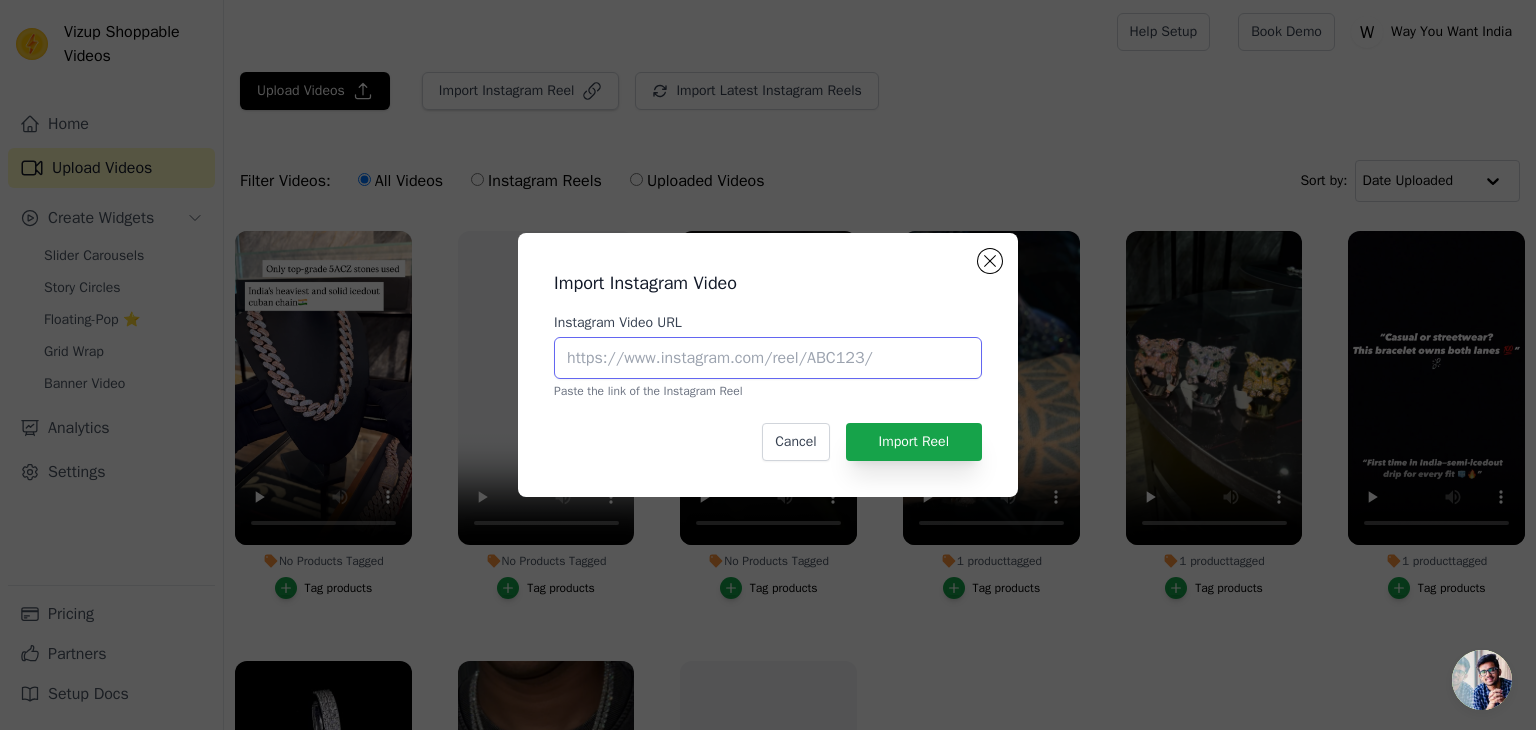 click on "Instagram Video URL" at bounding box center [768, 358] 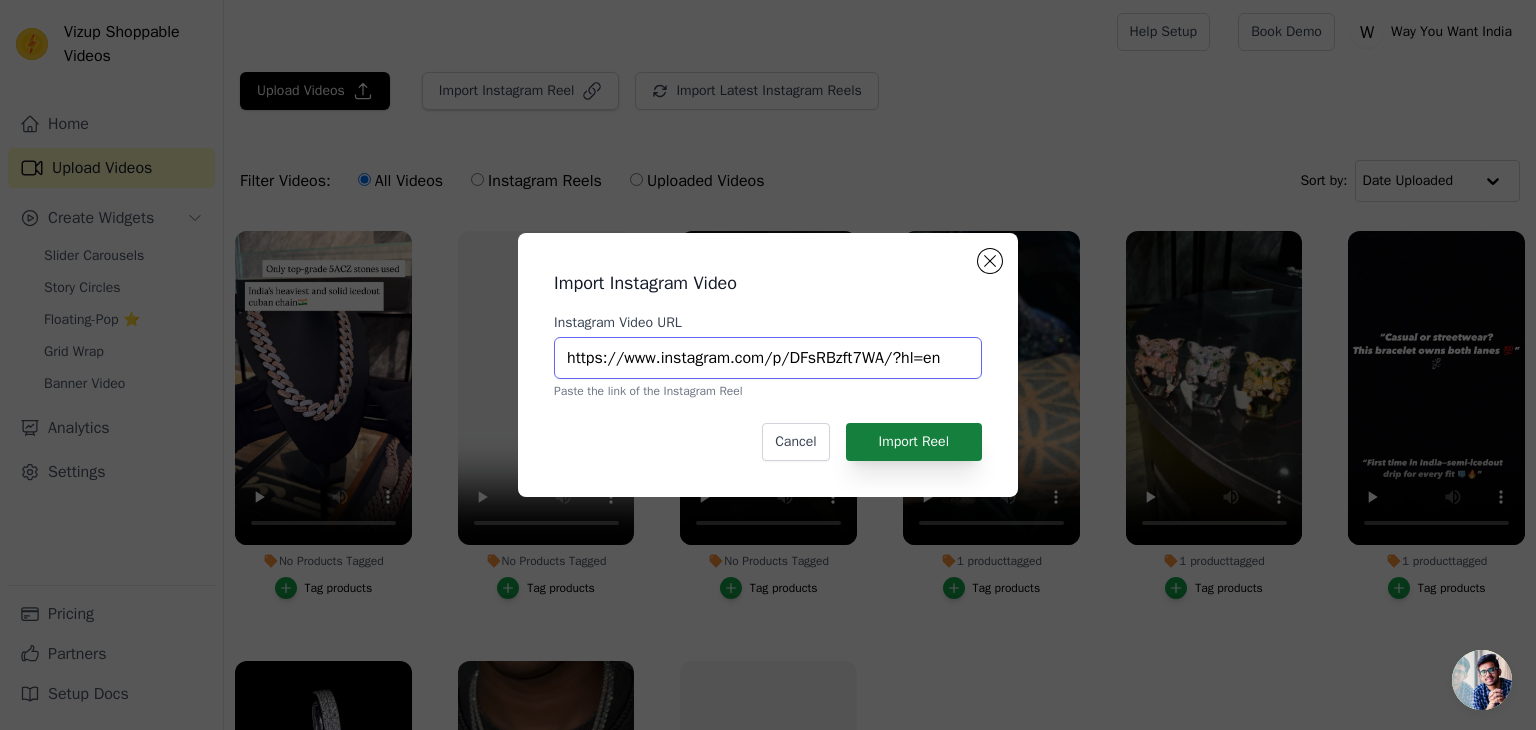 type on "https://www.instagram.com/p/DFsRBzft7WA/?hl=en" 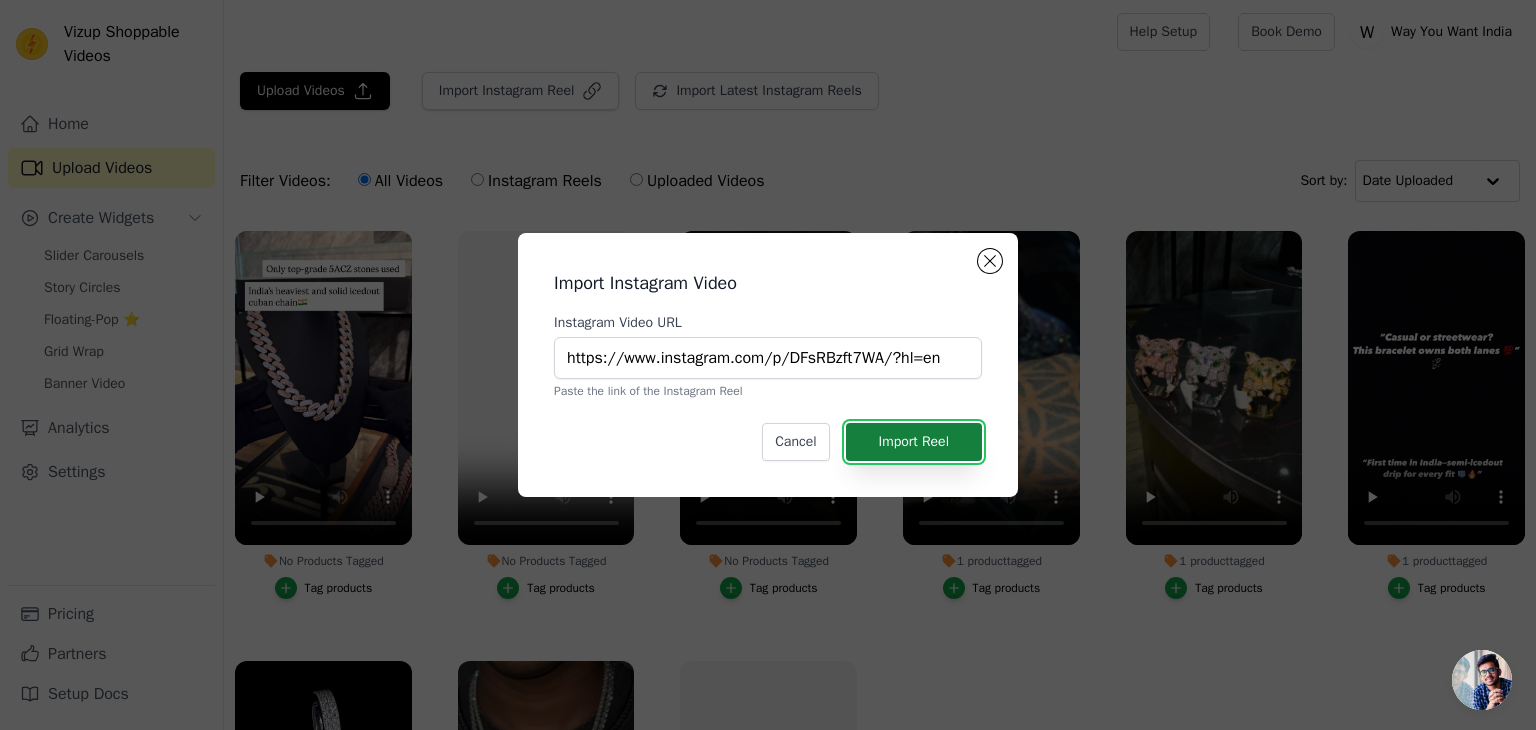 click on "Import Reel" at bounding box center [914, 442] 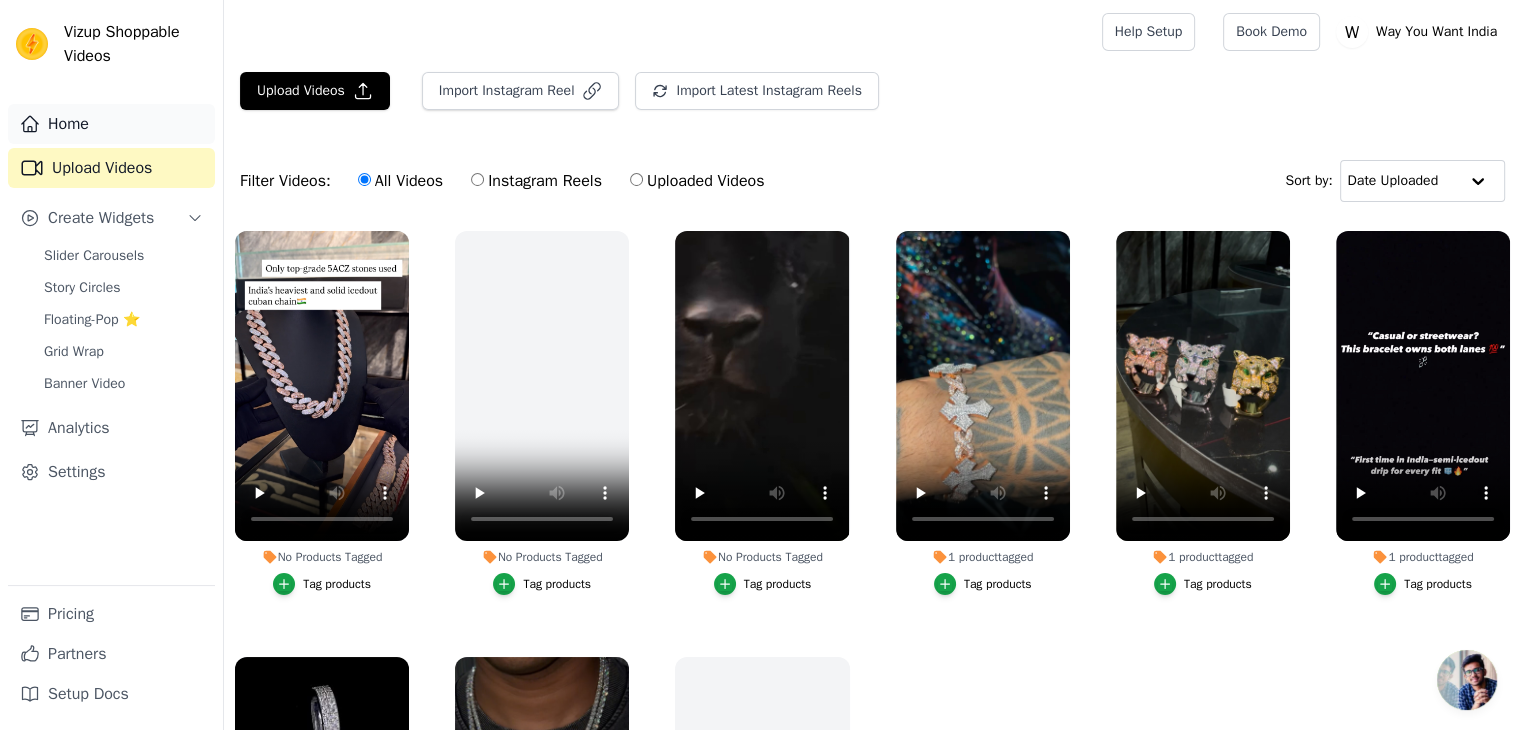 click on "Home" at bounding box center (111, 124) 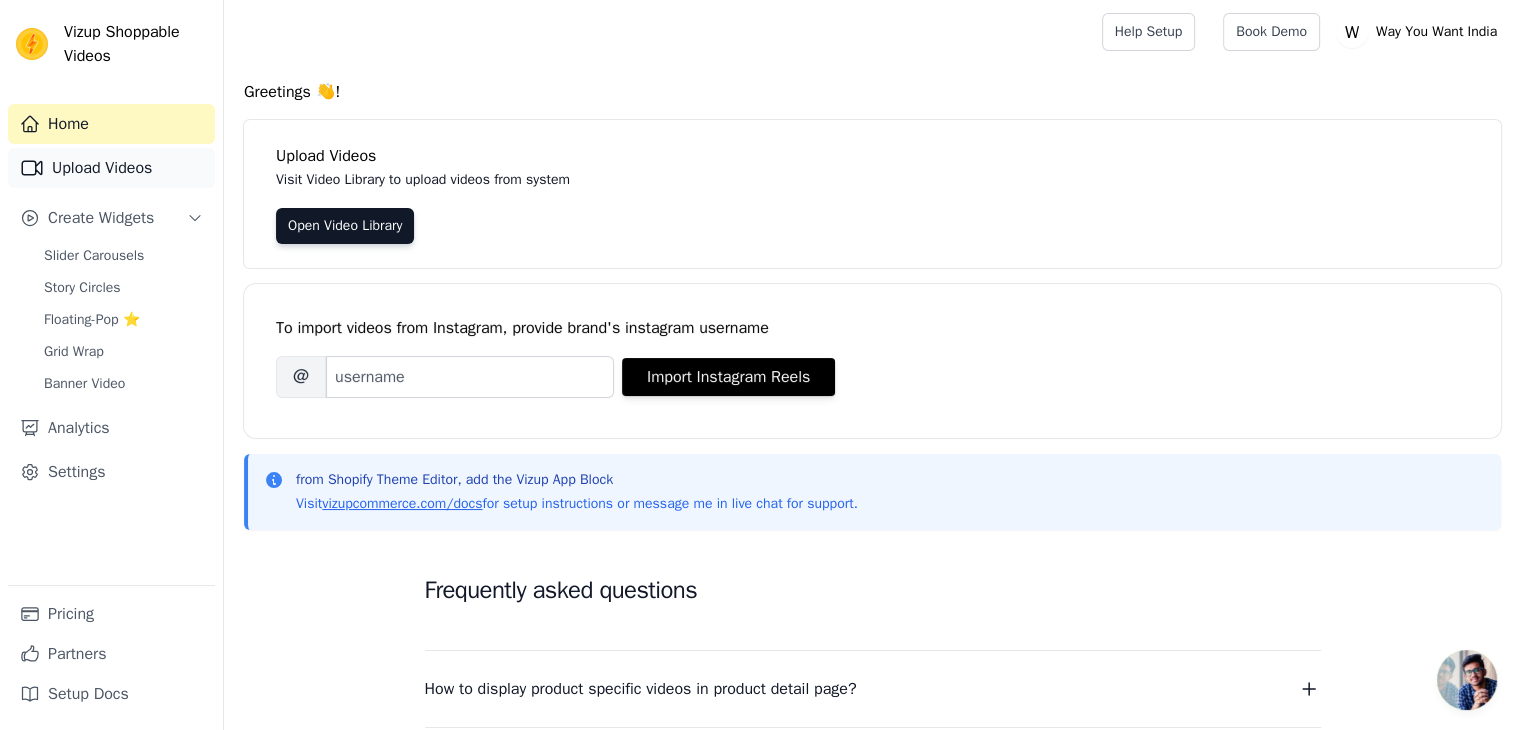 click on "Upload Videos" at bounding box center [111, 168] 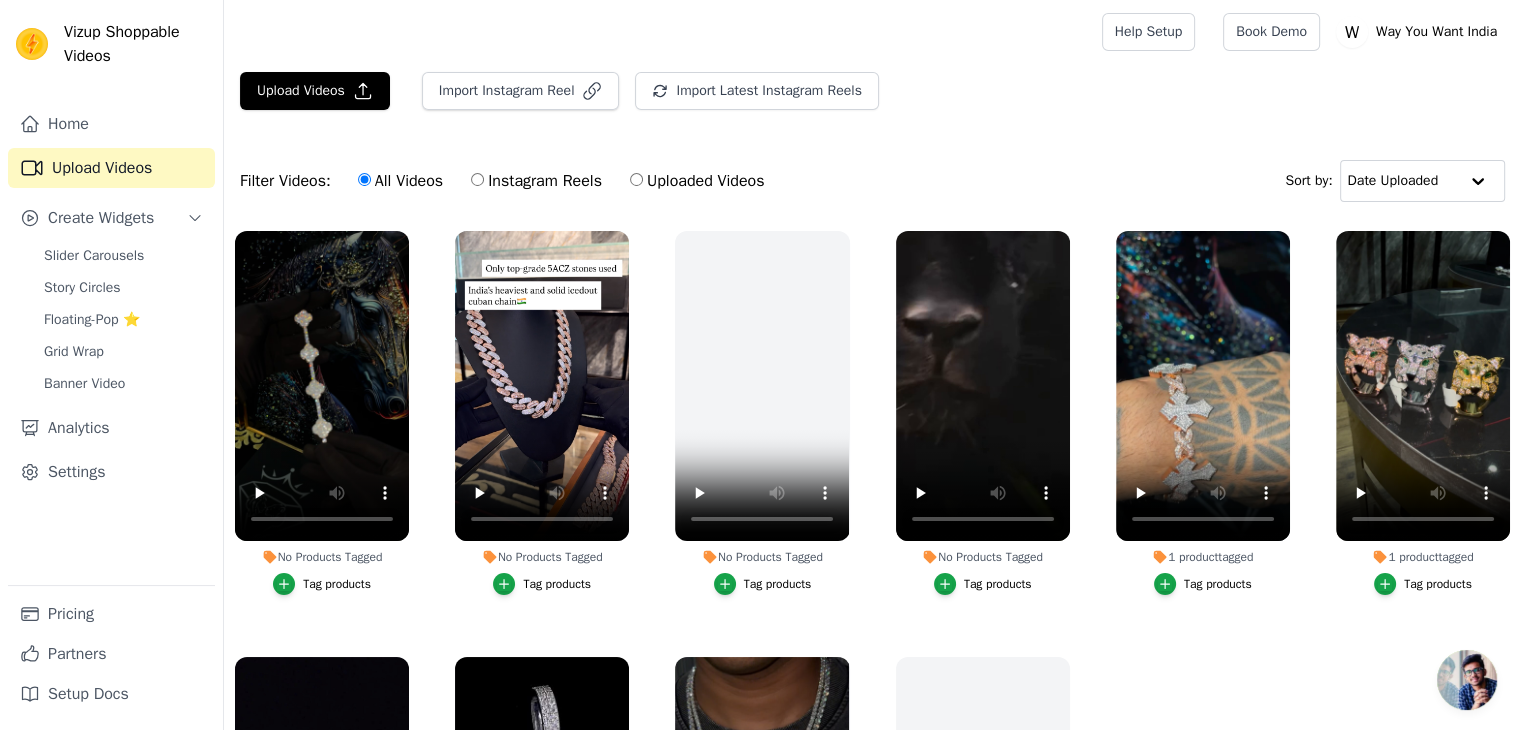 click on "Upload Videos
Import Instagram Reel
Import Latest Instagram Reels     Import Latest IG Reels     Filter Videos:
All Videos
Instagram Reels
Uploaded Videos   Sort by:
Date Uploaded
No Products Tagged       Tag products
No Products Tagged       Tag products
No Products Tagged       Tag products
No Products Tagged       Tag products           1   product  tagged       Tag products           1   product  tagged       Tag products           1   product  tagged       Tag products           1   product  tagged       Tag products           1   product  tagged       Tag products
No Products Tagged       Tag products" at bounding box center [872, 479] 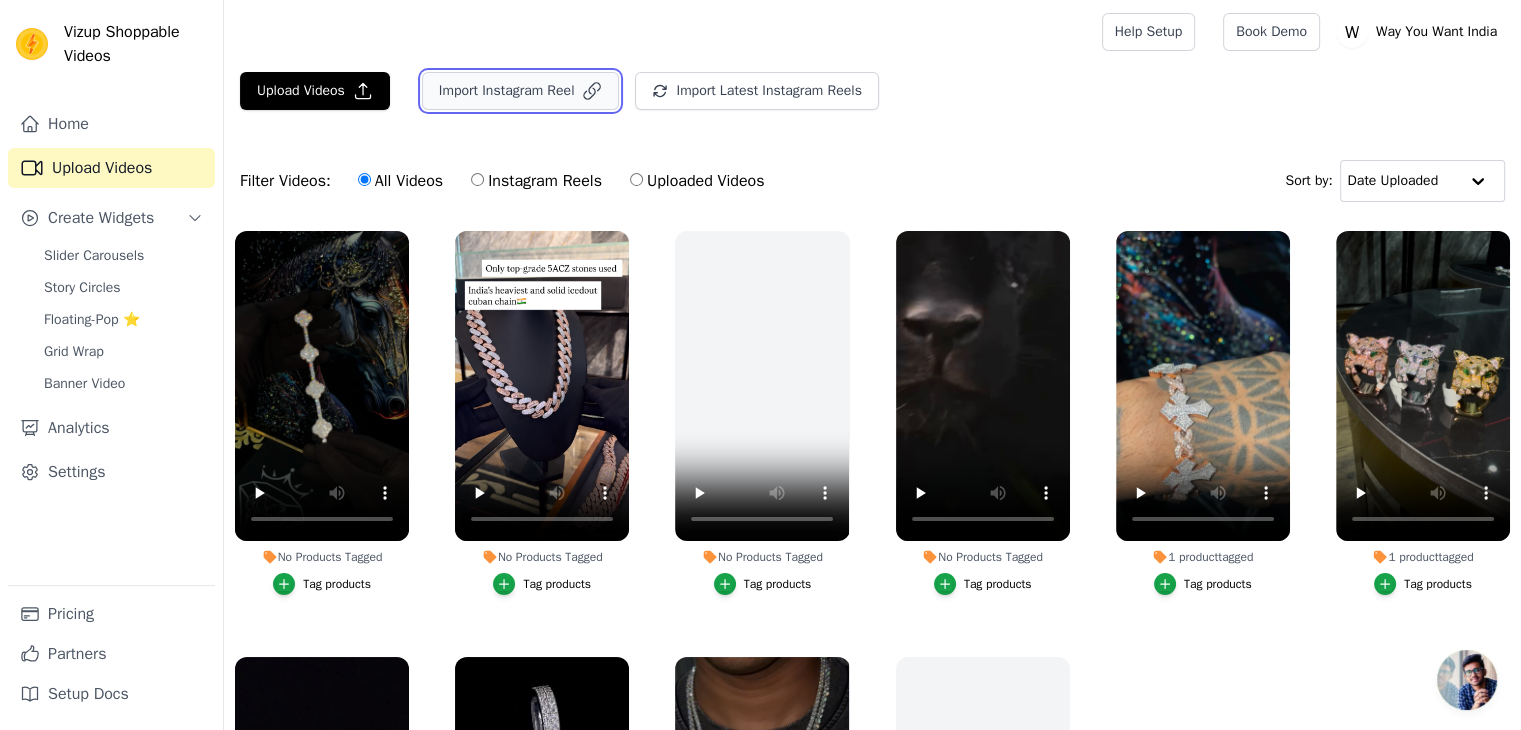 click on "Import Instagram Reel" at bounding box center (521, 91) 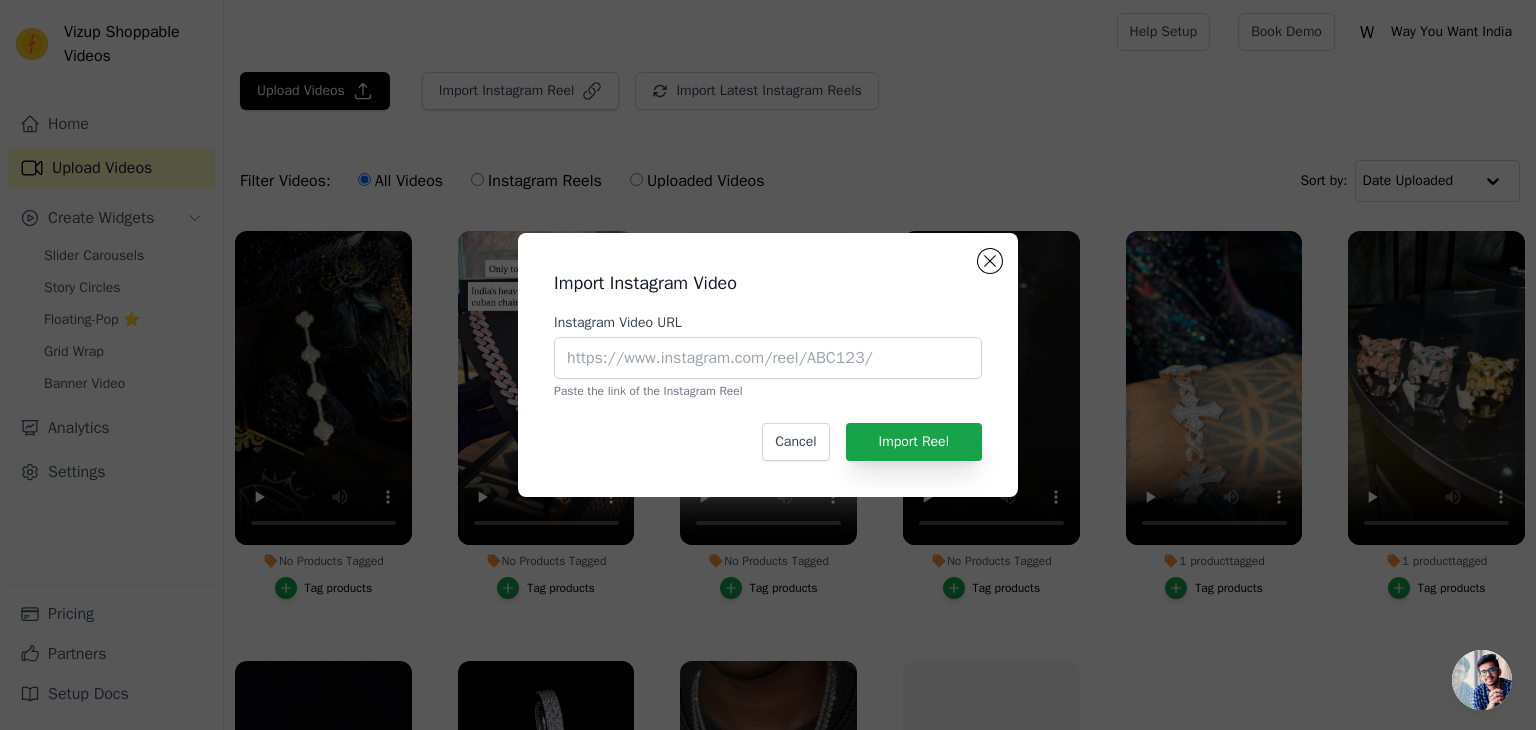 click on "Instagram Video URL       Paste the link of the Instagram Reel" at bounding box center (768, 356) 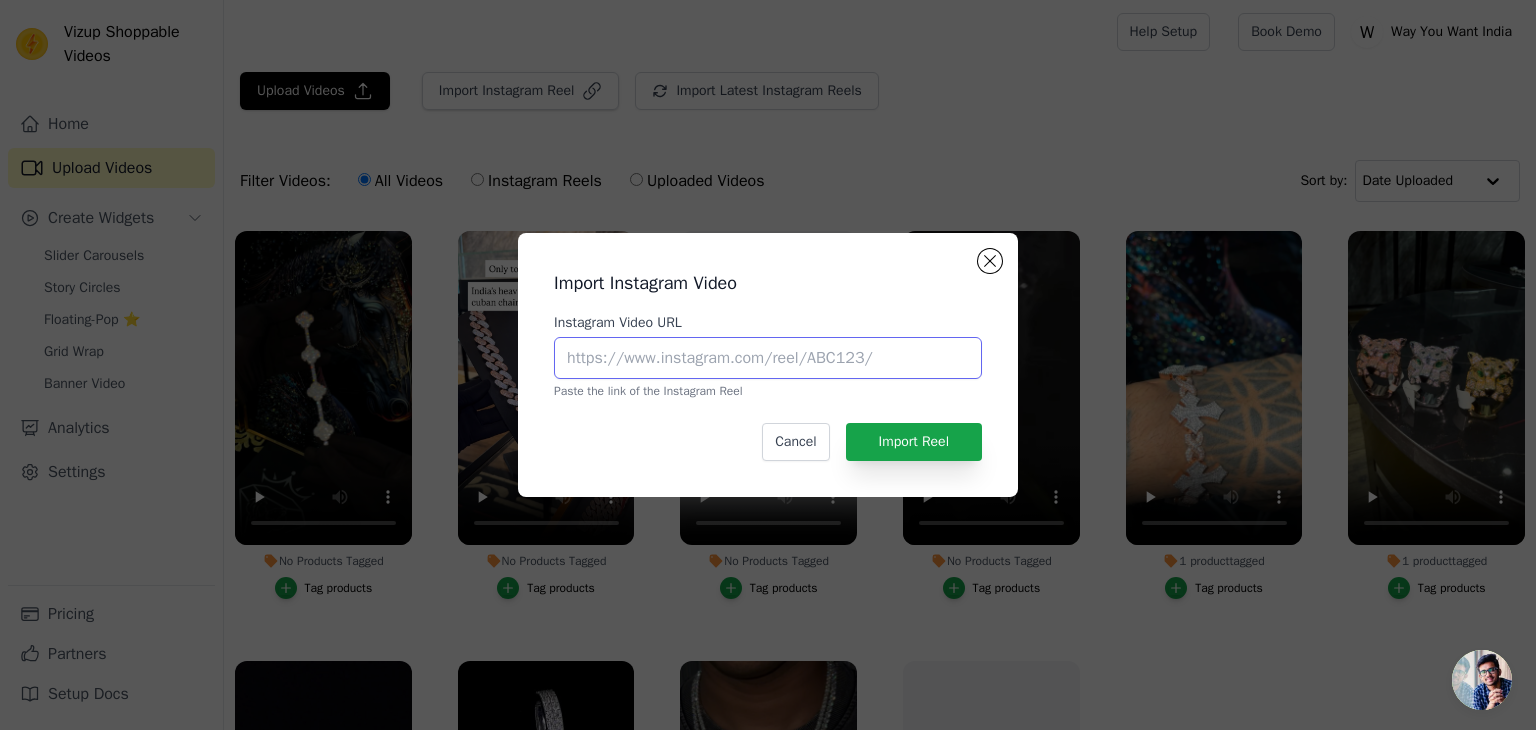 click on "Instagram Video URL" at bounding box center [768, 358] 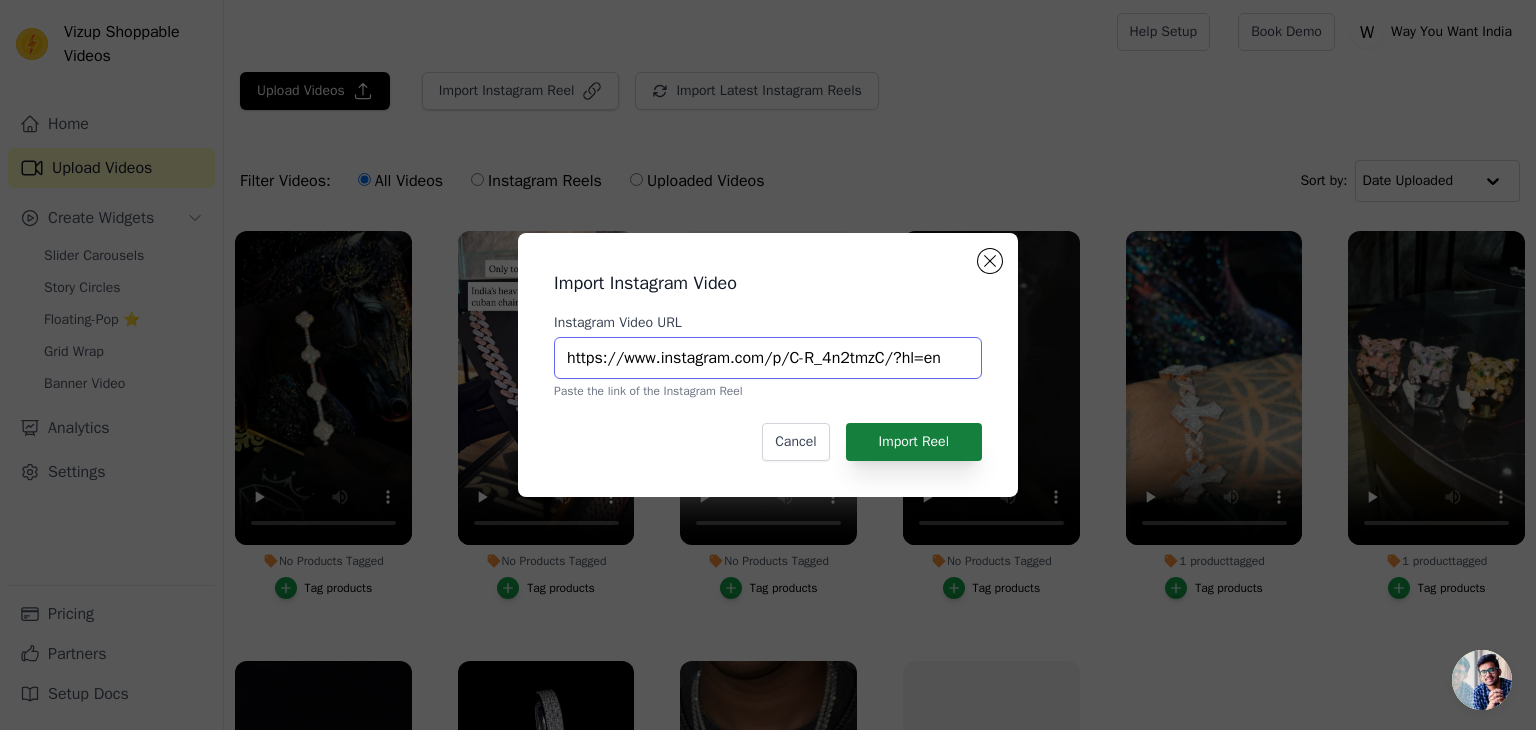 type on "https://www.instagram.com/p/C-R_4n2tmzC/?hl=en" 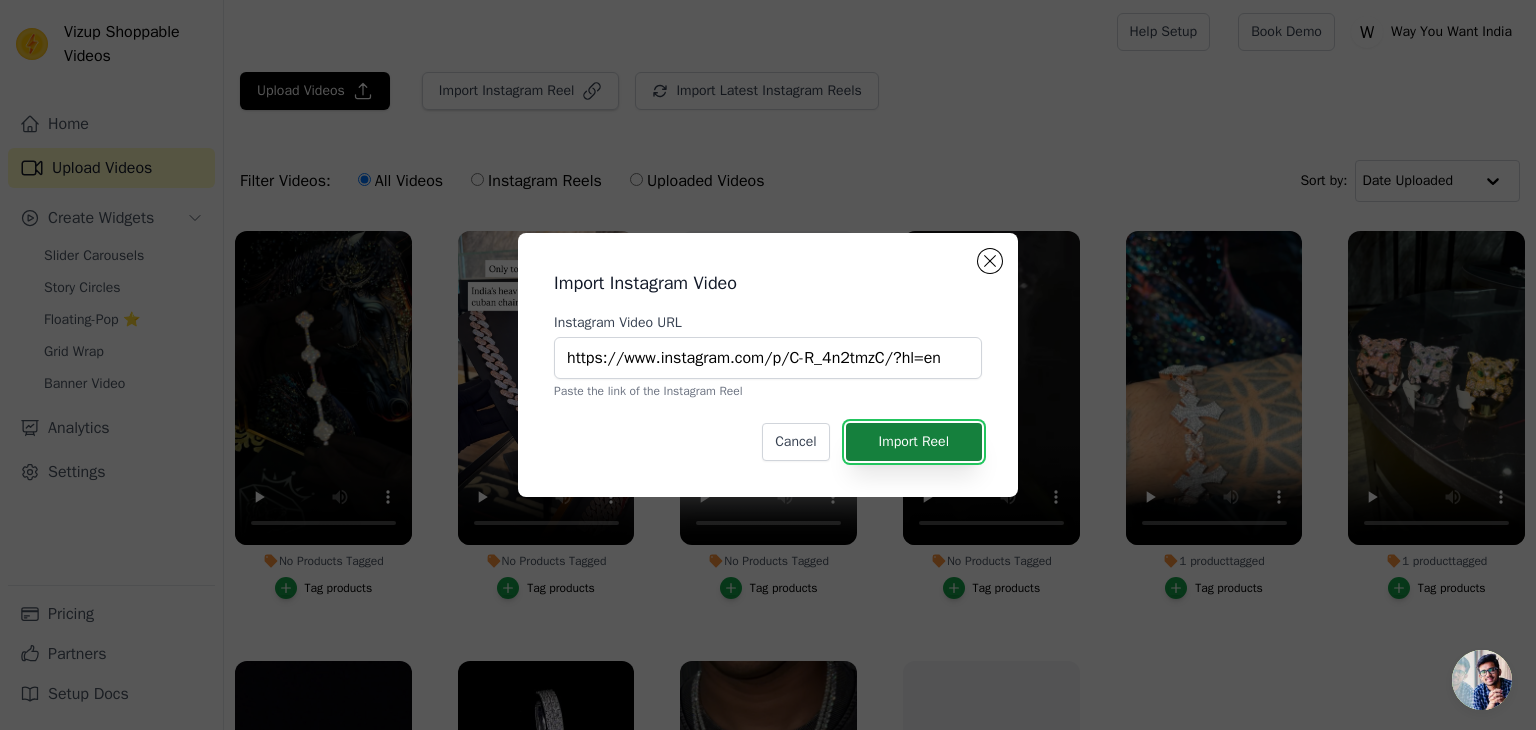 click on "Import Reel" at bounding box center (914, 442) 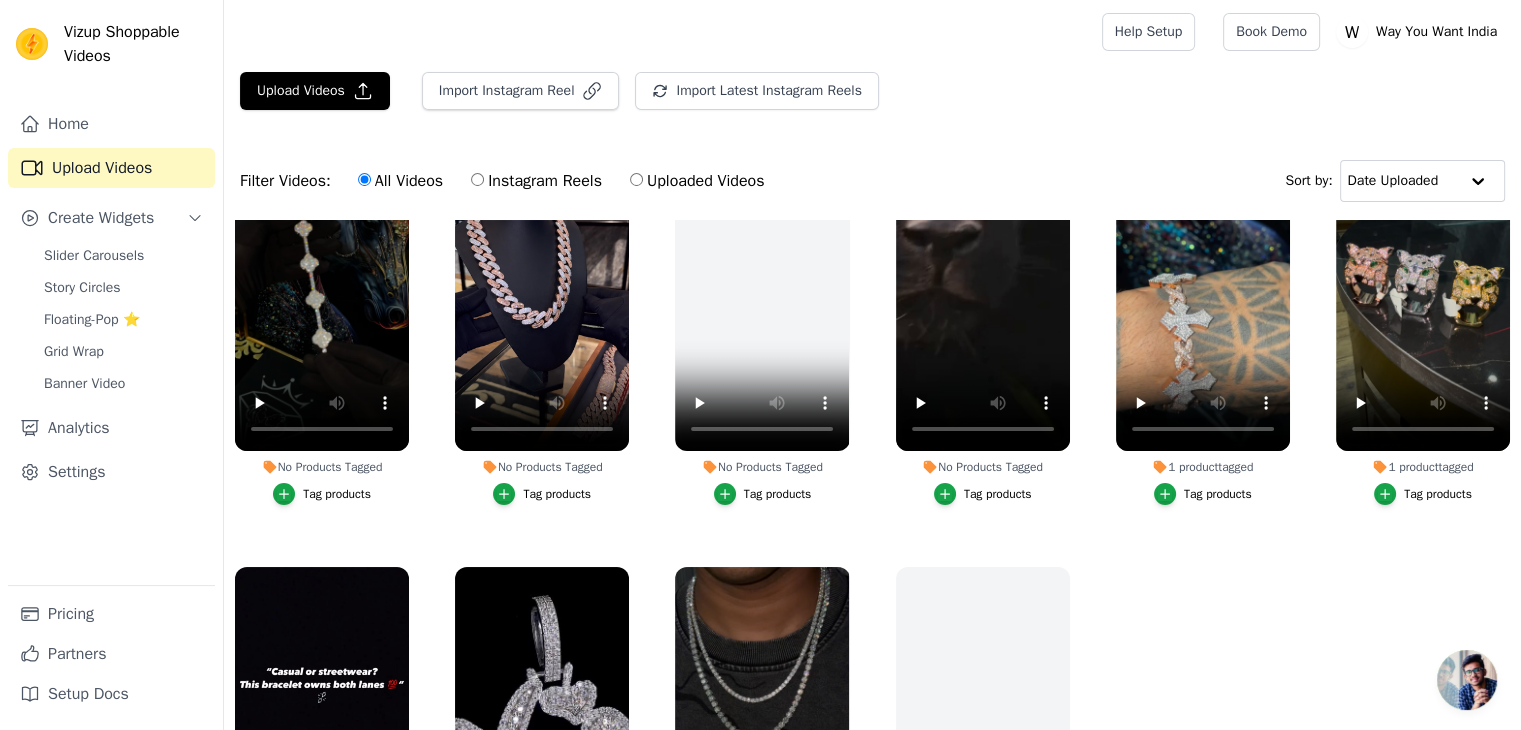 scroll, scrollTop: 0, scrollLeft: 0, axis: both 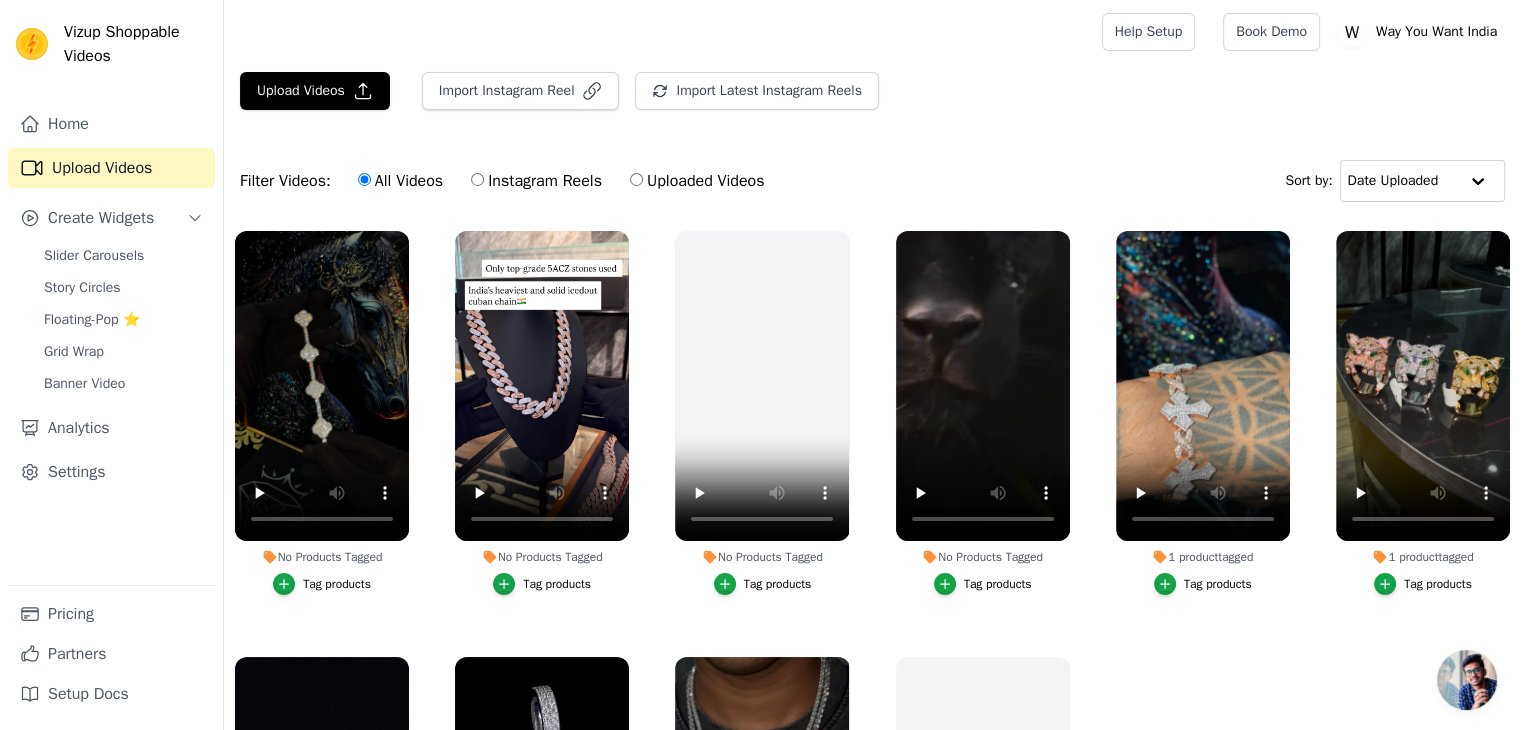 click on "Upload Videos
Import Instagram Reel
Import Latest Instagram Reels     Import Latest IG Reels     Filter Videos:
All Videos
Instagram Reels
Uploaded Videos   Sort by:
Date Uploaded
No Products Tagged       Tag products
No Products Tagged       Tag products
No Products Tagged       Tag products
No Products Tagged       Tag products           1   product  tagged       Tag products           1   product  tagged       Tag products           1   product  tagged       Tag products           1   product  tagged       Tag products           1   product  tagged       Tag products
No Products Tagged       Tag products" at bounding box center (872, 479) 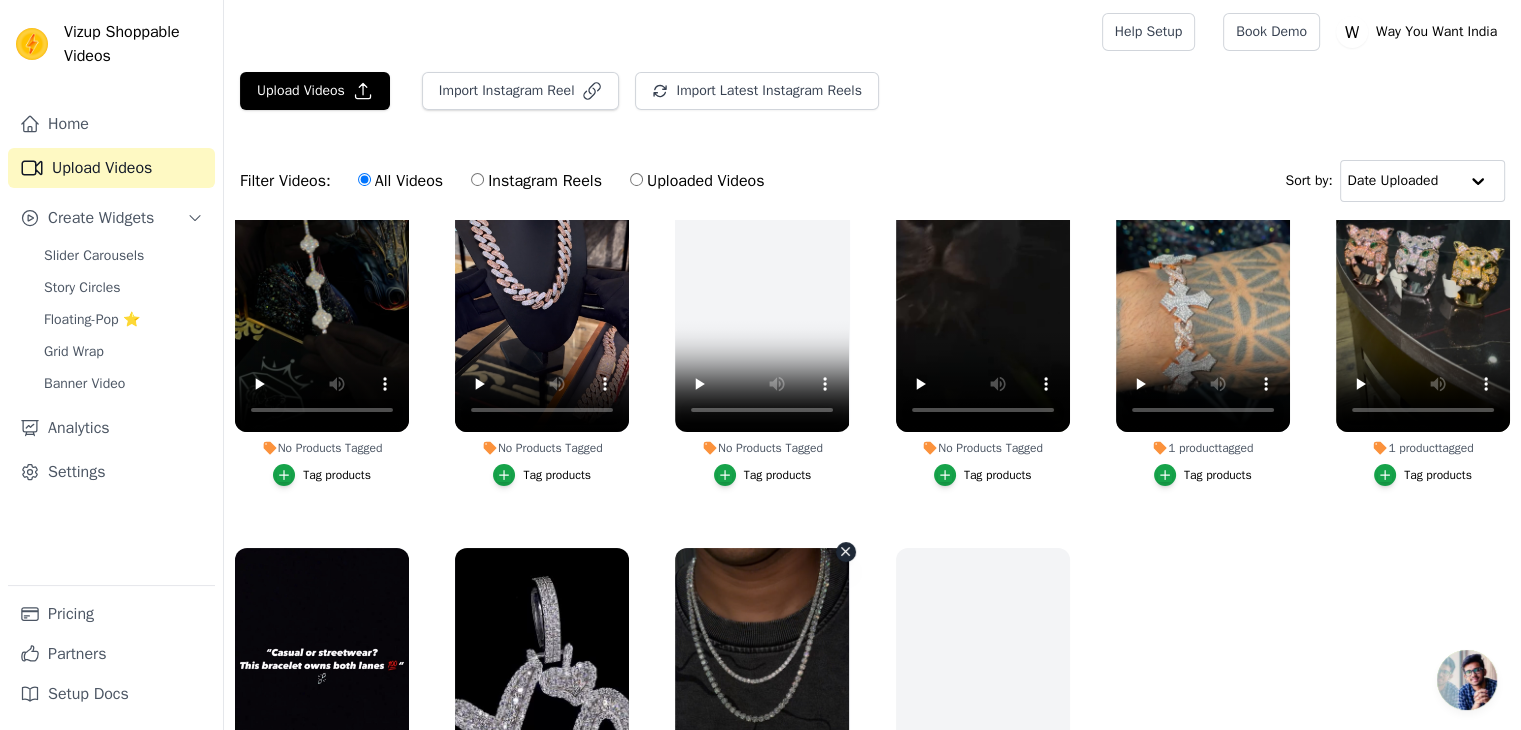 scroll, scrollTop: 190, scrollLeft: 0, axis: vertical 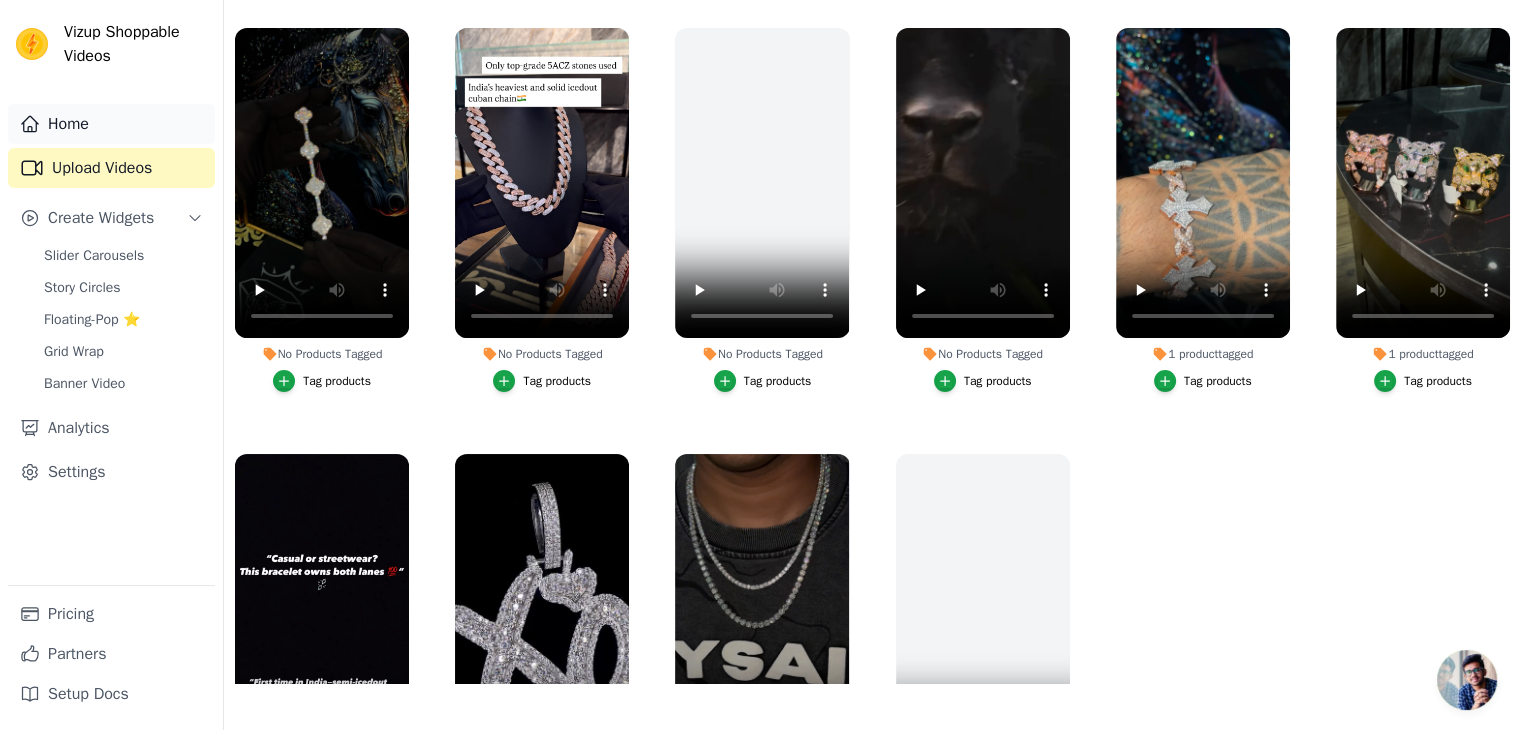 click on "Home" at bounding box center (111, 124) 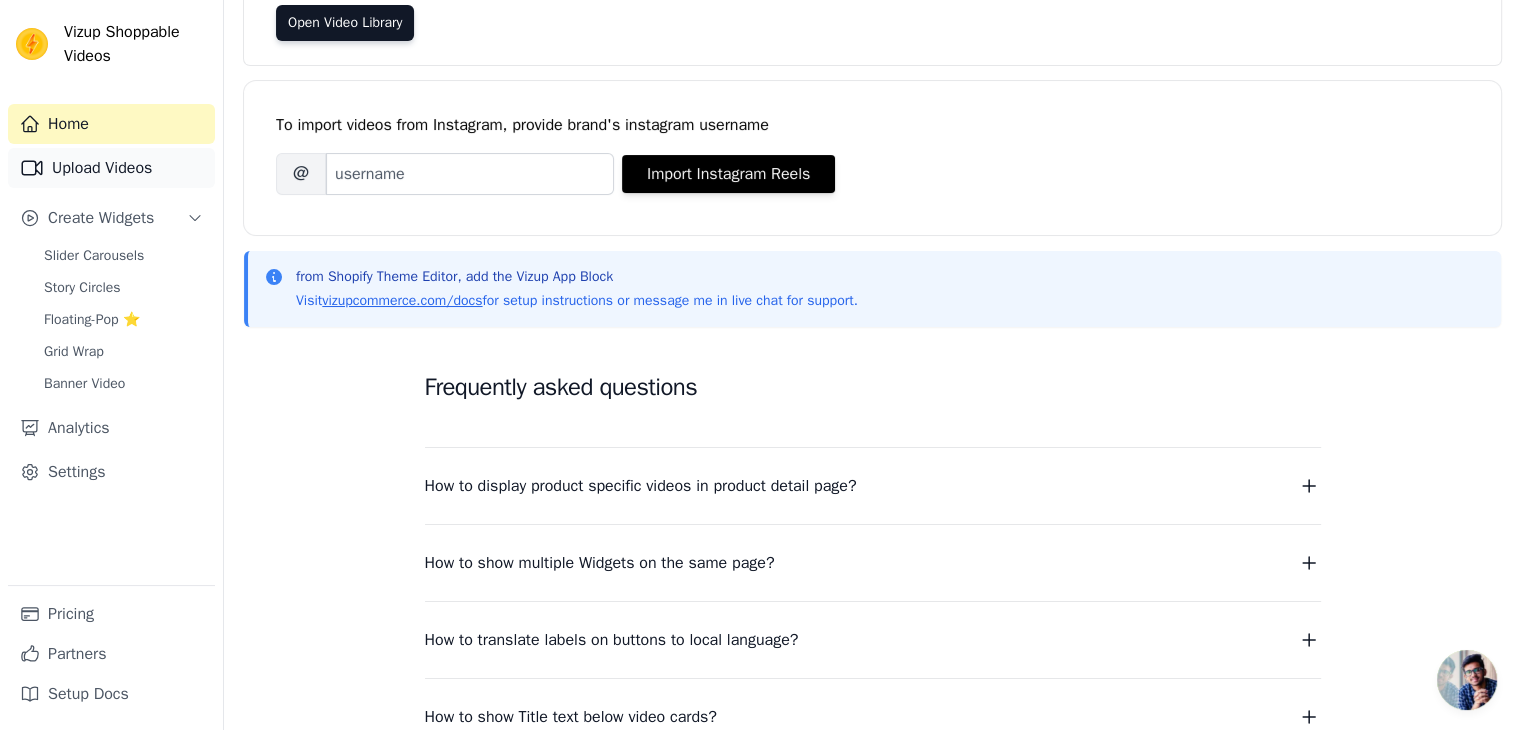 click on "Upload Videos" at bounding box center (111, 168) 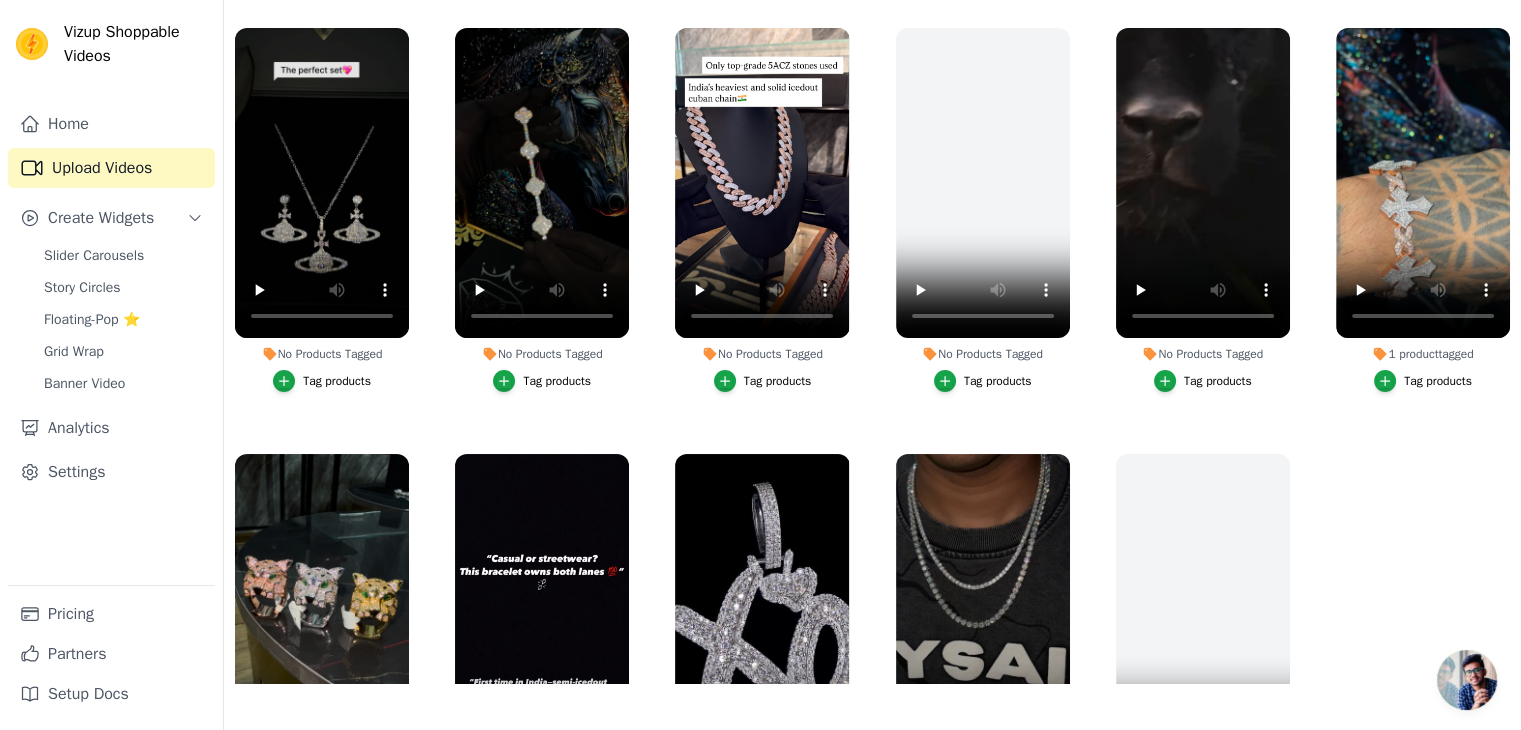 click on "No Products Tagged       Tag products
No Products Tagged       Tag products
No Products Tagged       Tag products
No Products Tagged       Tag products
No Products Tagged       Tag products           1   product  tagged       Tag products           1   product  tagged       Tag products           1   product  tagged       Tag products           1   product  tagged       Tag products           1   product  tagged       Tag products
No Products Tagged       Tag products" at bounding box center [872, 350] 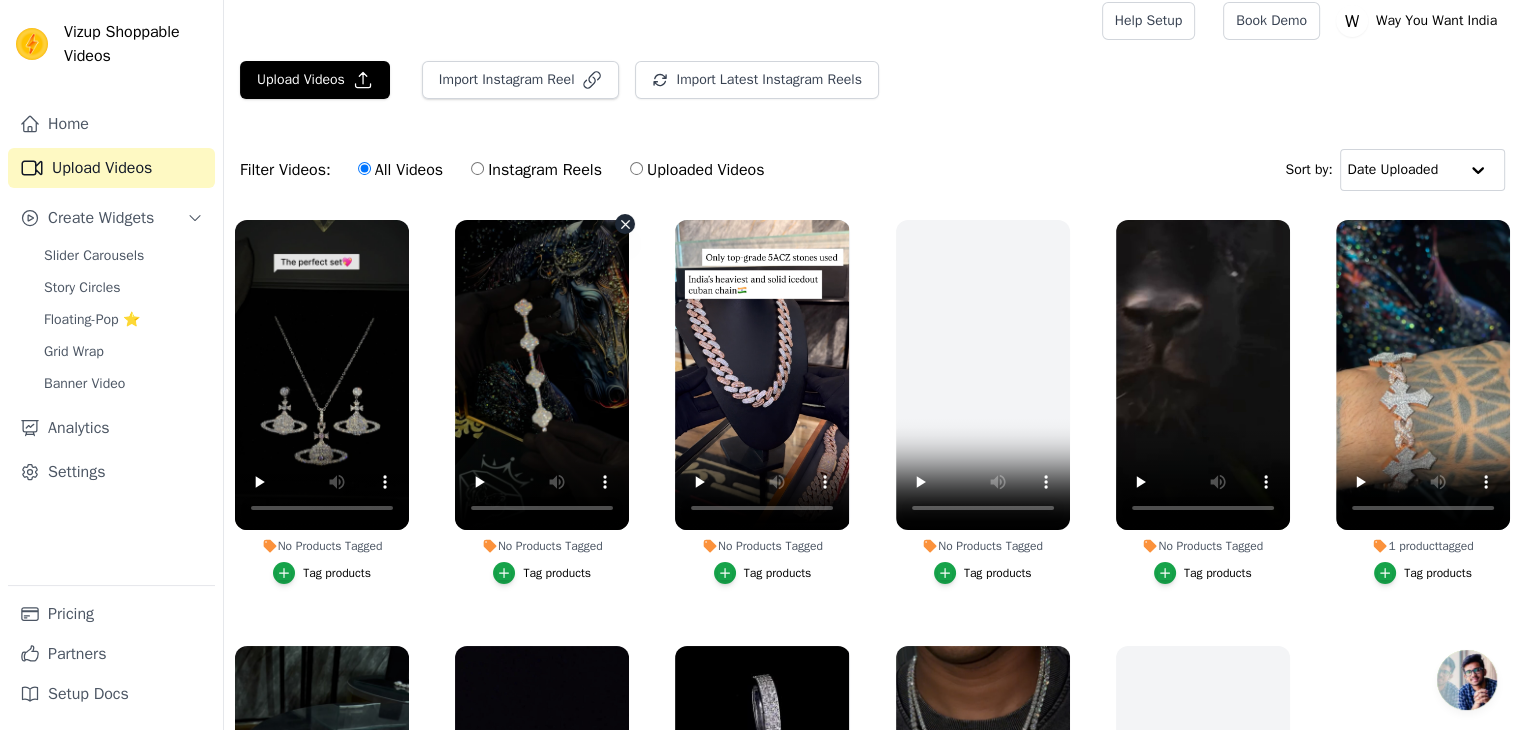 scroll, scrollTop: 0, scrollLeft: 0, axis: both 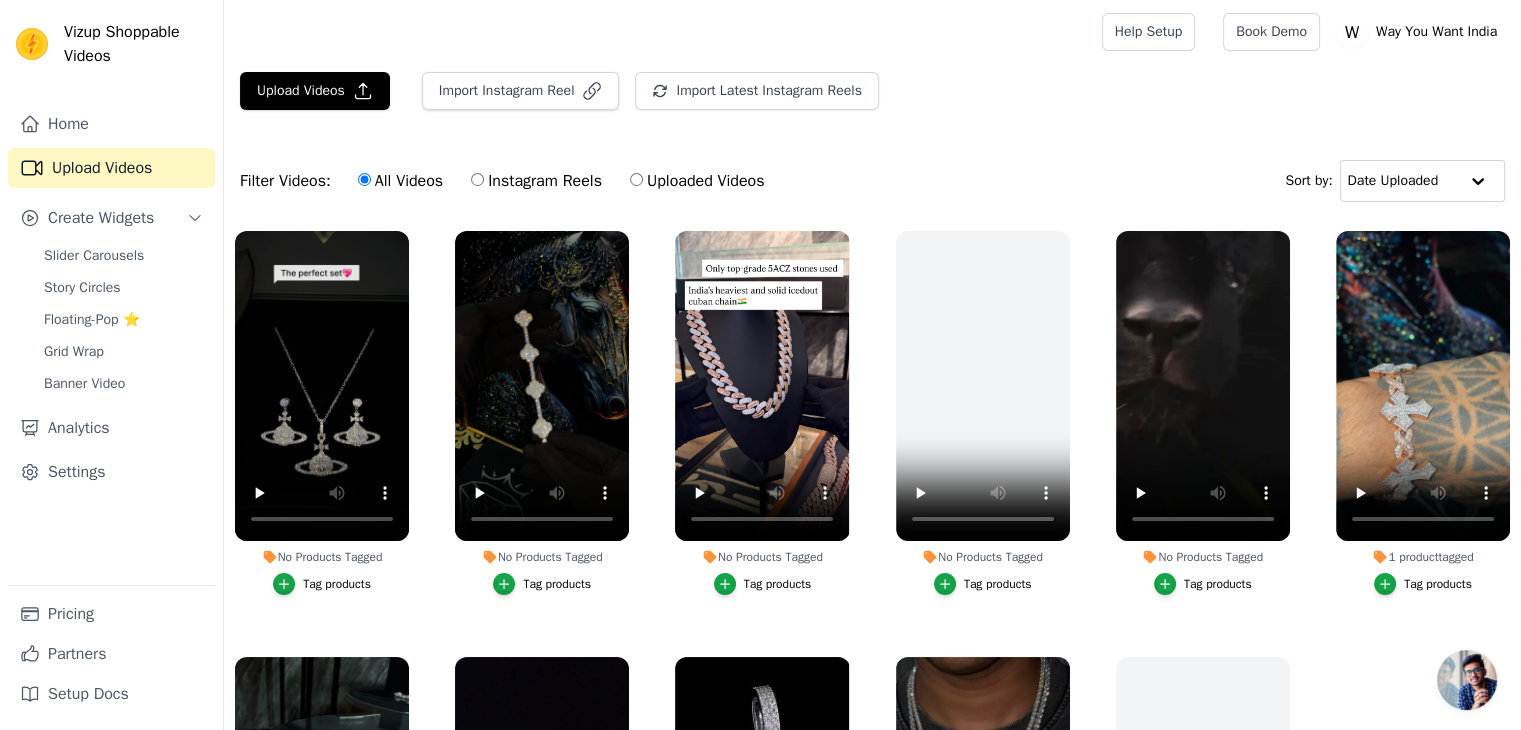 click on "Import Instagram Reel" at bounding box center [513, 99] 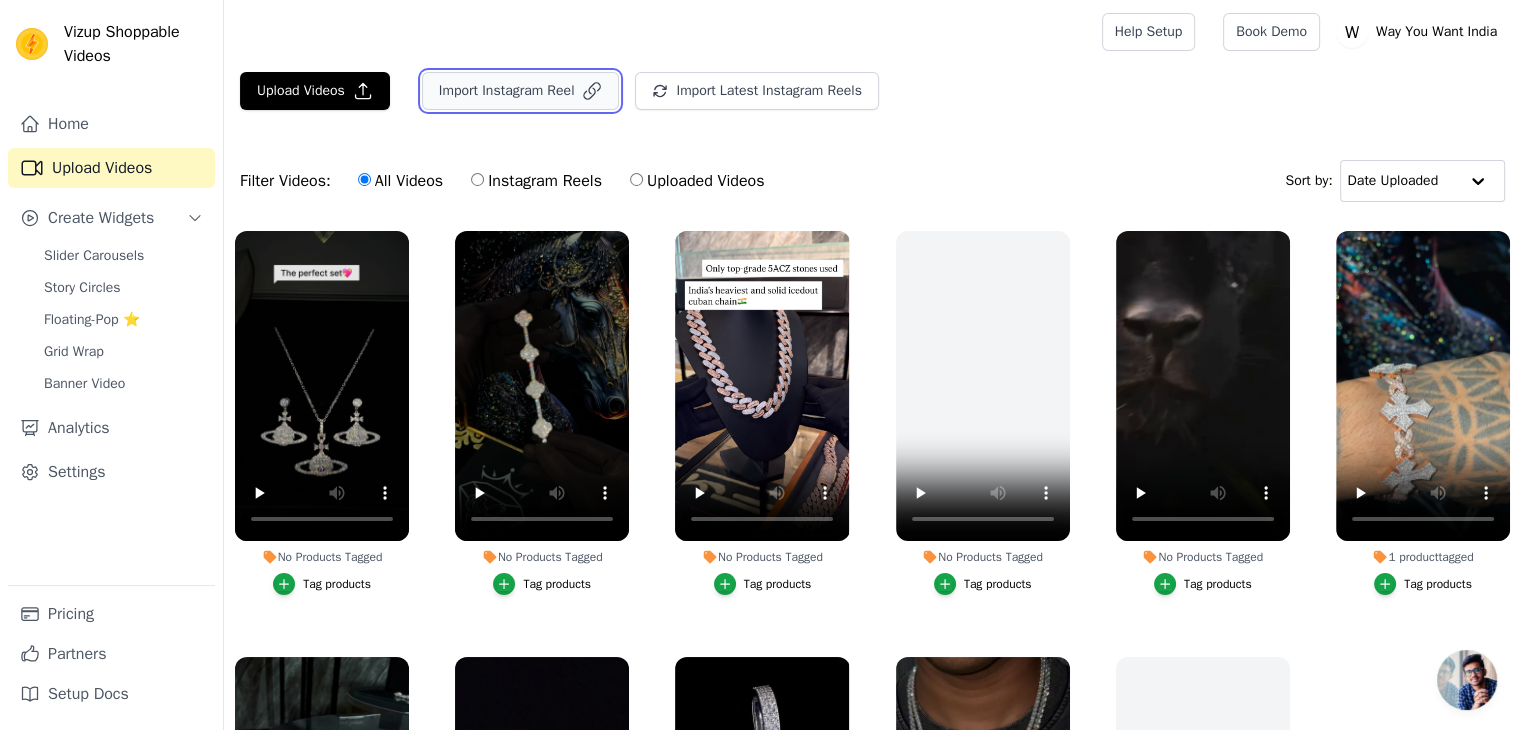 click on "Import Instagram Reel" at bounding box center [521, 91] 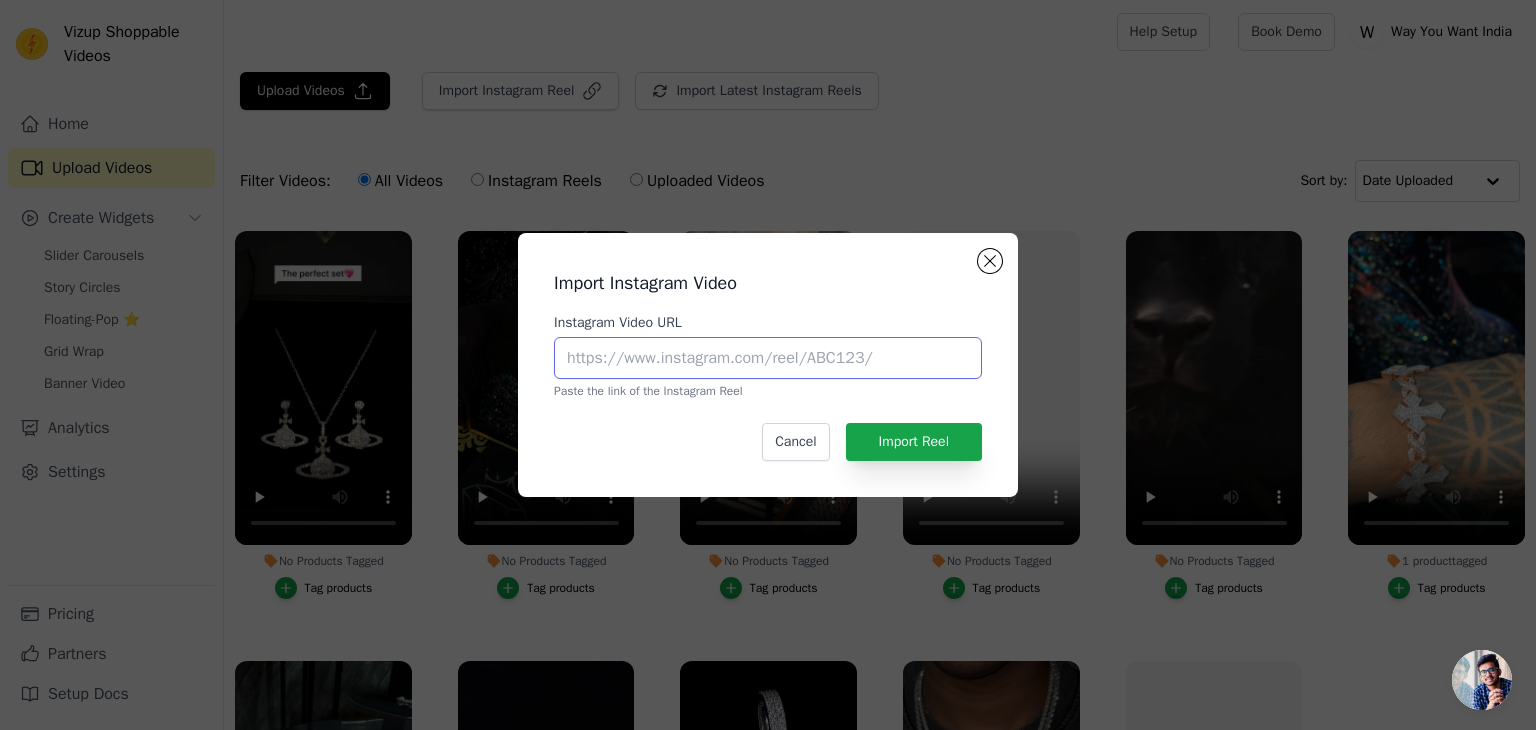 click on "Instagram Video URL" at bounding box center [768, 358] 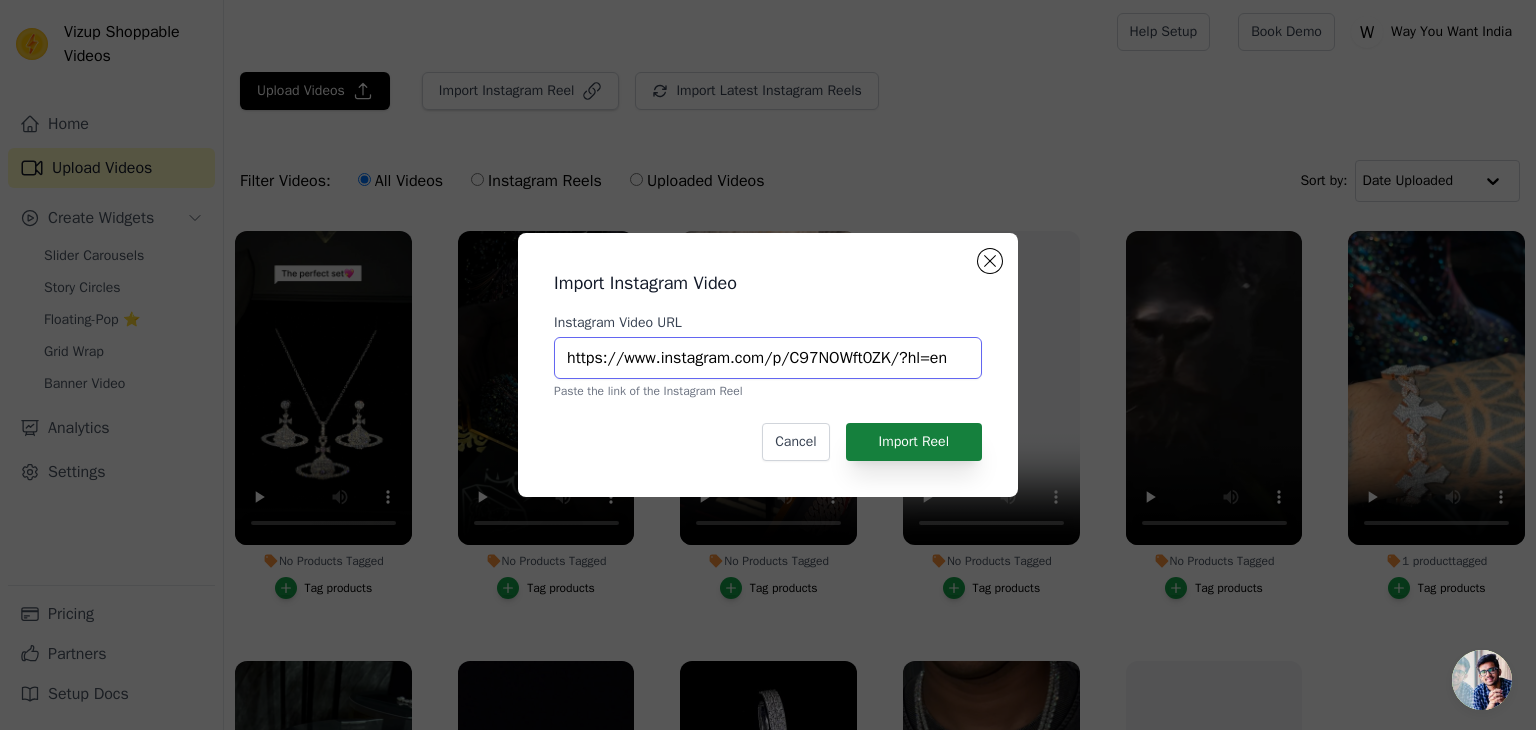 type on "https://www.instagram.com/p/C97NOWft0ZK/?hl=en" 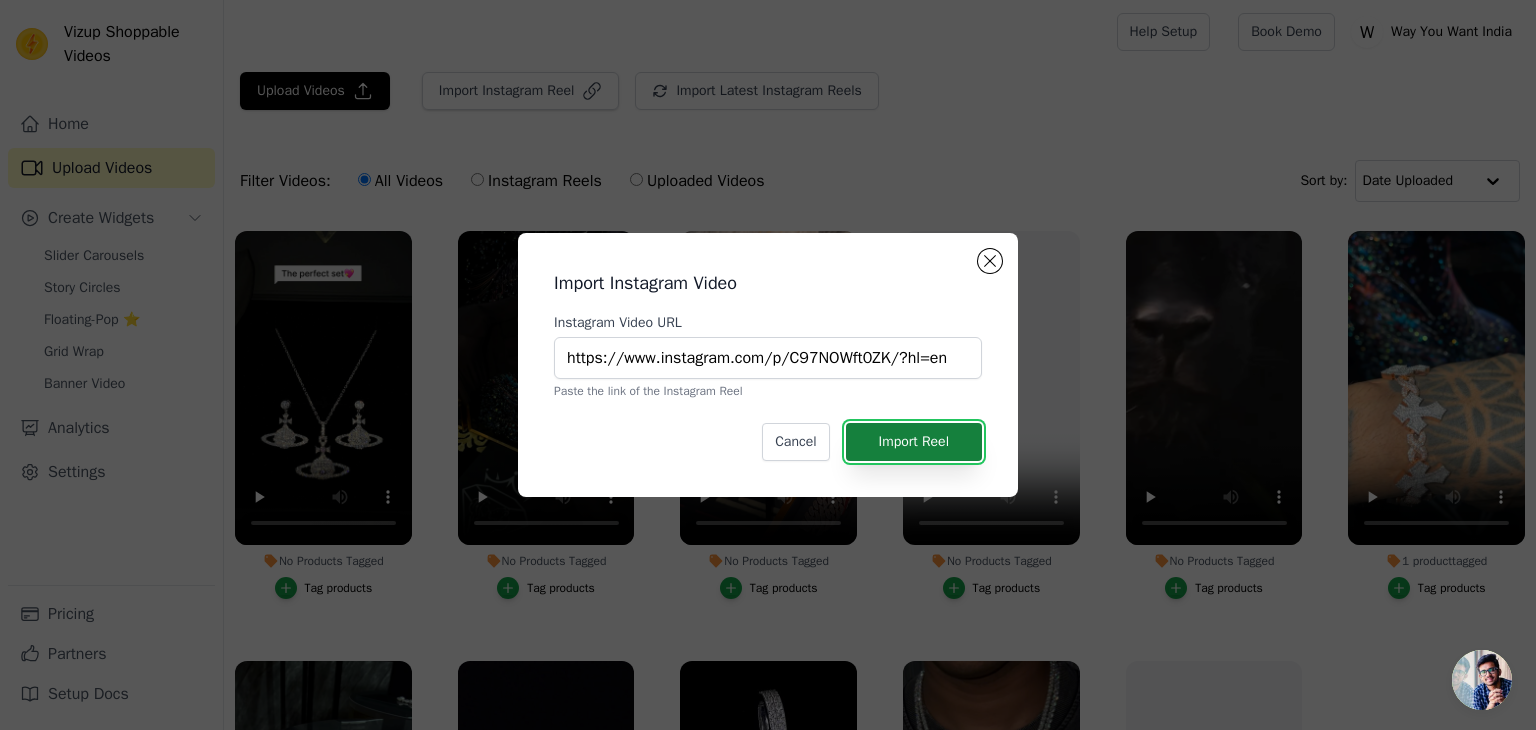 click on "Import Reel" at bounding box center [914, 442] 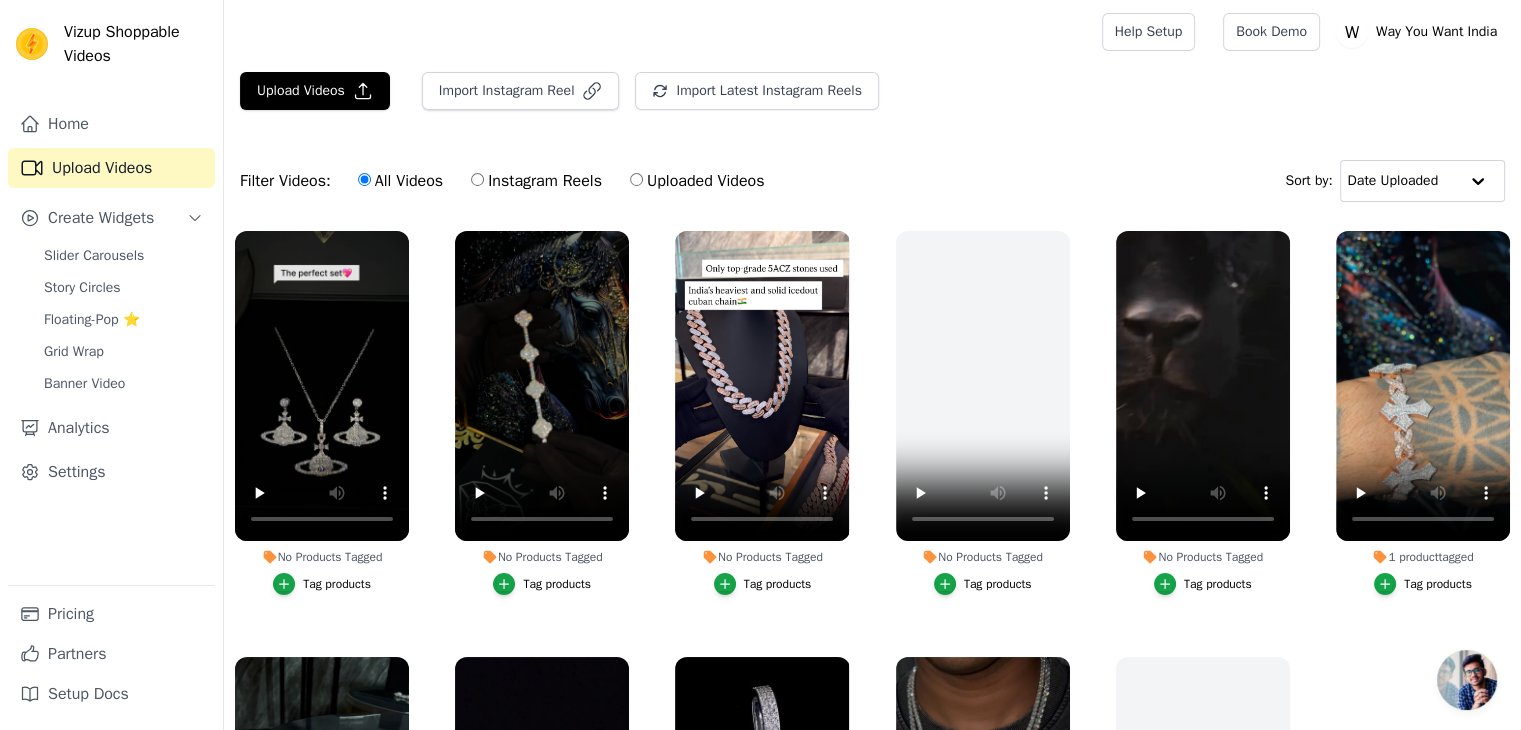 click on "Filter Videos:
All Videos
Instagram Reels
Uploaded Videos   Sort by:
Date Uploaded" at bounding box center (872, 181) 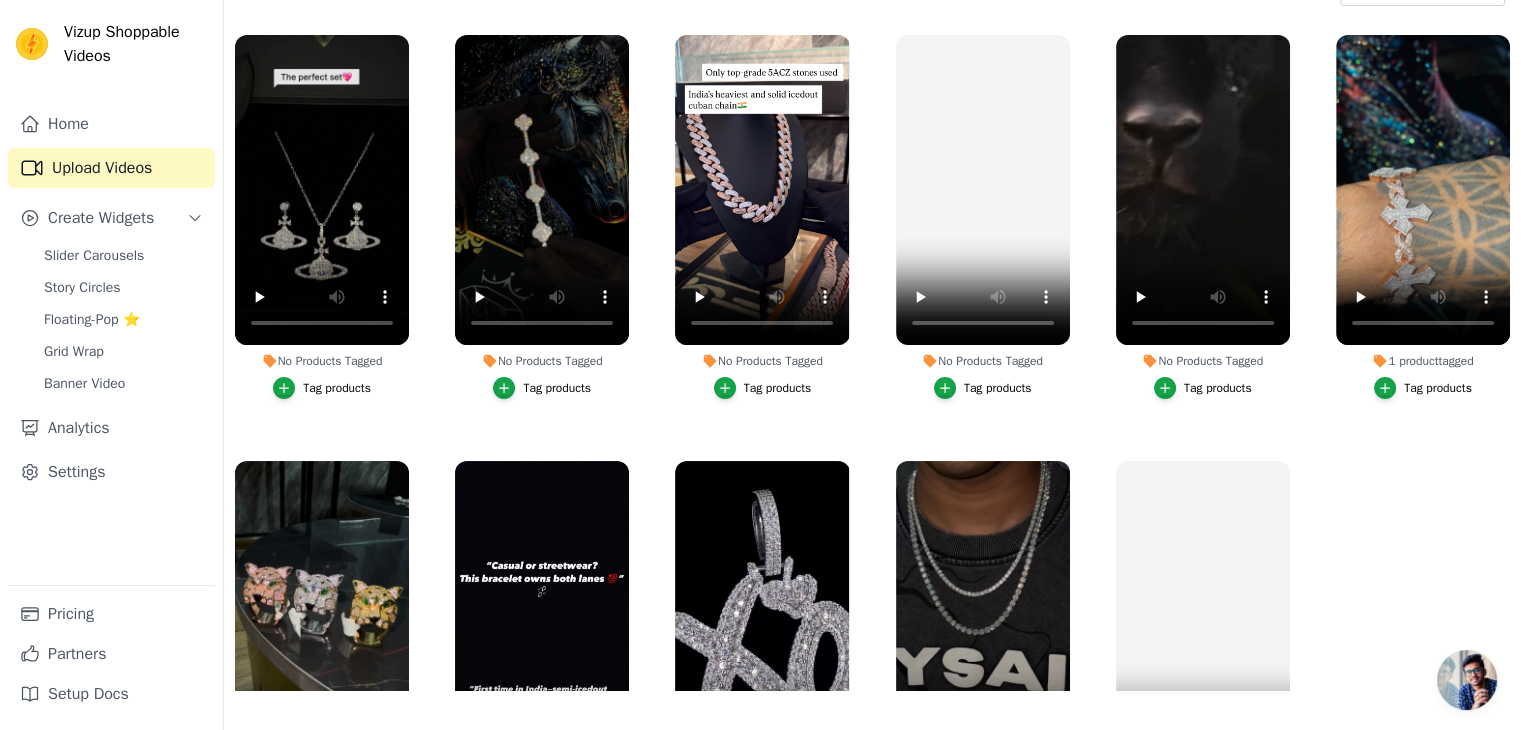 scroll, scrollTop: 203, scrollLeft: 0, axis: vertical 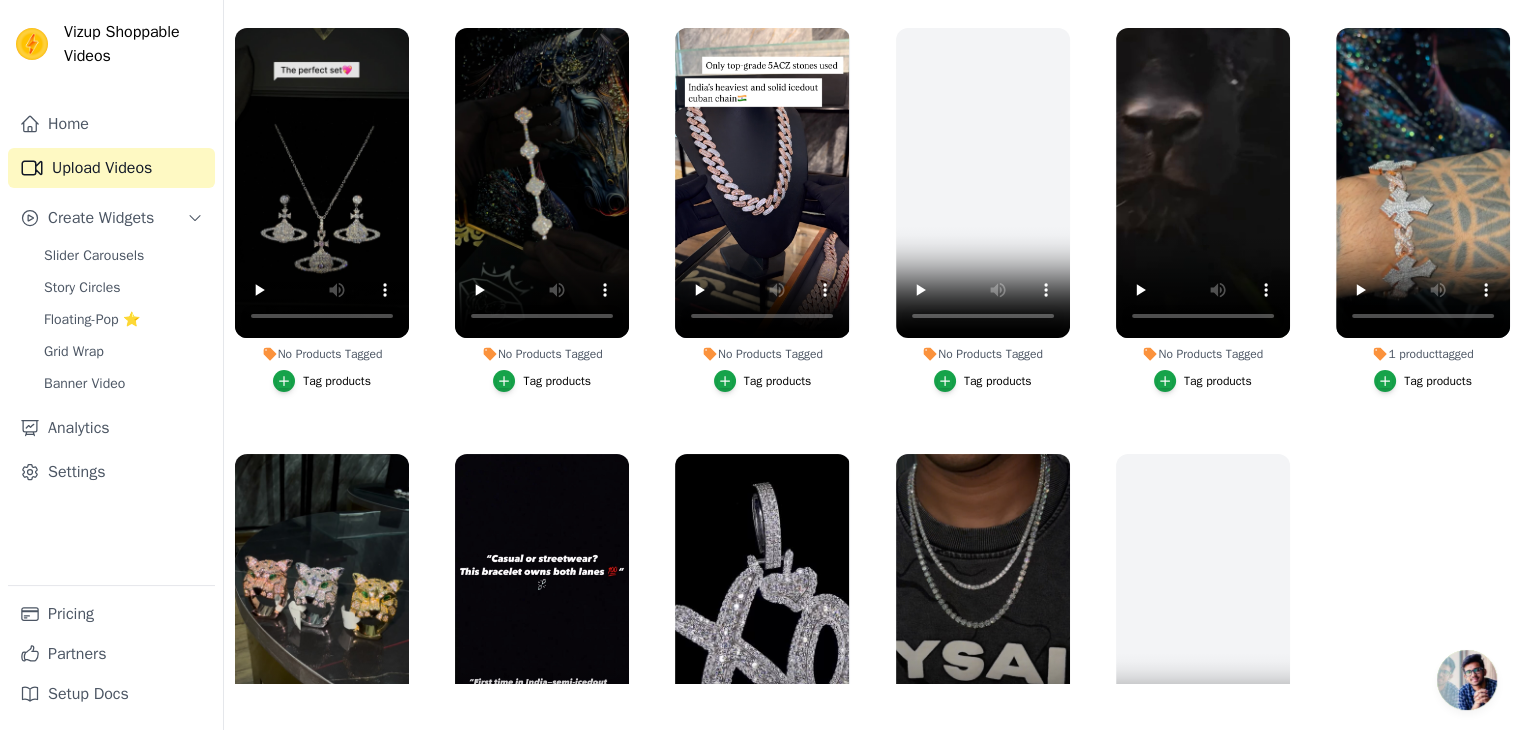 click on "No Products Tagged       Tag products
No Products Tagged       Tag products
No Products Tagged       Tag products
No Products Tagged       Tag products
No Products Tagged       Tag products           1   product  tagged       Tag products           1   product  tagged       Tag products           1   product  tagged       Tag products           1   product  tagged       Tag products           1   product  tagged       Tag products
No Products Tagged       Tag products" at bounding box center [872, 350] 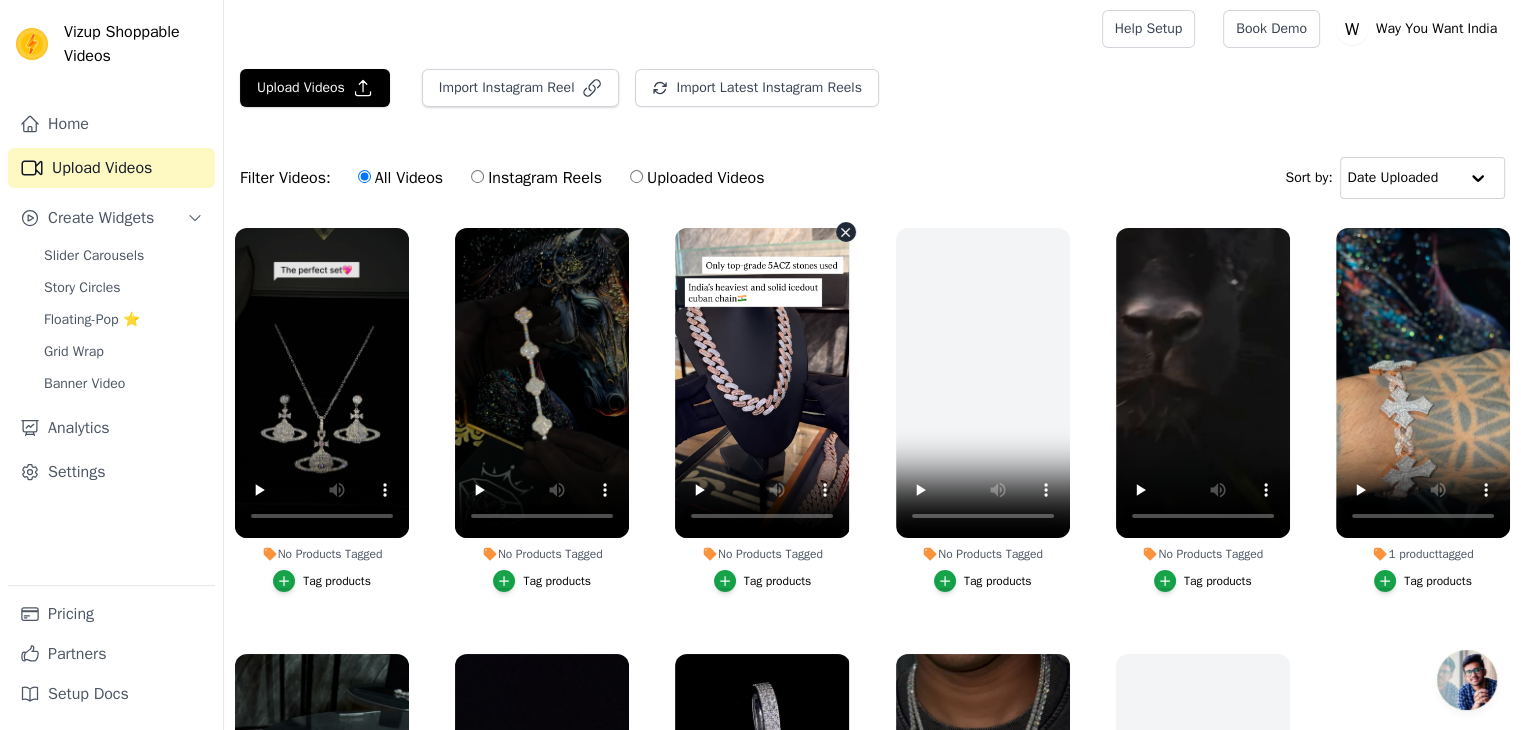 scroll, scrollTop: 0, scrollLeft: 0, axis: both 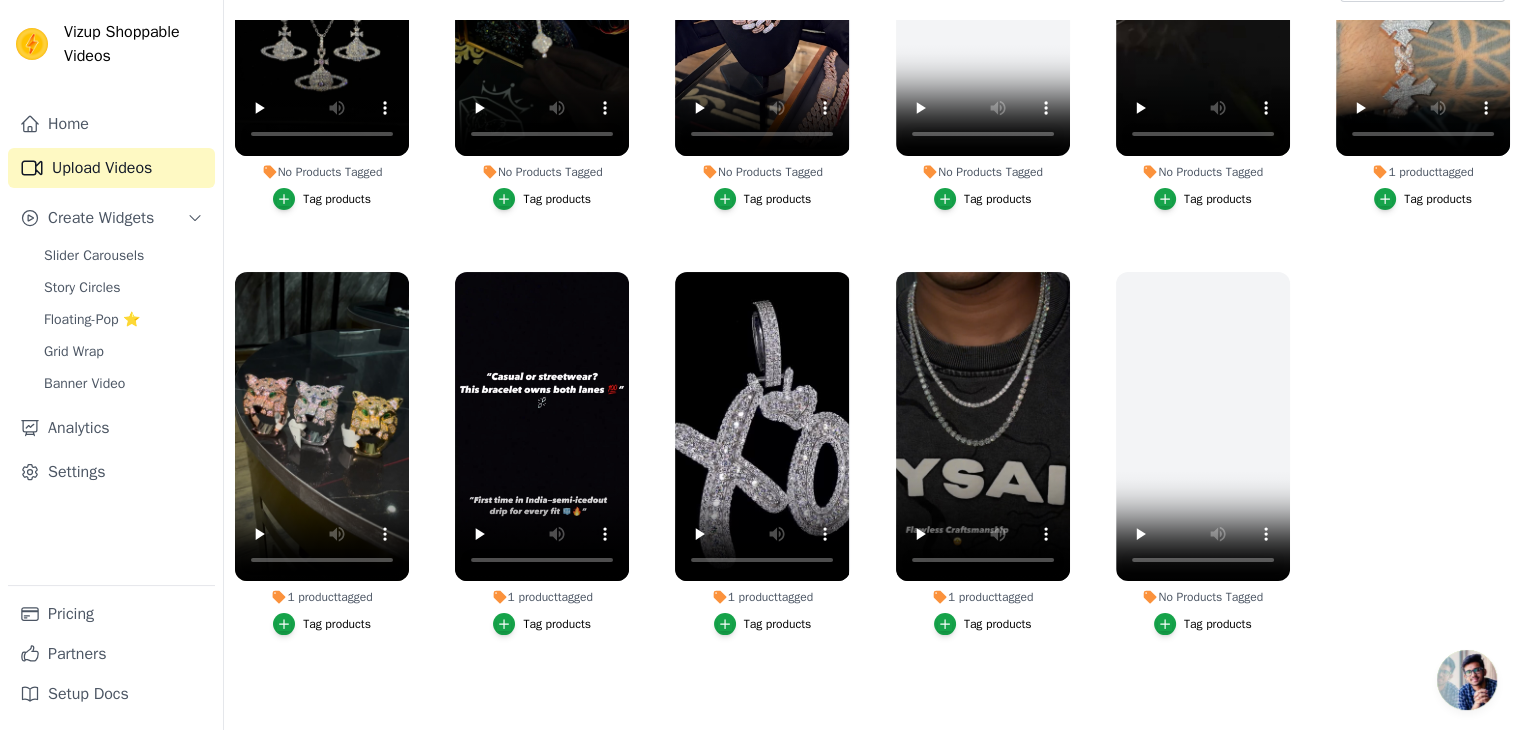 click on "No Products Tagged       Tag products
No Products Tagged       Tag products
No Products Tagged       Tag products
No Products Tagged       Tag products
No Products Tagged       Tag products           1   product  tagged       Tag products           1   product  tagged       Tag products           1   product  tagged       Tag products           1   product  tagged       Tag products           1   product  tagged       Tag products
No Products Tagged       Tag products" at bounding box center [872, 353] 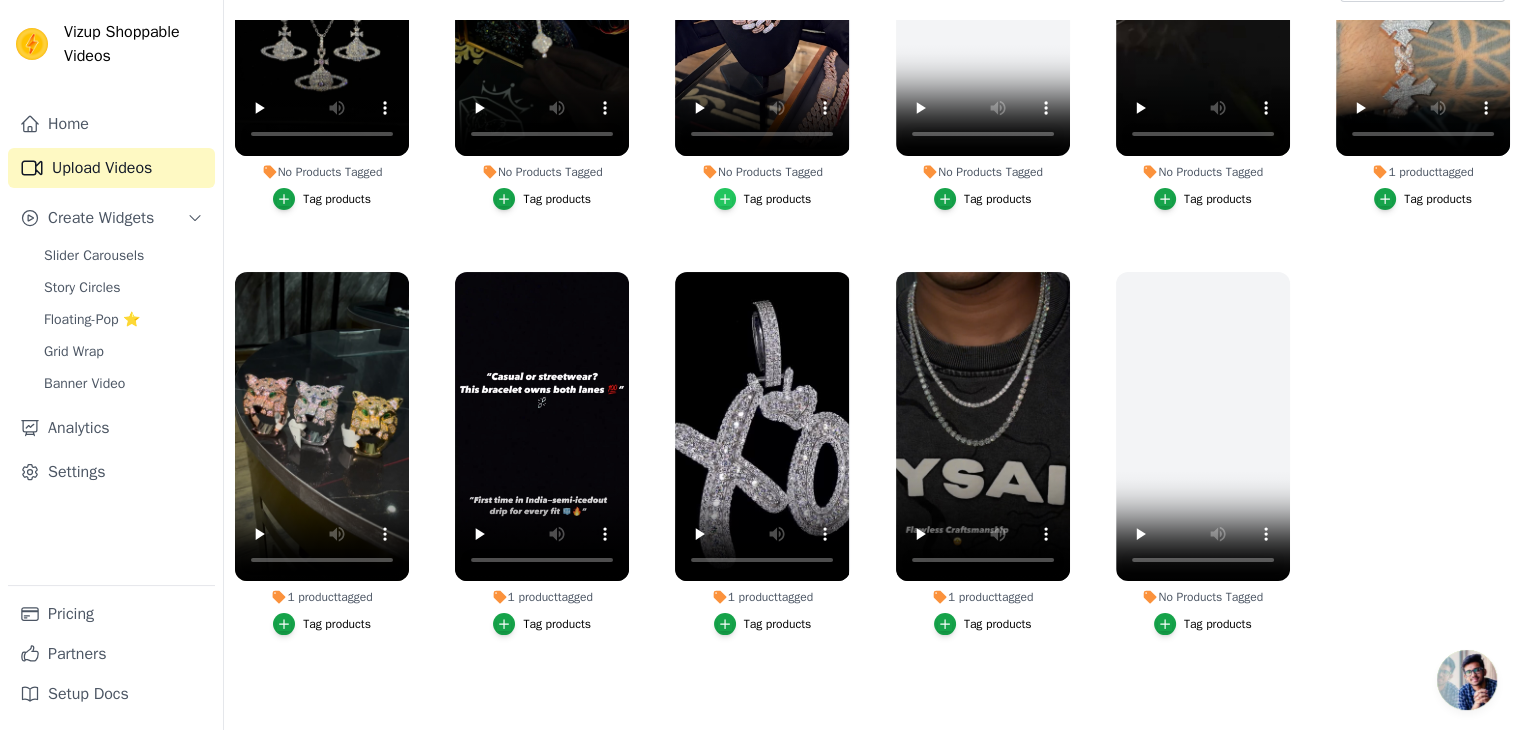 scroll, scrollTop: 0, scrollLeft: 0, axis: both 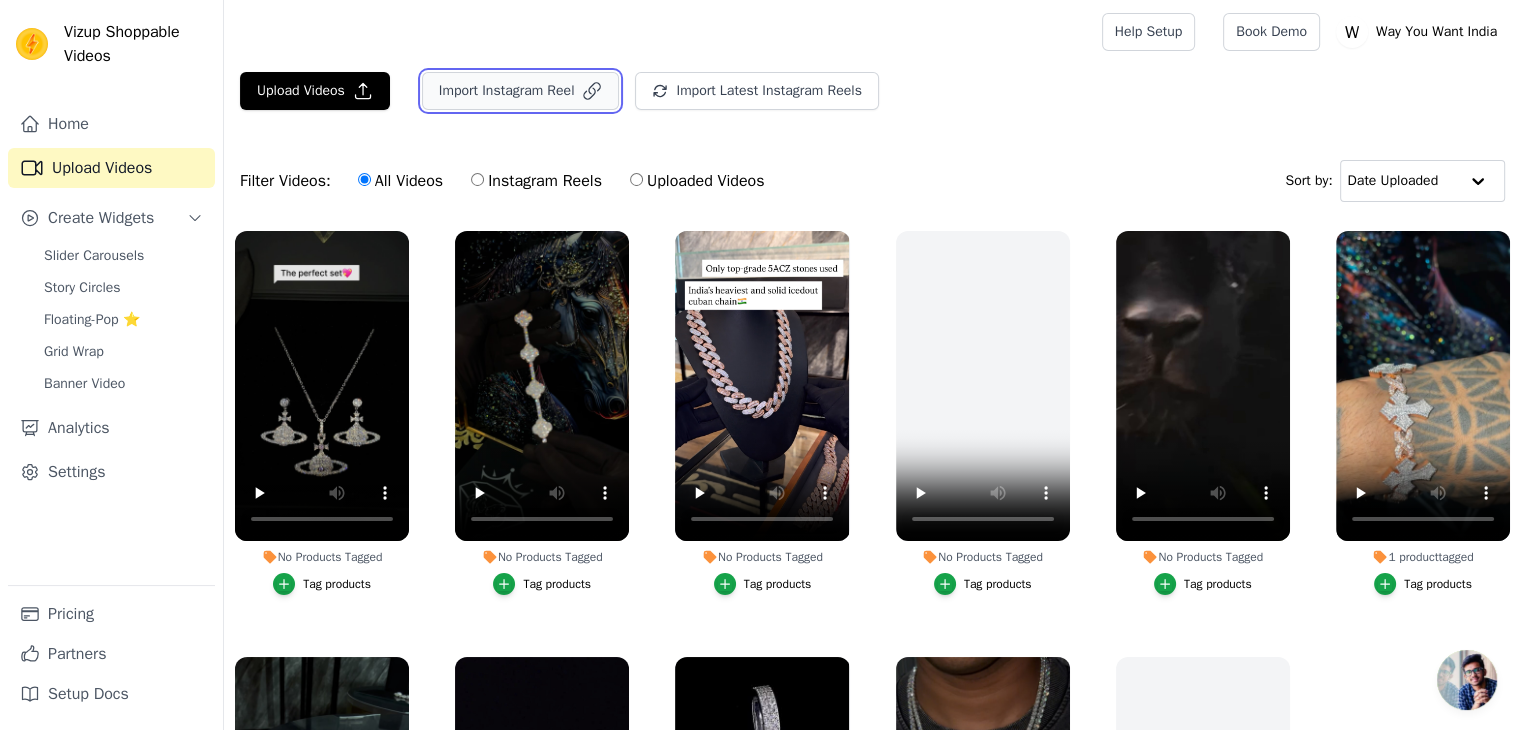 click on "Import Instagram Reel" at bounding box center (521, 91) 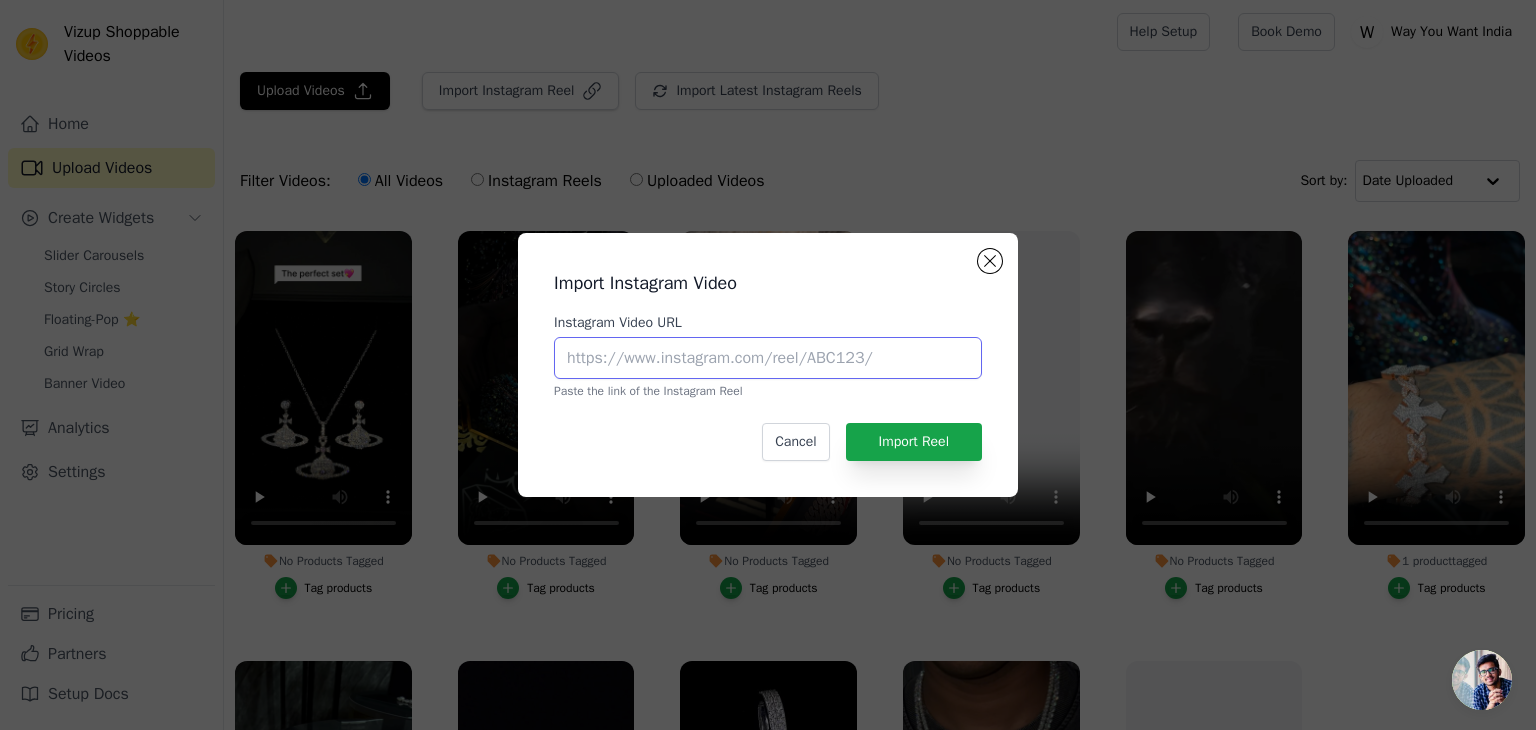 click on "Instagram Video URL" at bounding box center [768, 358] 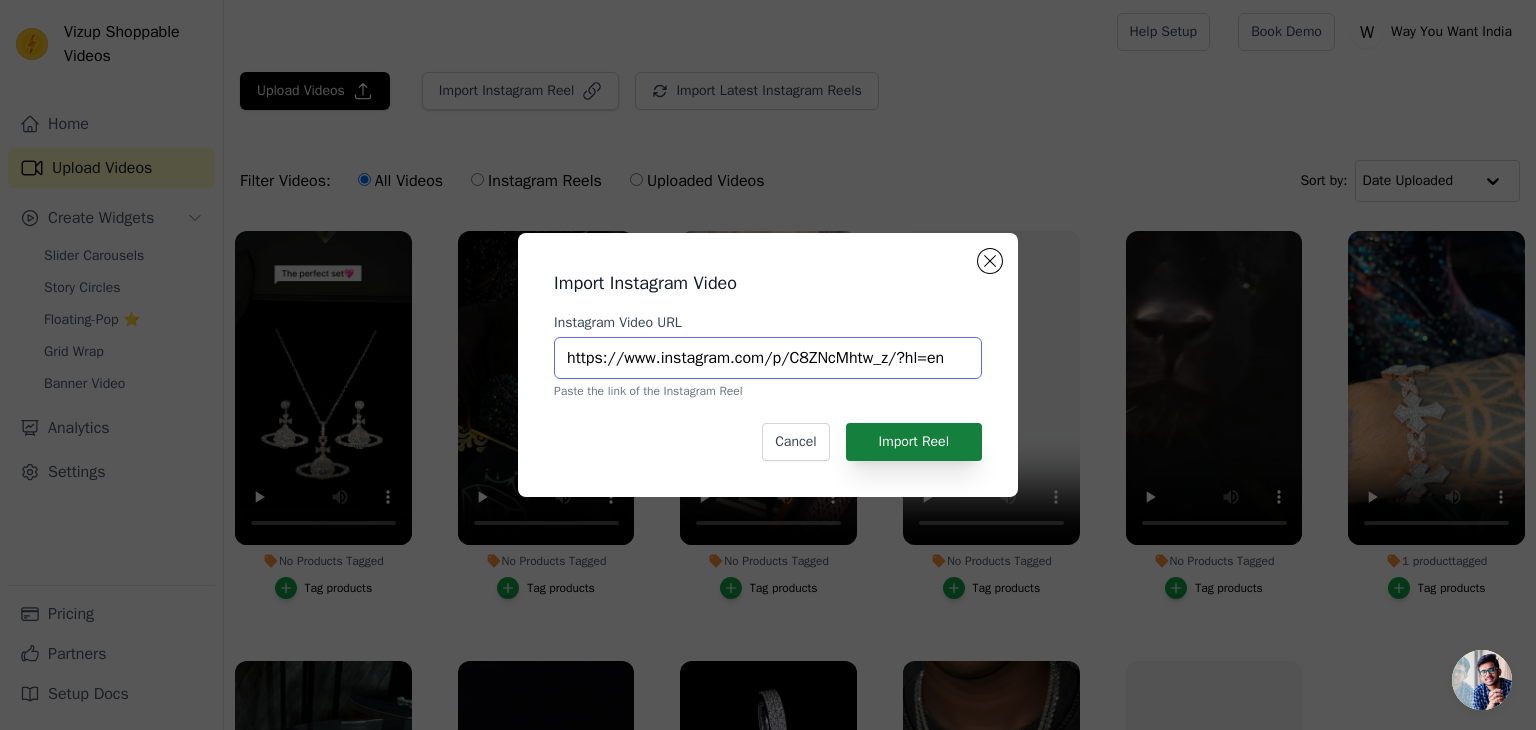 type on "https://www.instagram.com/p/C8ZNcMhtw_z/?hl=en" 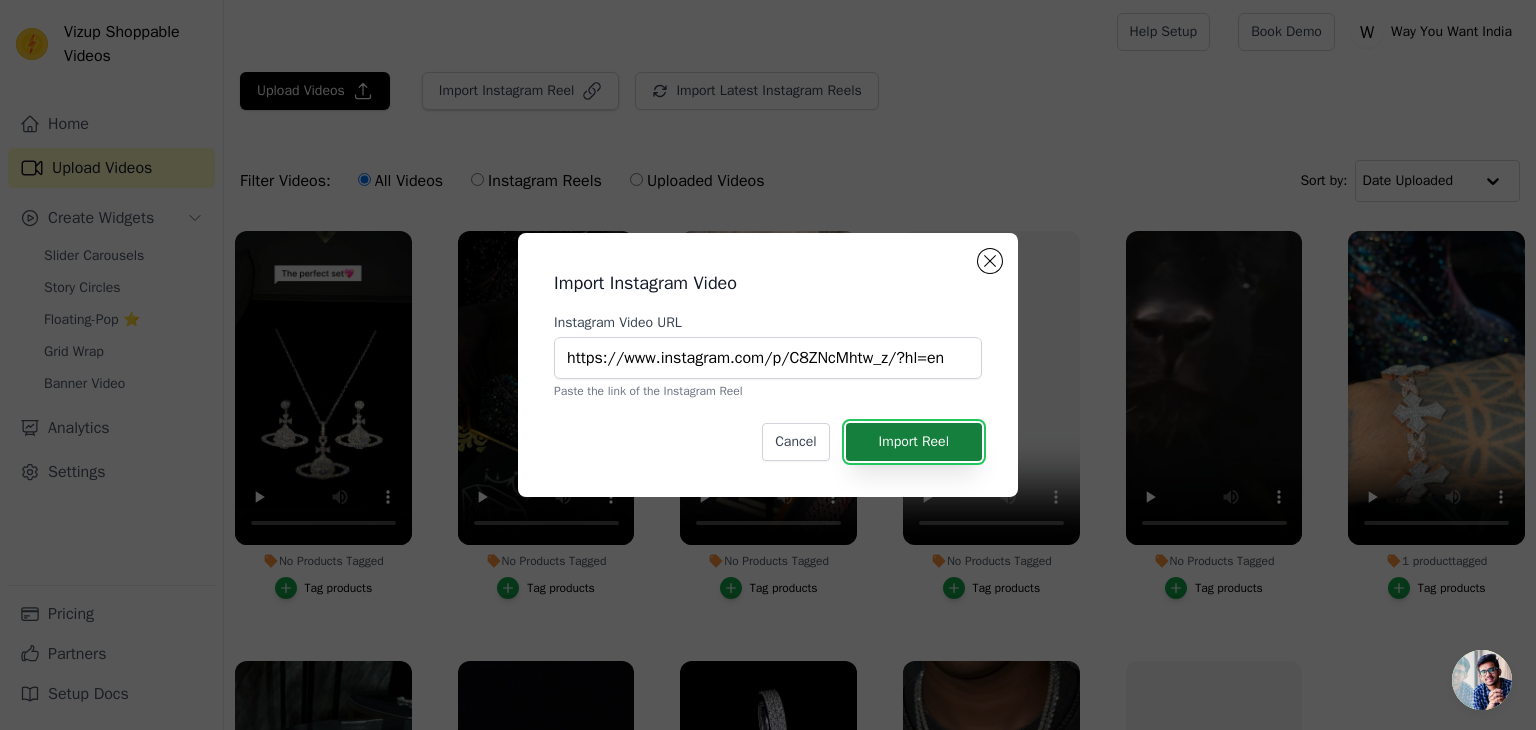 click on "Import Reel" at bounding box center (914, 442) 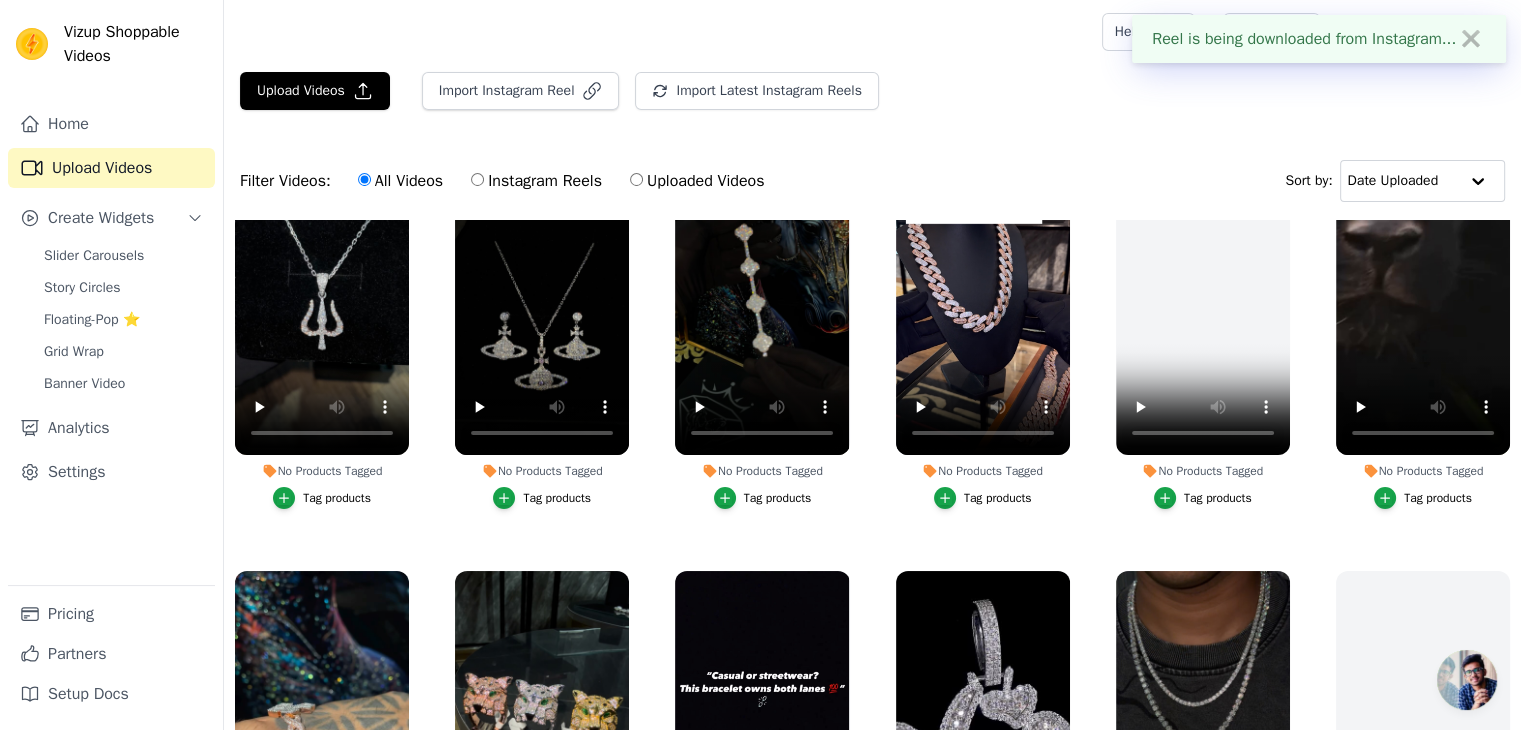scroll, scrollTop: 0, scrollLeft: 0, axis: both 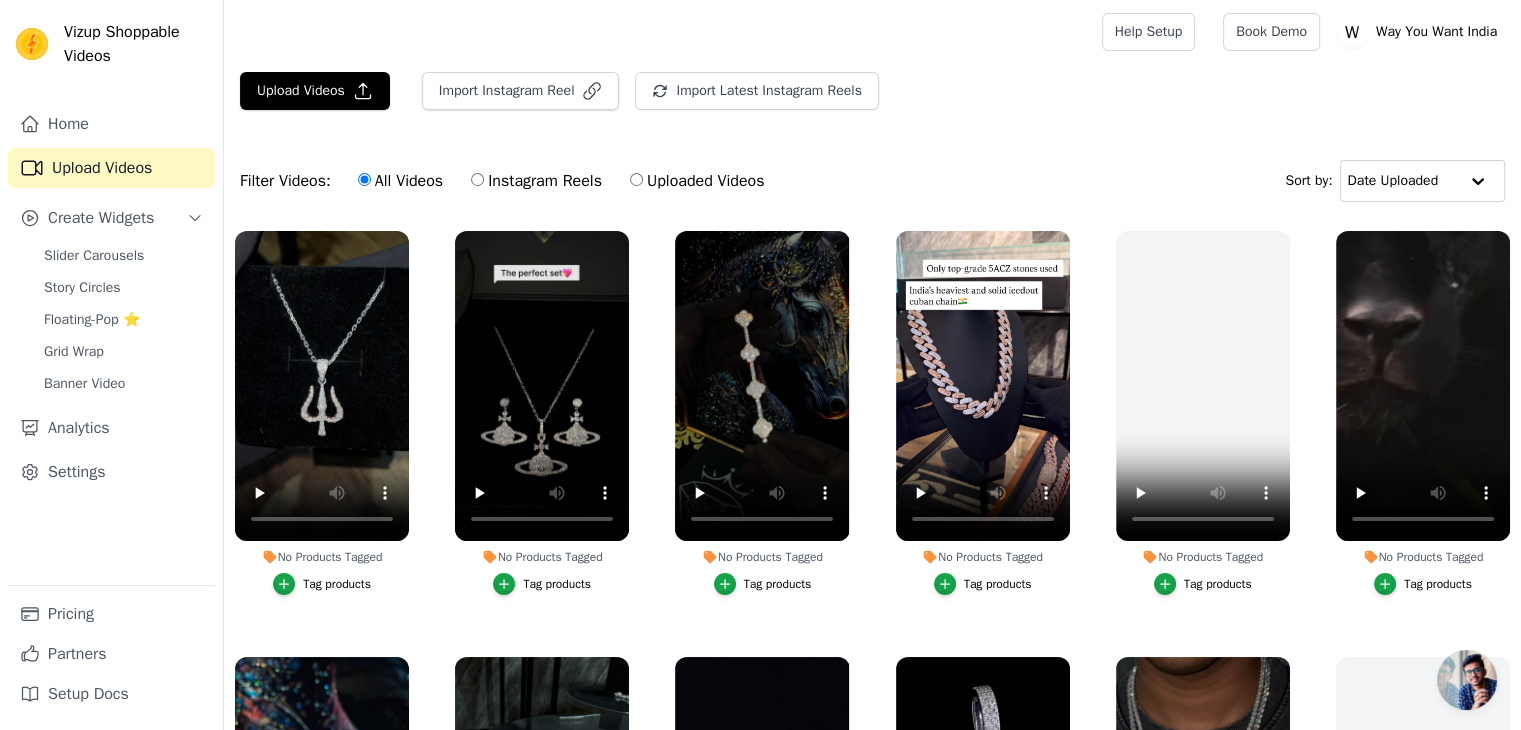 click on "Filter Videos:
All Videos
Instagram Reels
Uploaded Videos   Sort by:
Date Uploaded" at bounding box center [872, 181] 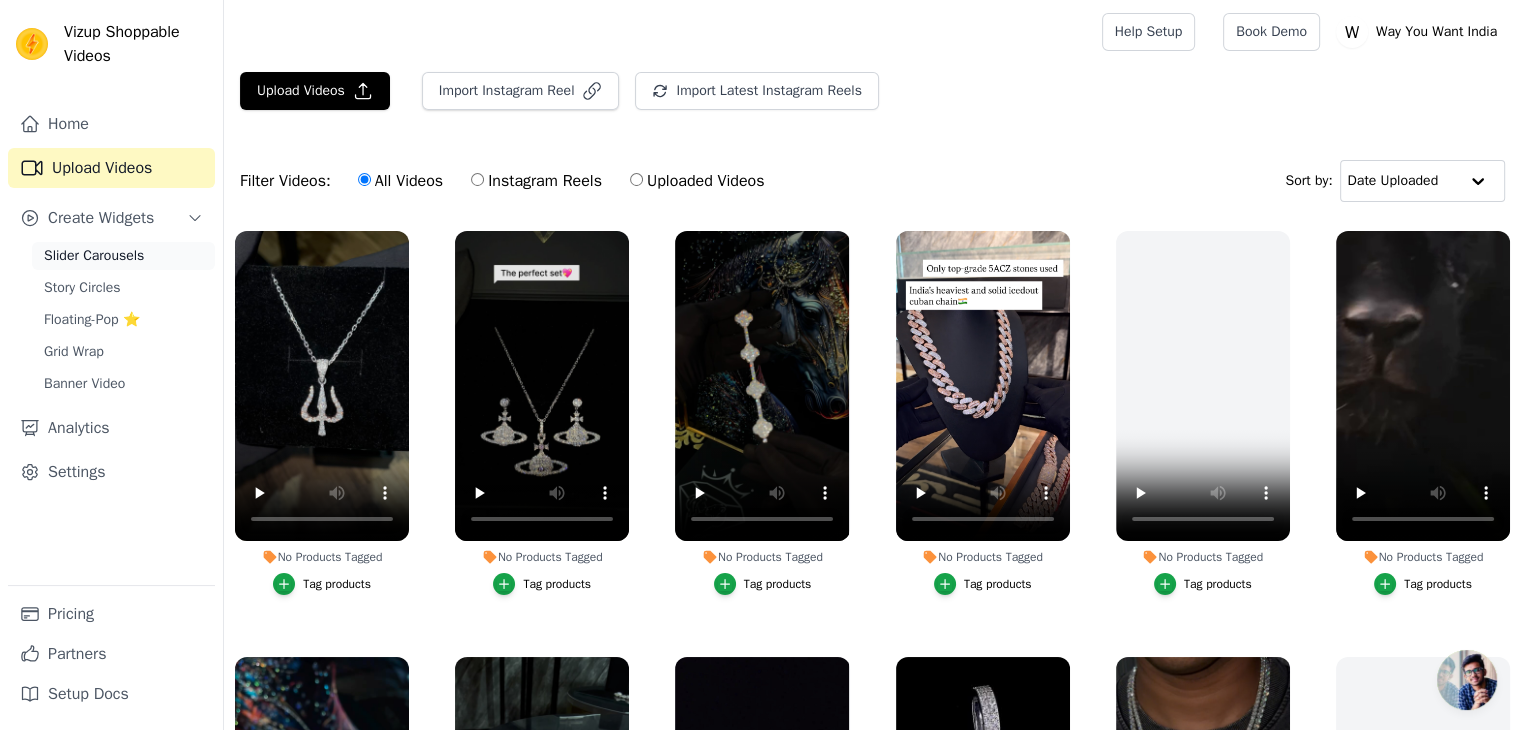 click on "Slider Carousels" at bounding box center [94, 256] 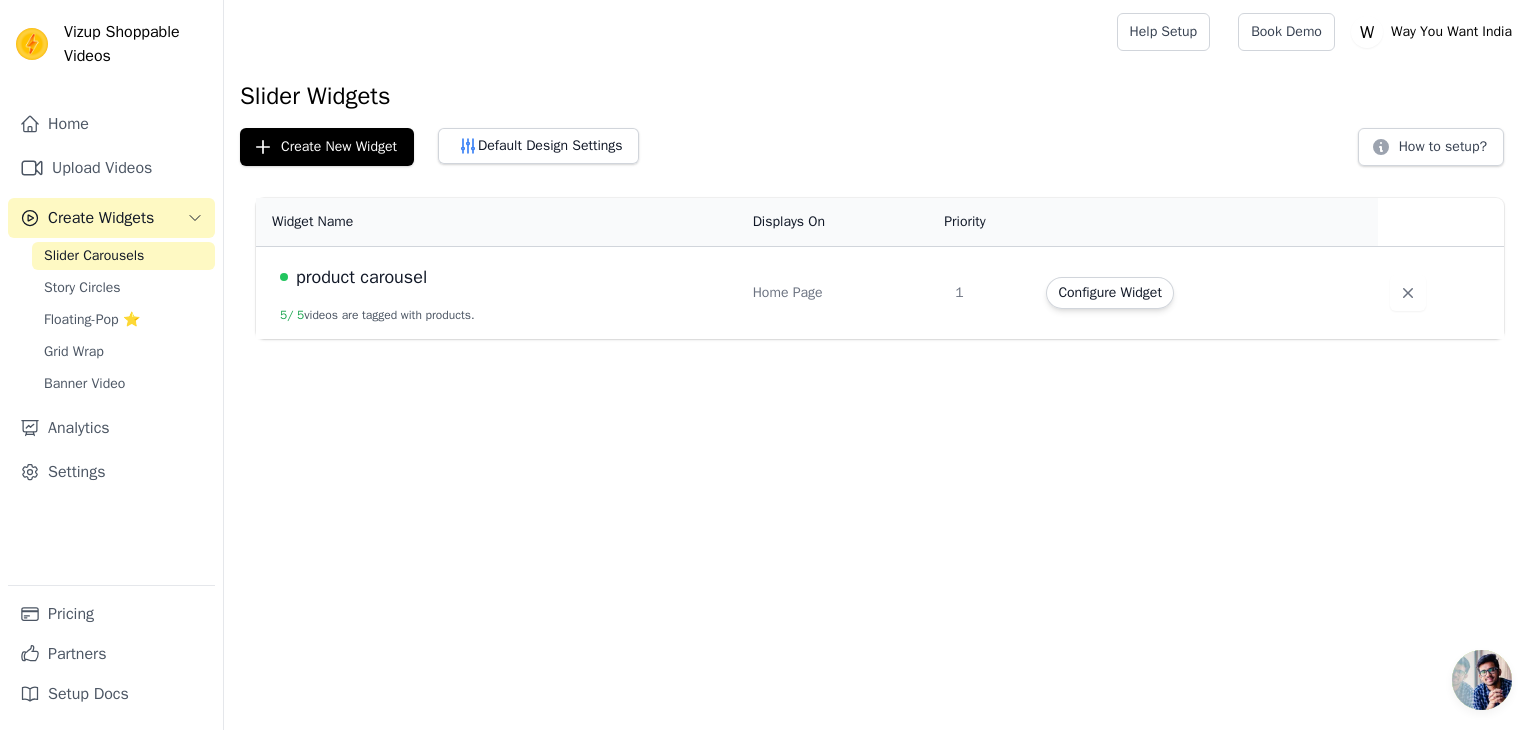 click on "product carousel" at bounding box center [361, 277] 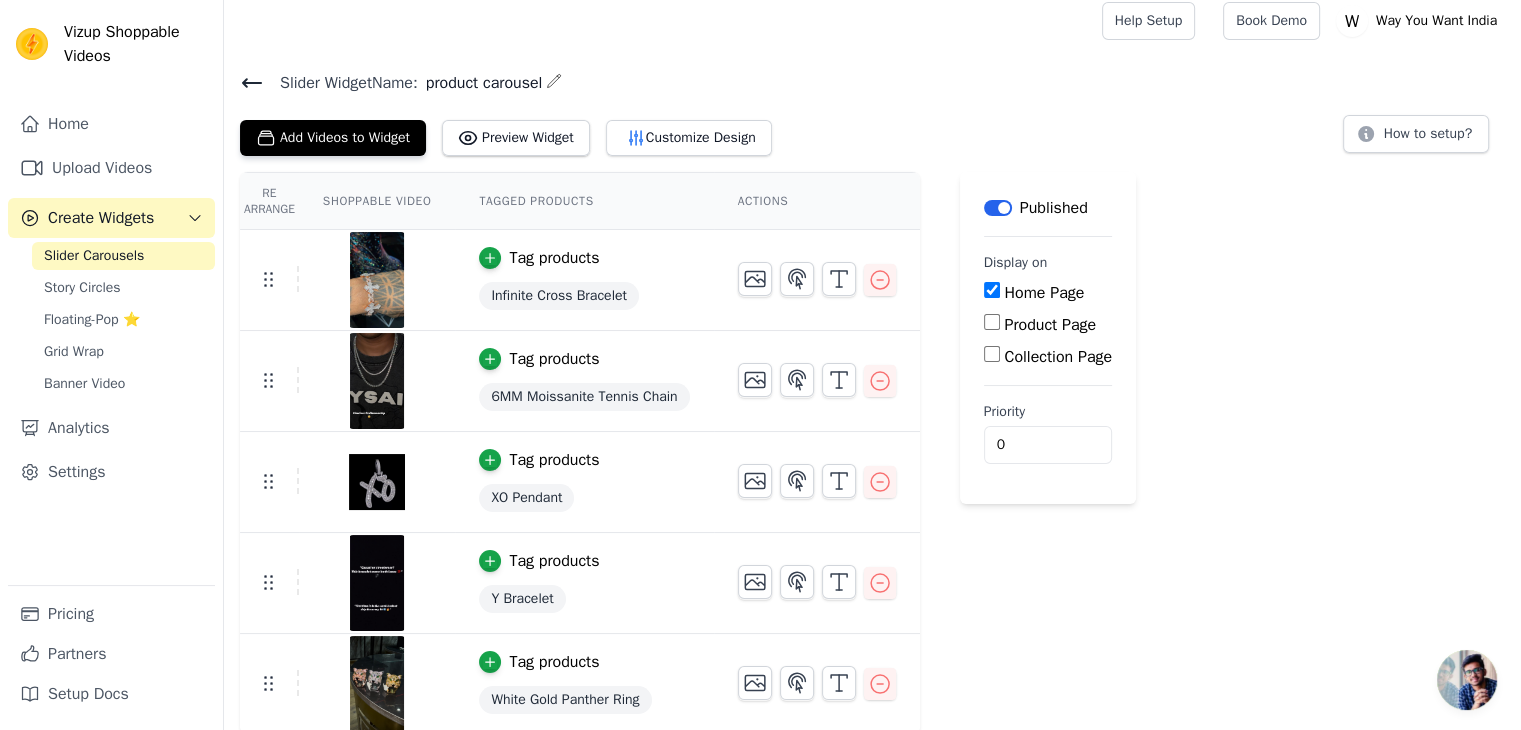 scroll, scrollTop: 13, scrollLeft: 0, axis: vertical 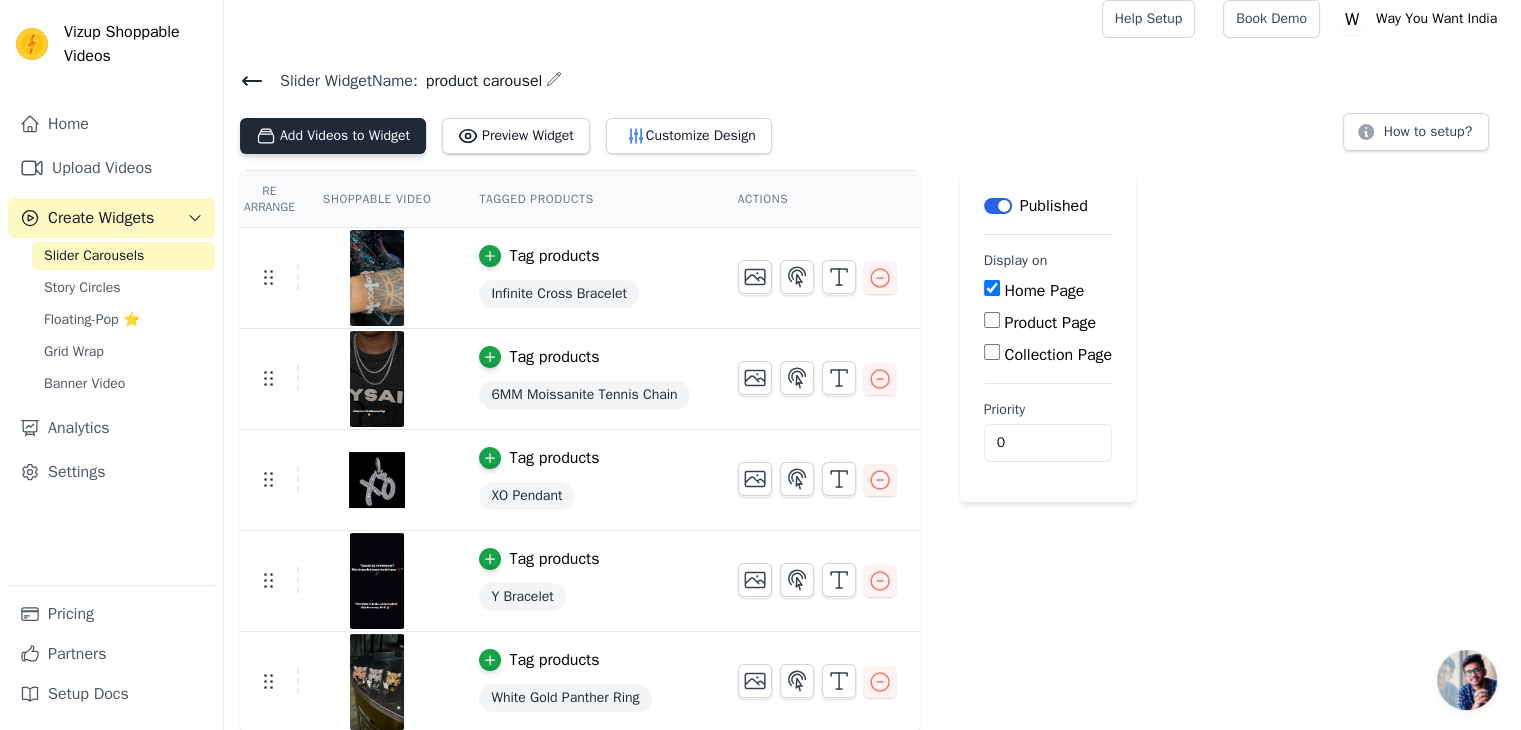 click on "Add Videos to Widget" at bounding box center (333, 136) 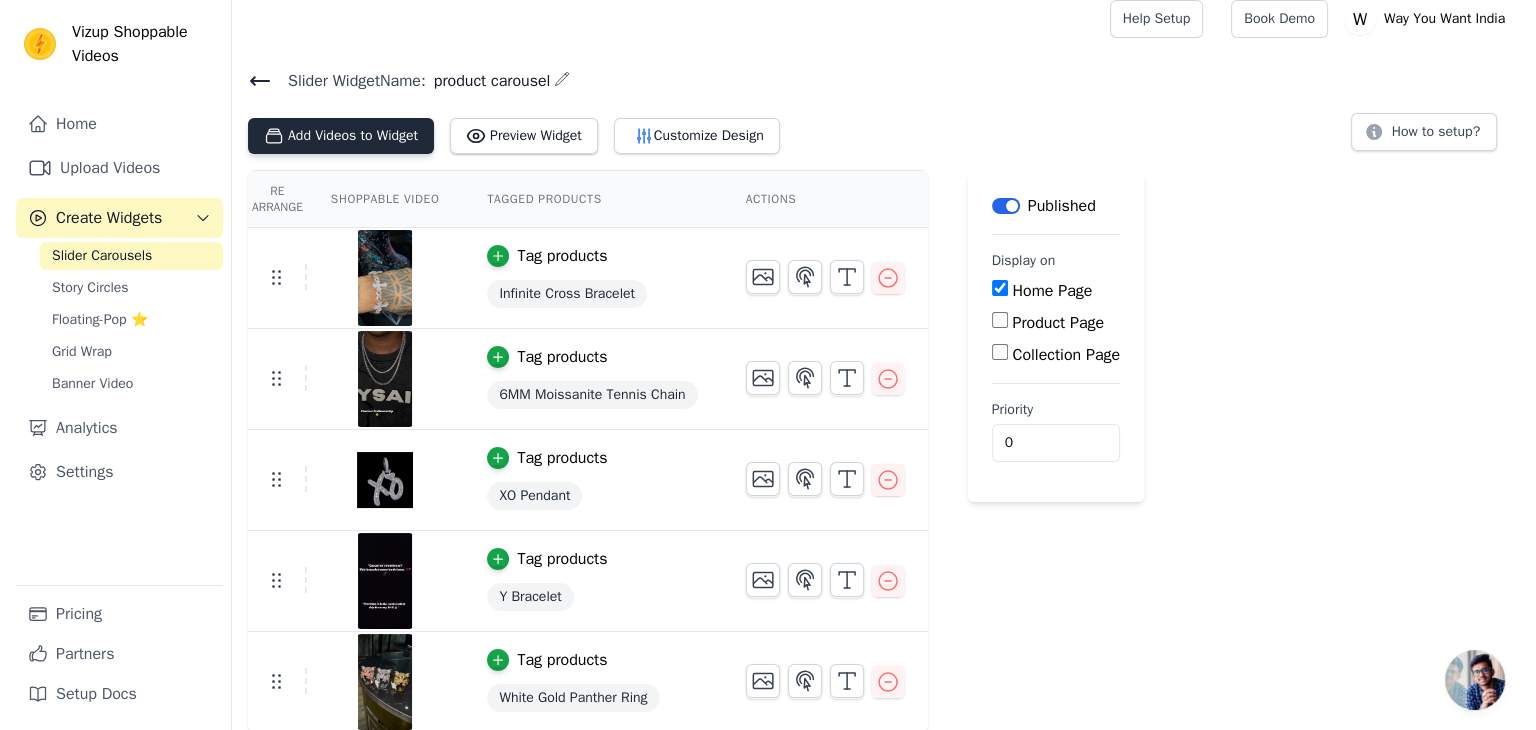 scroll, scrollTop: 0, scrollLeft: 0, axis: both 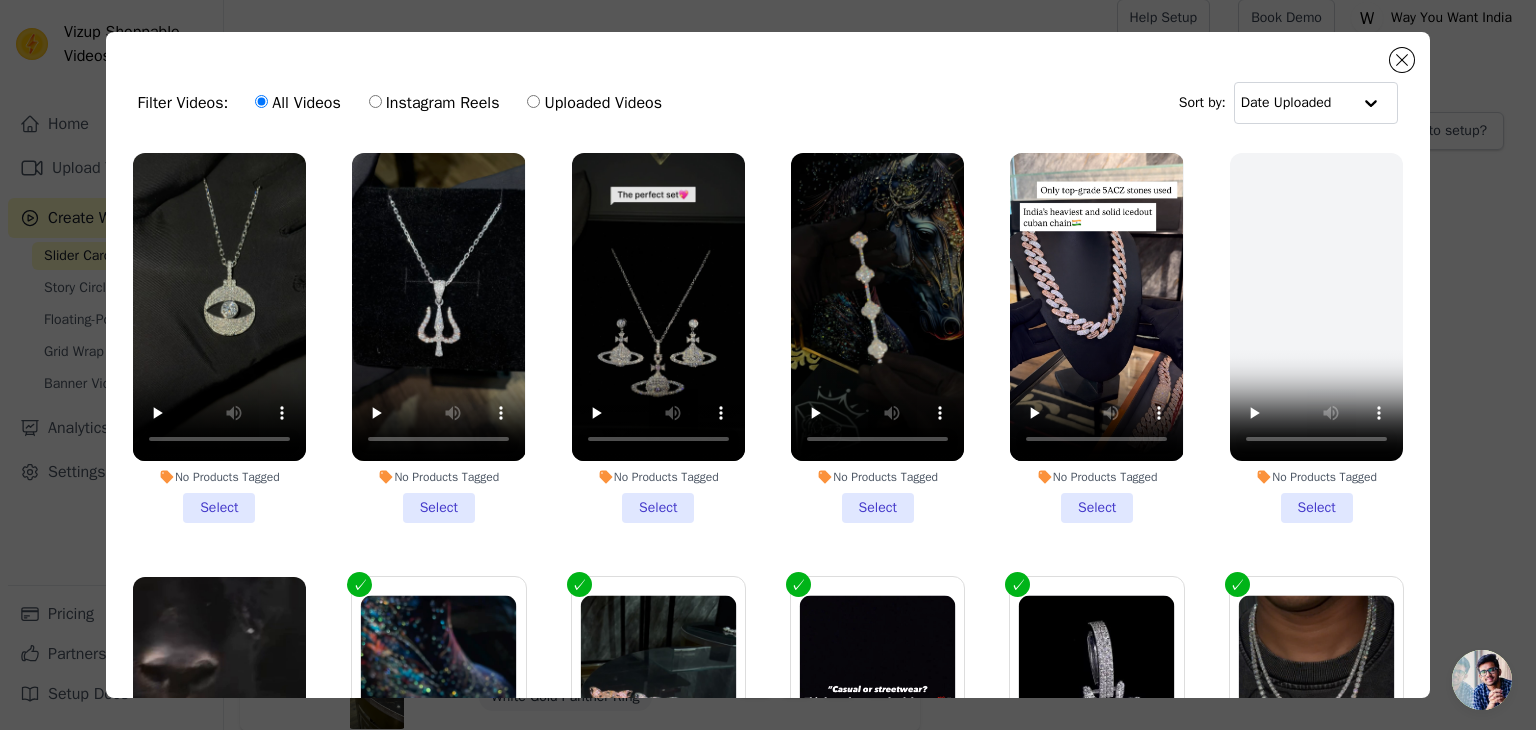 click on "No Products Tagged     Select" at bounding box center (438, 338) 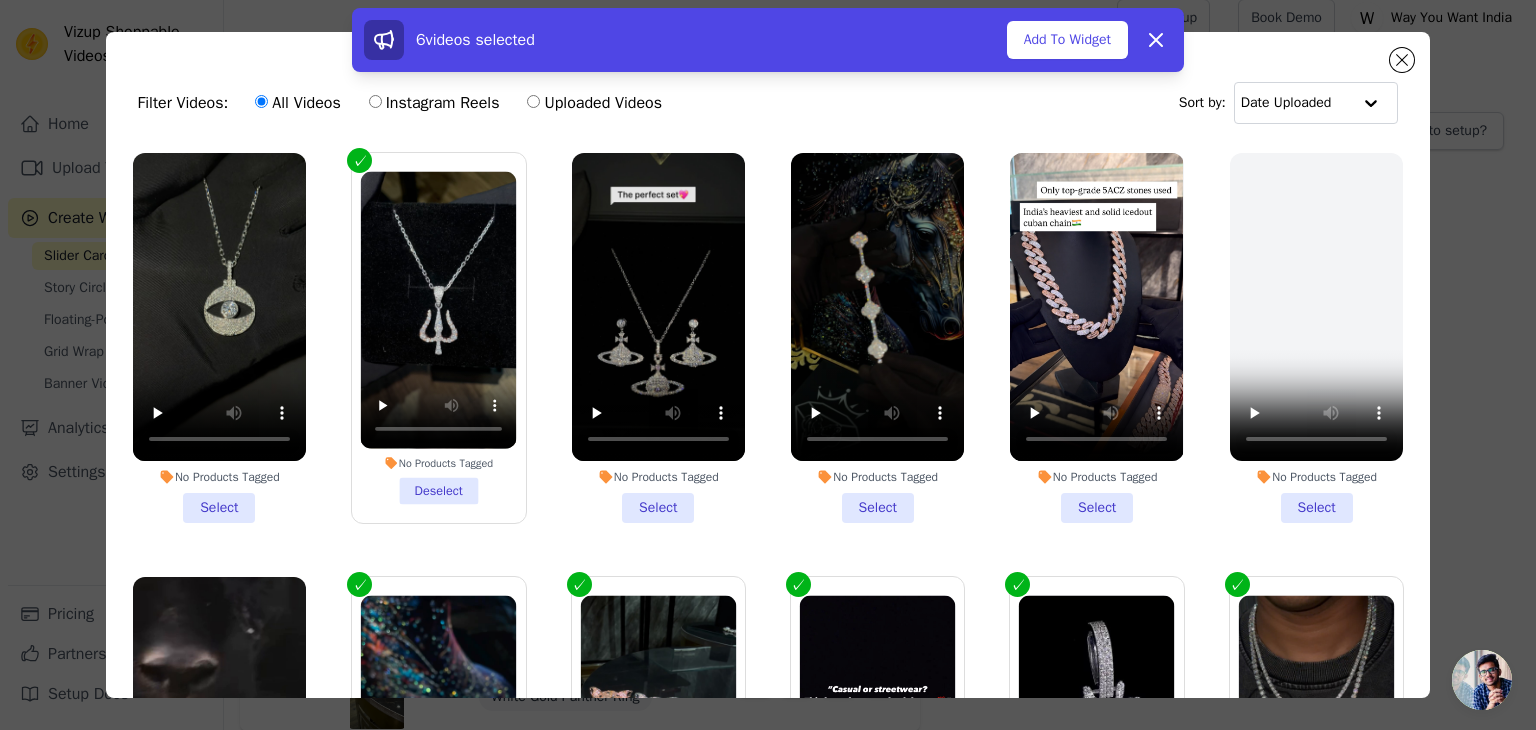 click on "No Products Tagged     Select" at bounding box center [658, 338] 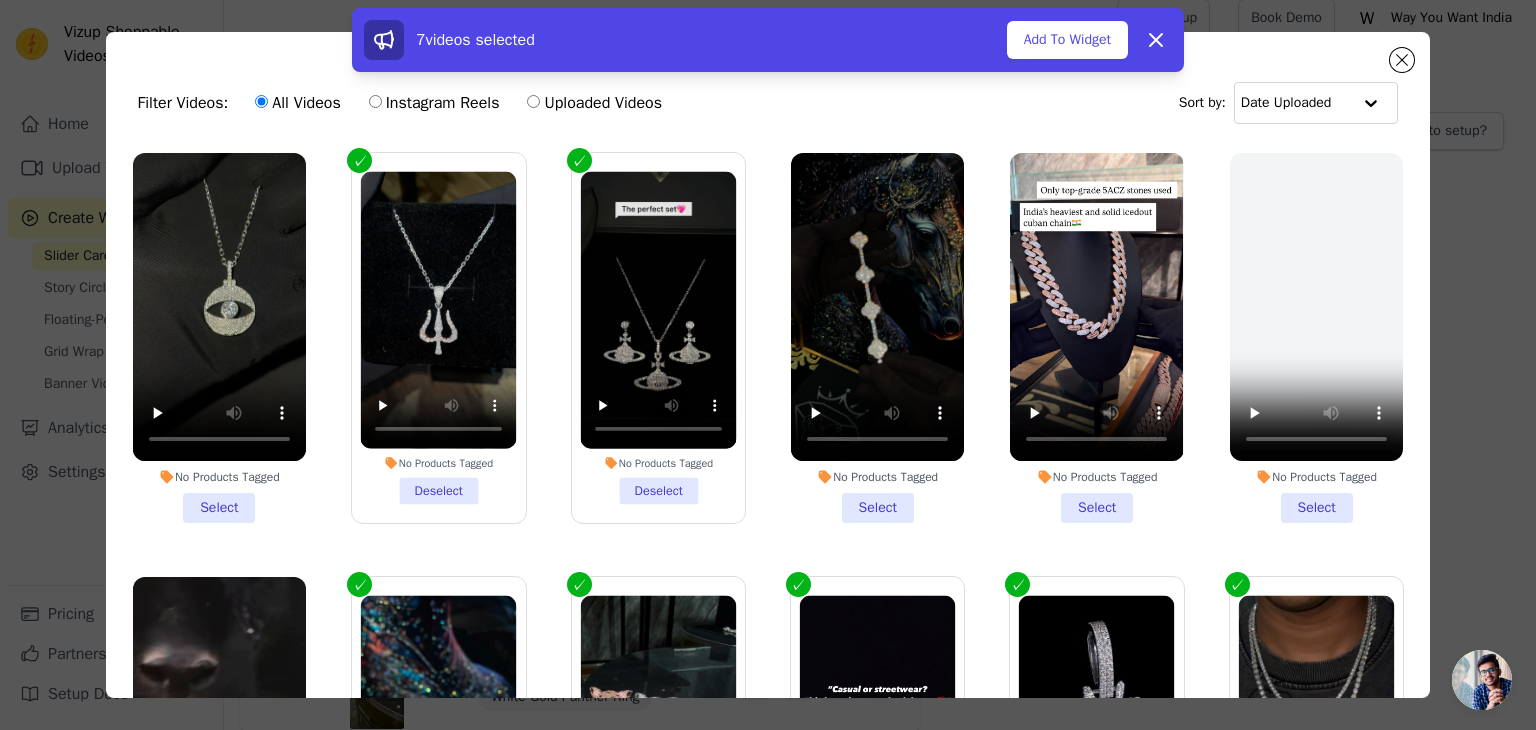 click on "No Products Tagged     Select" at bounding box center (877, 338) 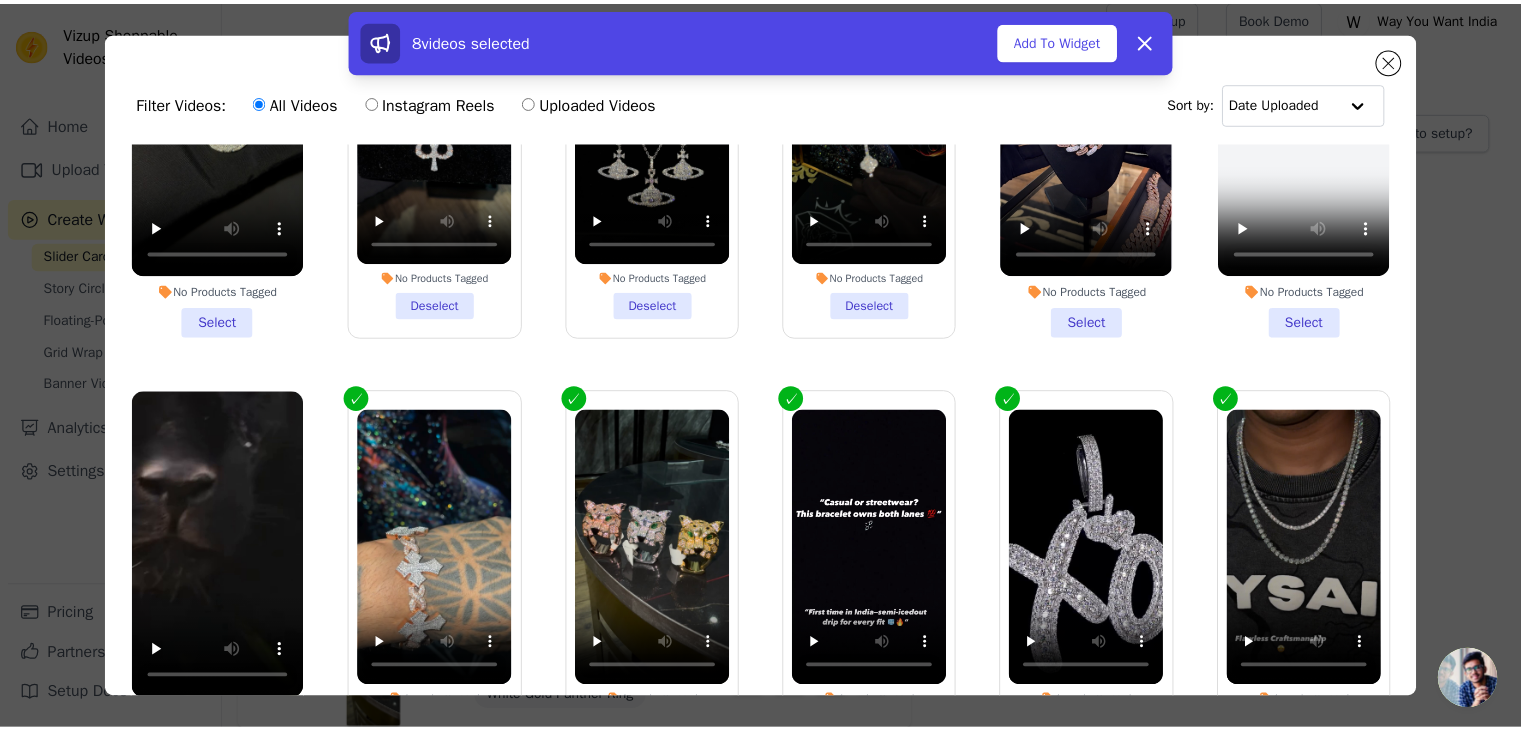 scroll, scrollTop: 100, scrollLeft: 0, axis: vertical 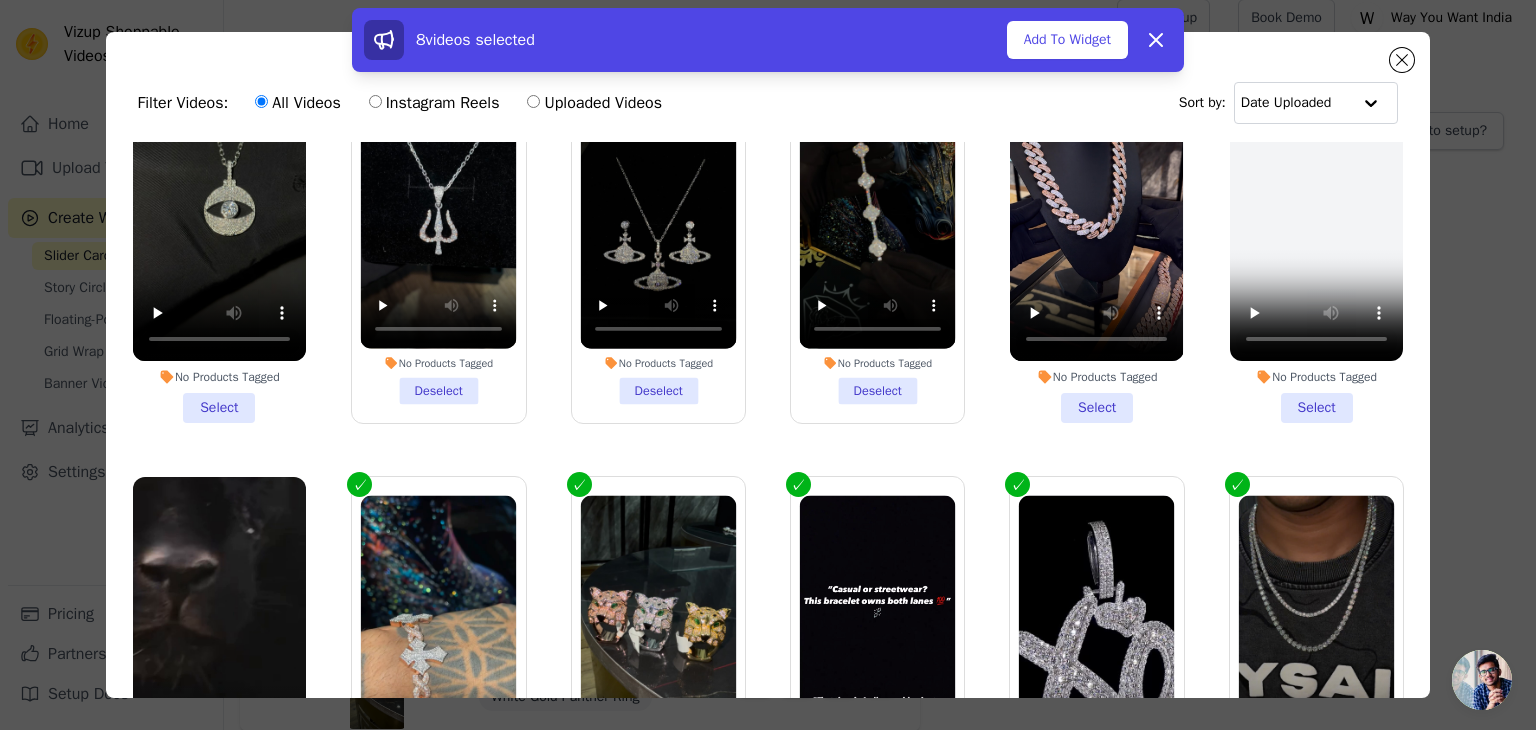 click on "No Products Tagged     Select" at bounding box center (1096, 238) 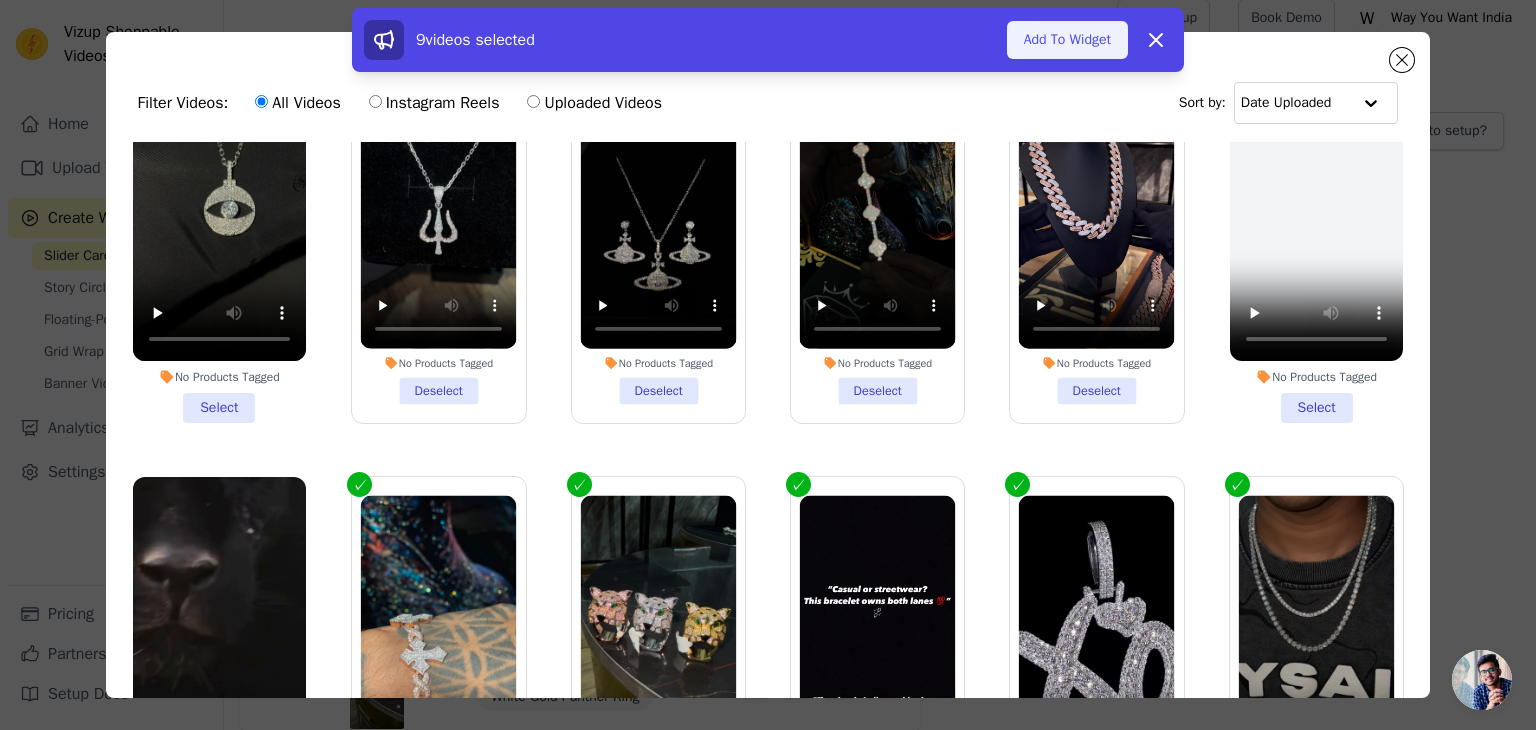 click on "Add To Widget" at bounding box center (1067, 40) 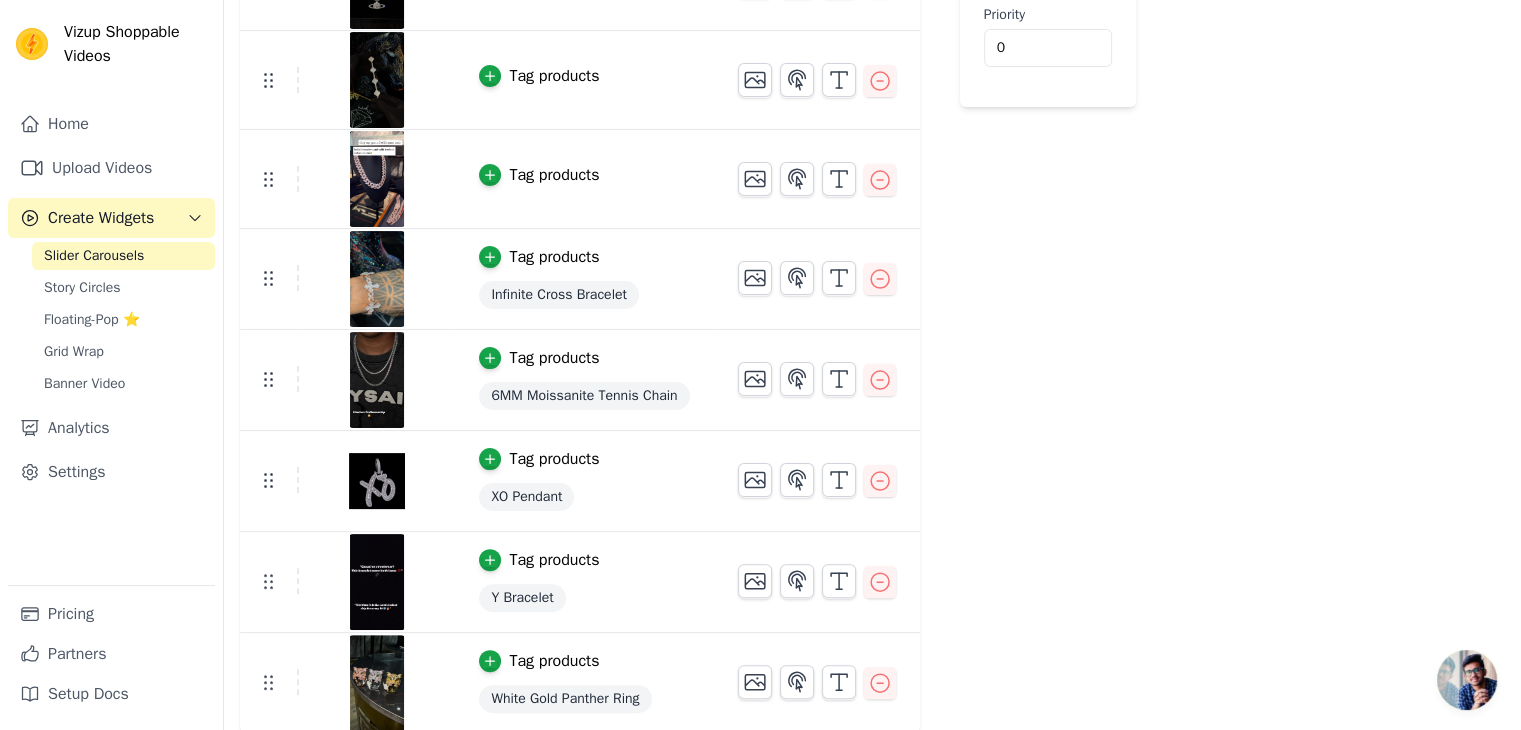scroll, scrollTop: 0, scrollLeft: 0, axis: both 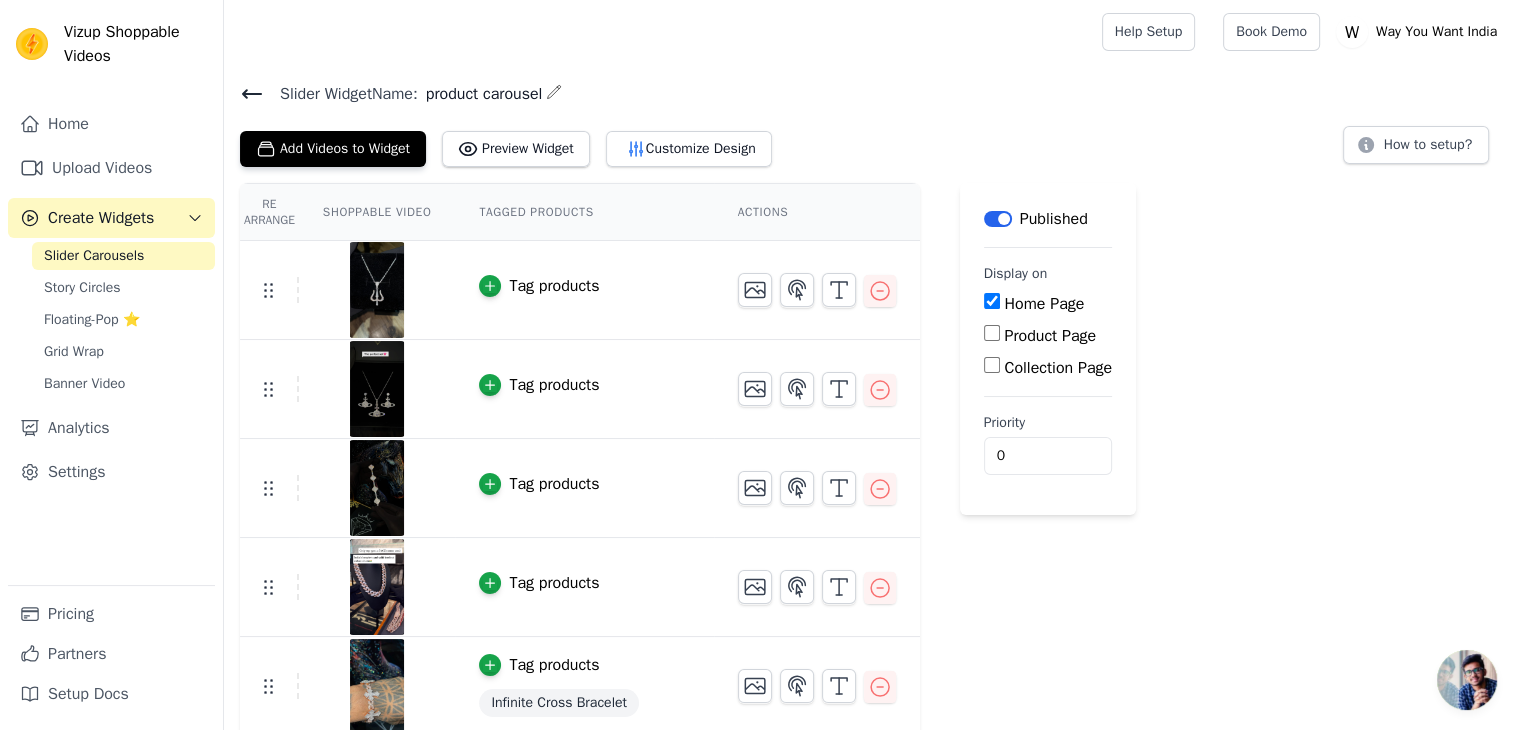 click on "Re Arrange   Shoppable Video   Tagged Products   Actions             Tag products                             Tag products                             Tag products                             Tag products                             Tag products   Infinite Cross Bracelet                             Tag products   6MM Moissanite Tennis Chain                             Tag products   XO Pendant                             Tag products   Y Bracelet                             Tag products   White Gold Panther Ring                       Save Videos In This New Order   Save   Dismiss     Label     Published     Display on     Home Page     Product Page       Collection Page       Priority   0" at bounding box center (872, 662) 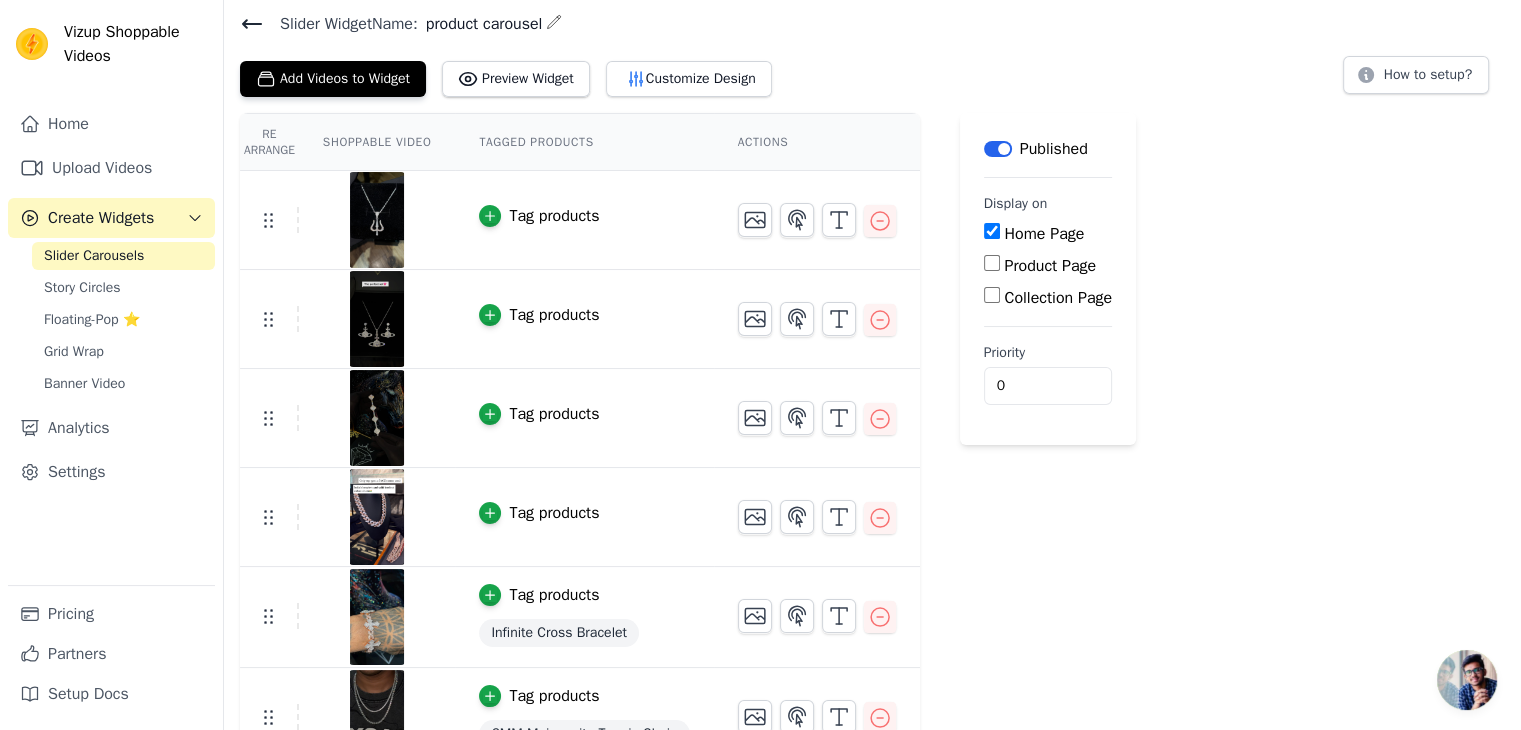 scroll, scrollTop: 71, scrollLeft: 0, axis: vertical 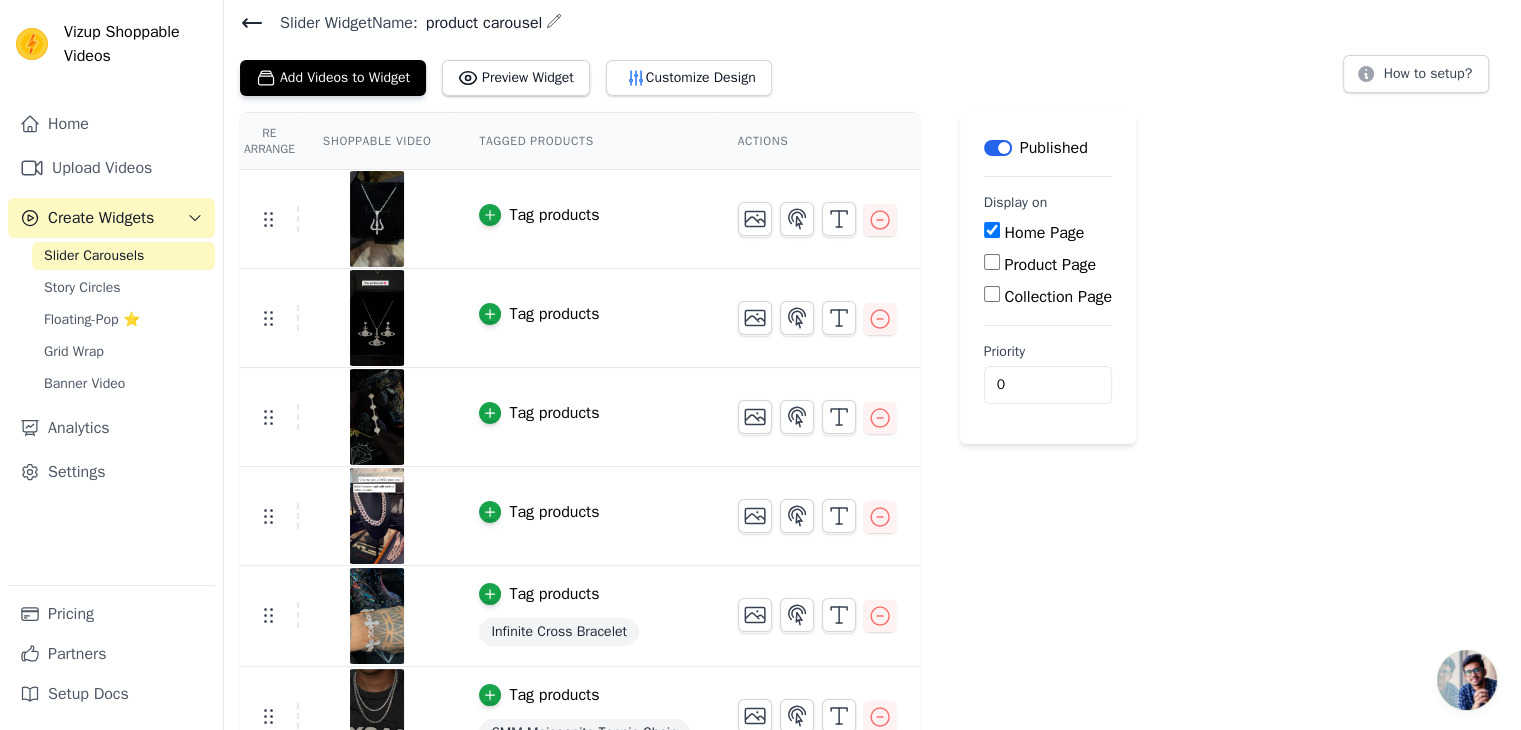 click on "Tag products" at bounding box center [554, 215] 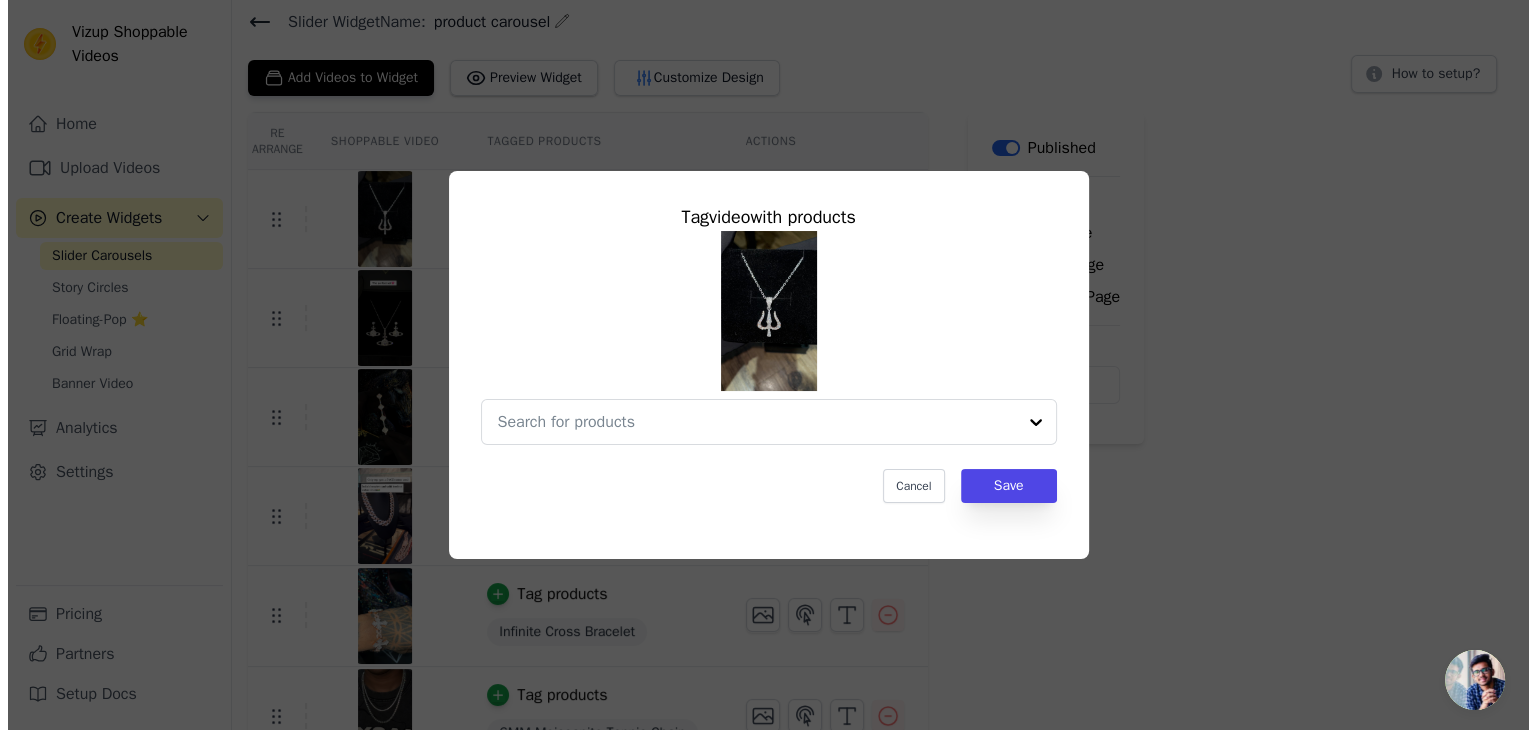 scroll, scrollTop: 0, scrollLeft: 0, axis: both 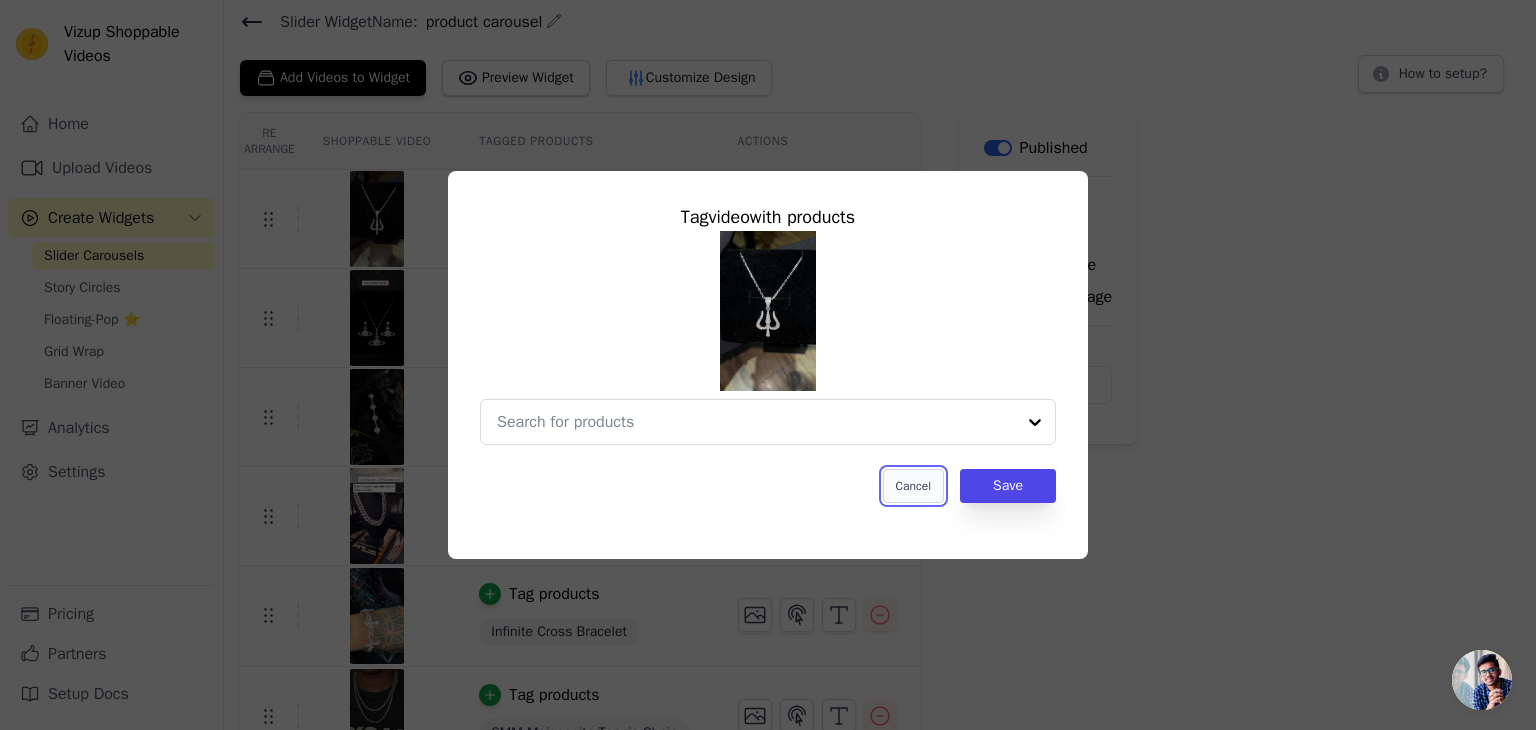 click on "Cancel" at bounding box center [913, 486] 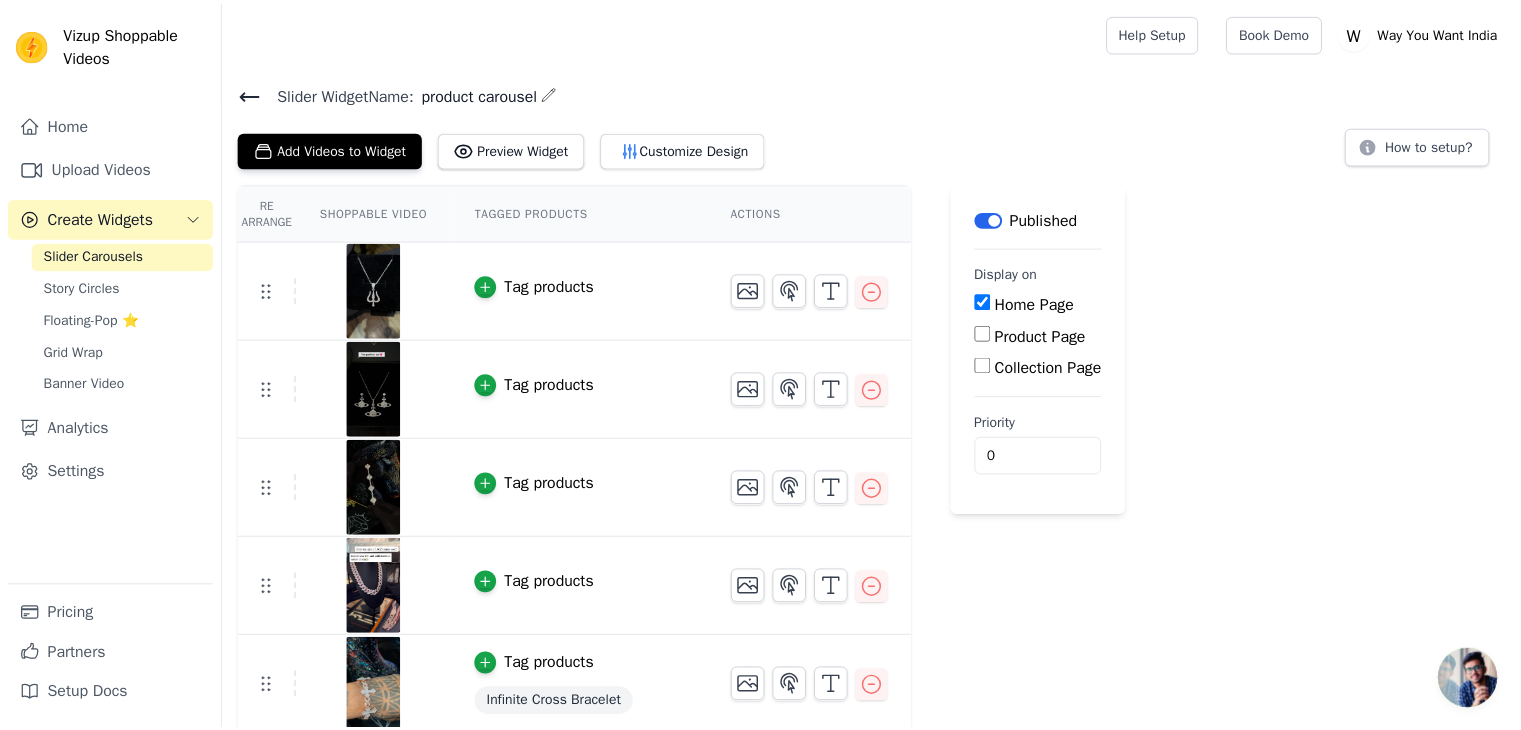 scroll, scrollTop: 71, scrollLeft: 0, axis: vertical 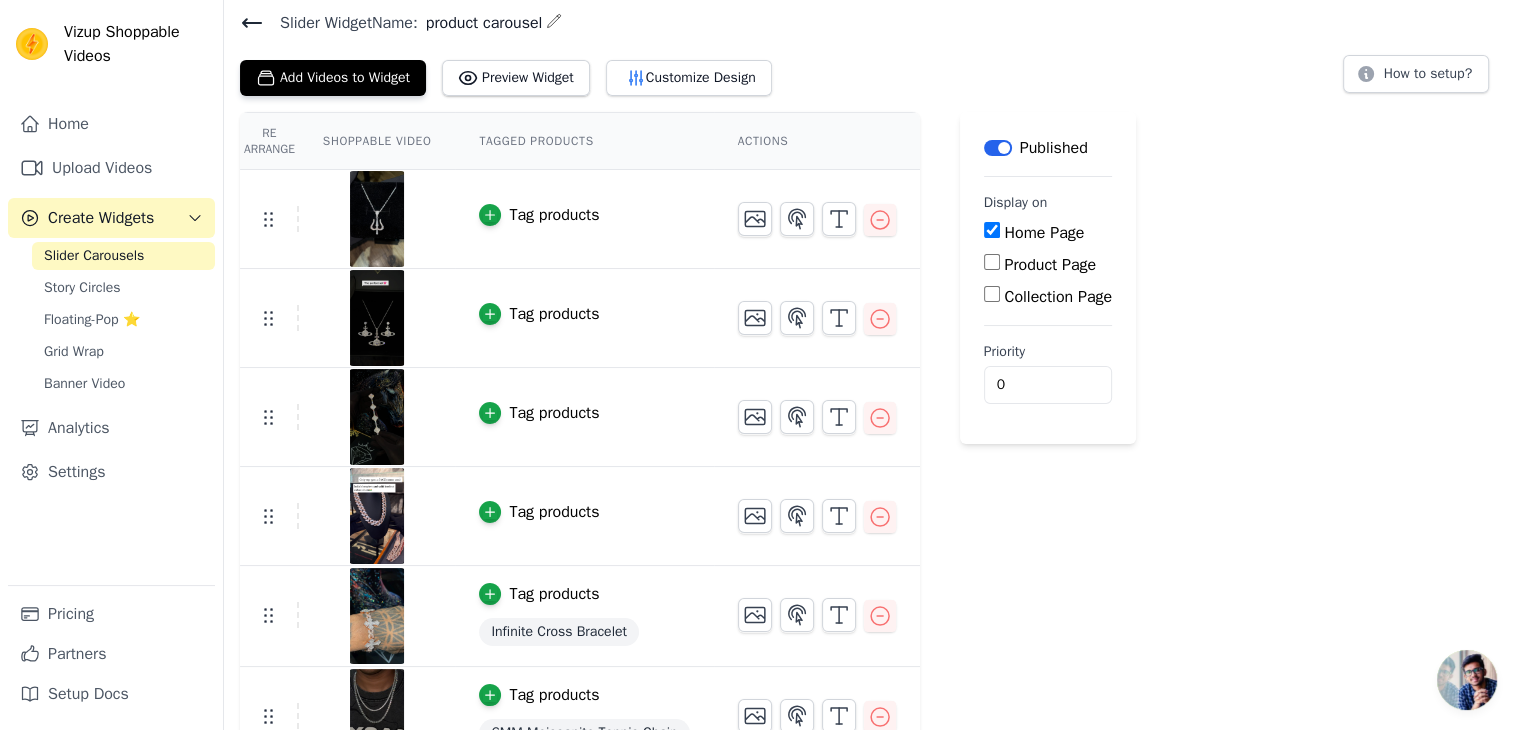 click on "Re Arrange   Shoppable Video   Tagged Products   Actions             Tag products                             Tag products                             Tag products                             Tag products                             Tag products   Infinite Cross Bracelet                             Tag products   6MM Moissanite Tennis Chain                             Tag products   XO Pendant                             Tag products   Y Bracelet                             Tag products   White Gold Panther Ring                       Save Videos In This New Order   Save   Dismiss     Label     Published     Display on     Home Page     Product Page       Collection Page       Priority   0" at bounding box center [872, 591] 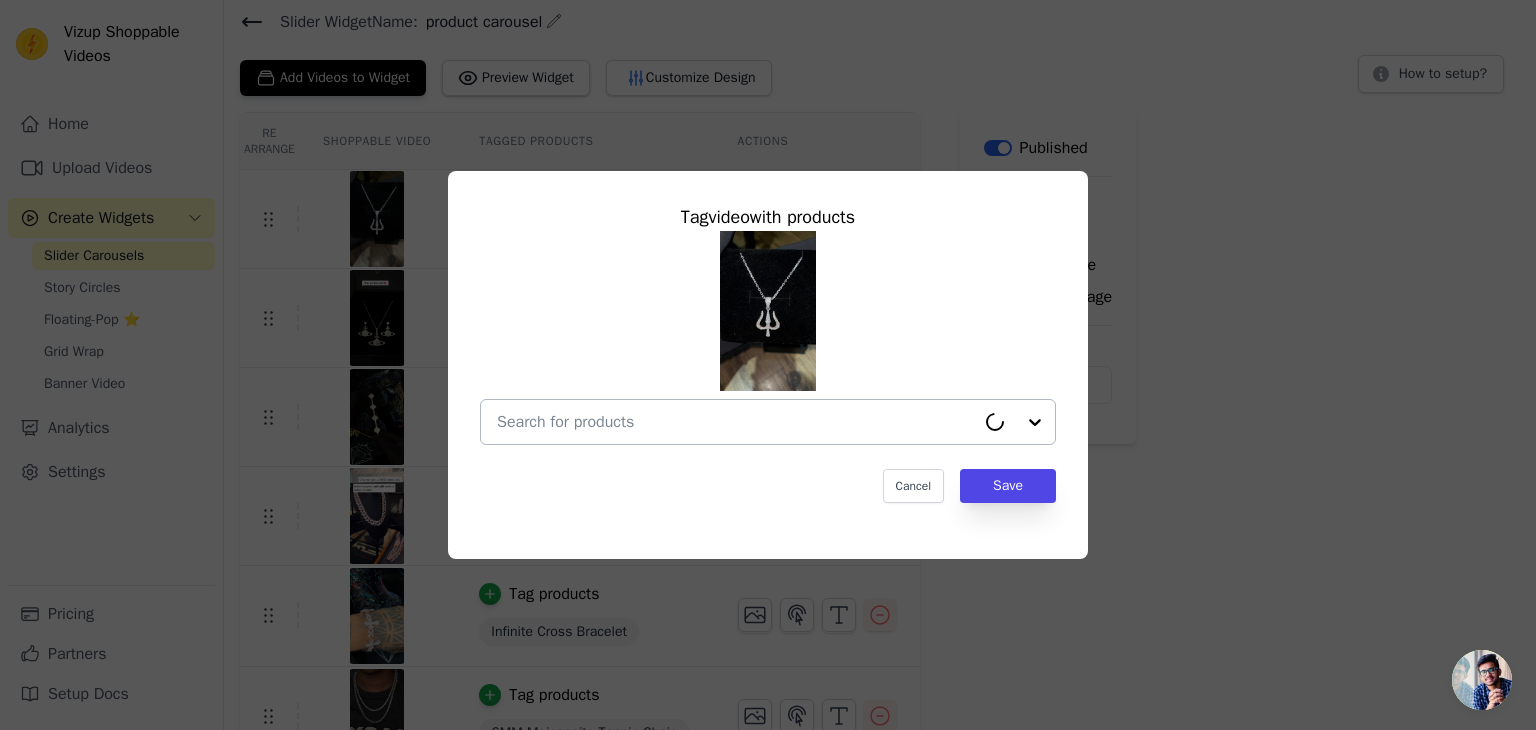 click at bounding box center (736, 422) 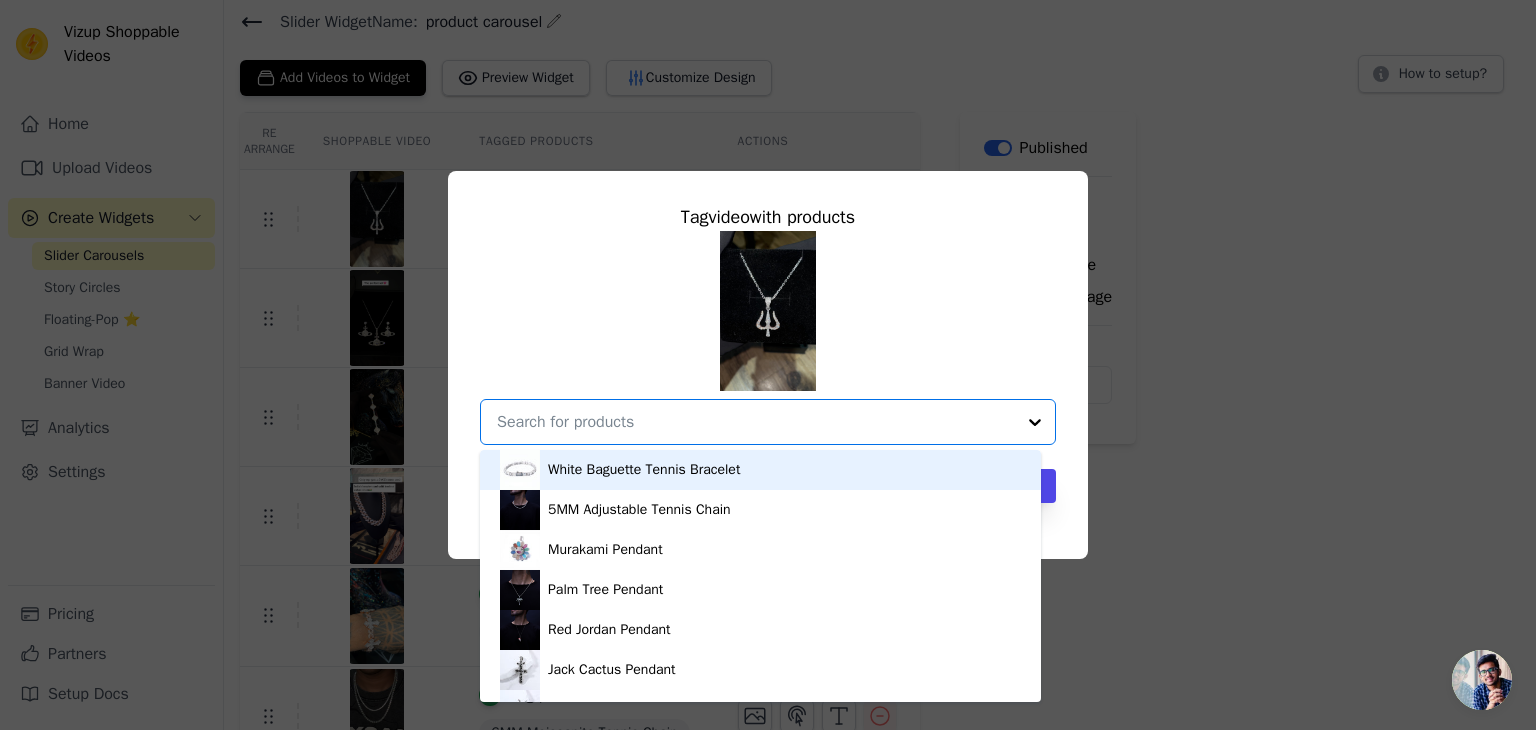 paste on "Two Tone Trishul" 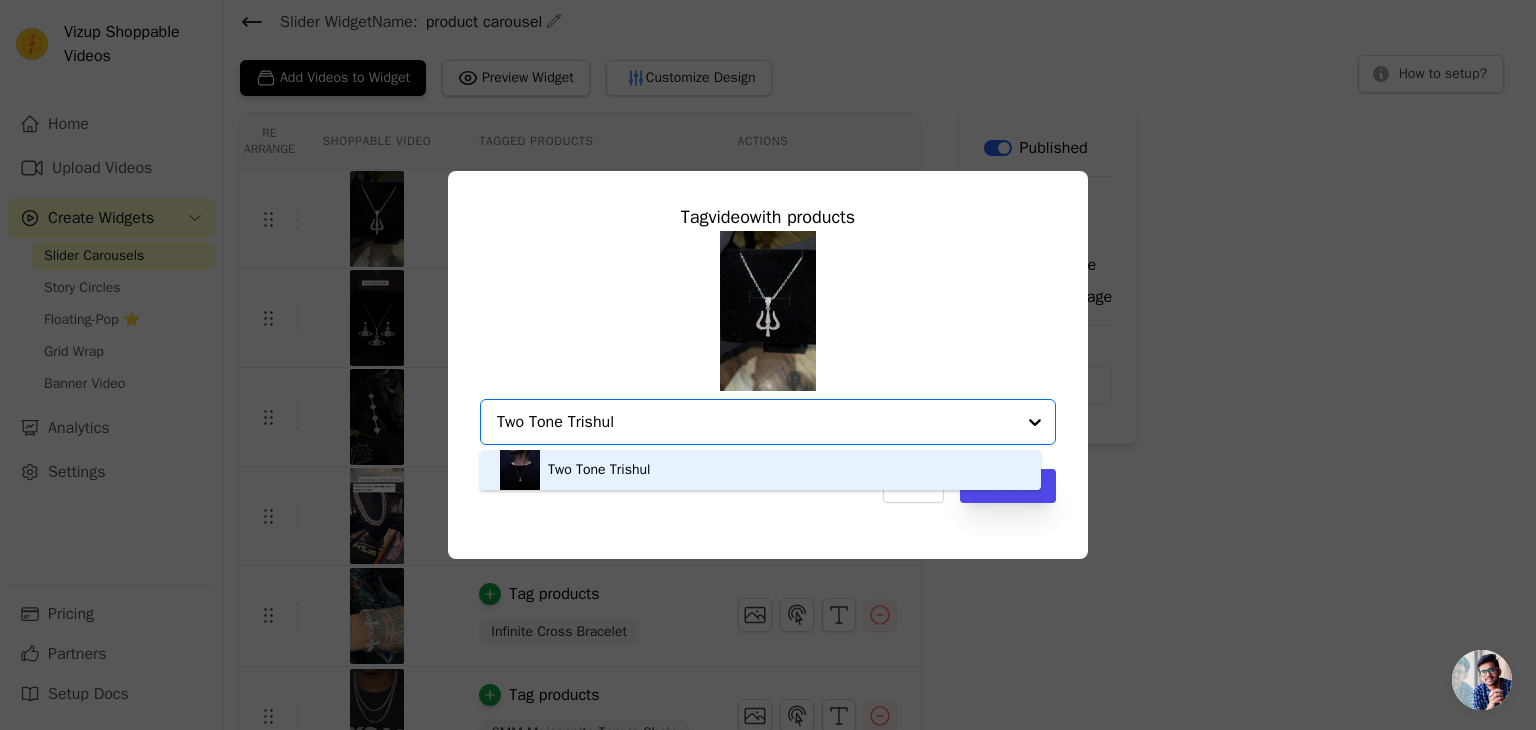 click on "Two Tone Trishul" at bounding box center [760, 470] 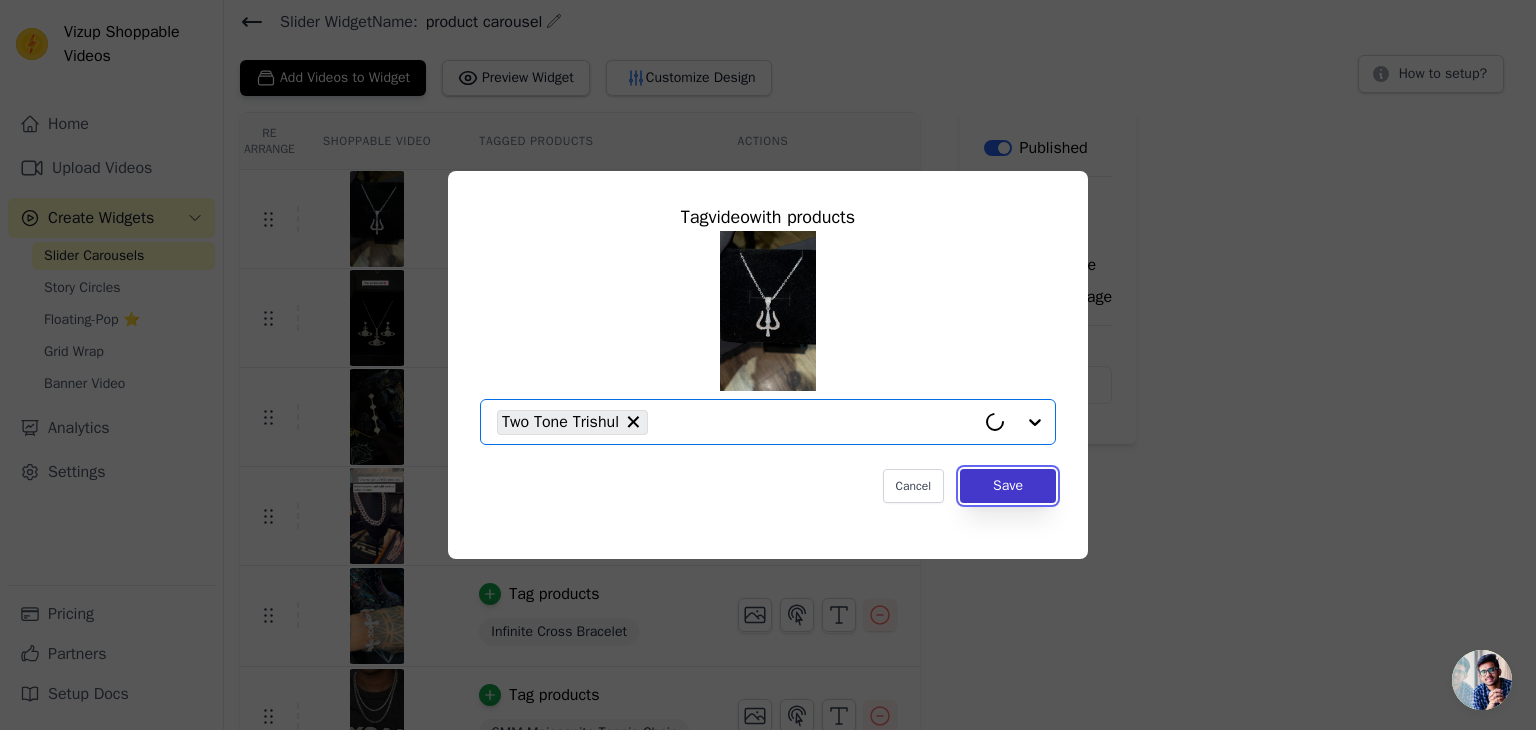 click on "Save" at bounding box center (1008, 486) 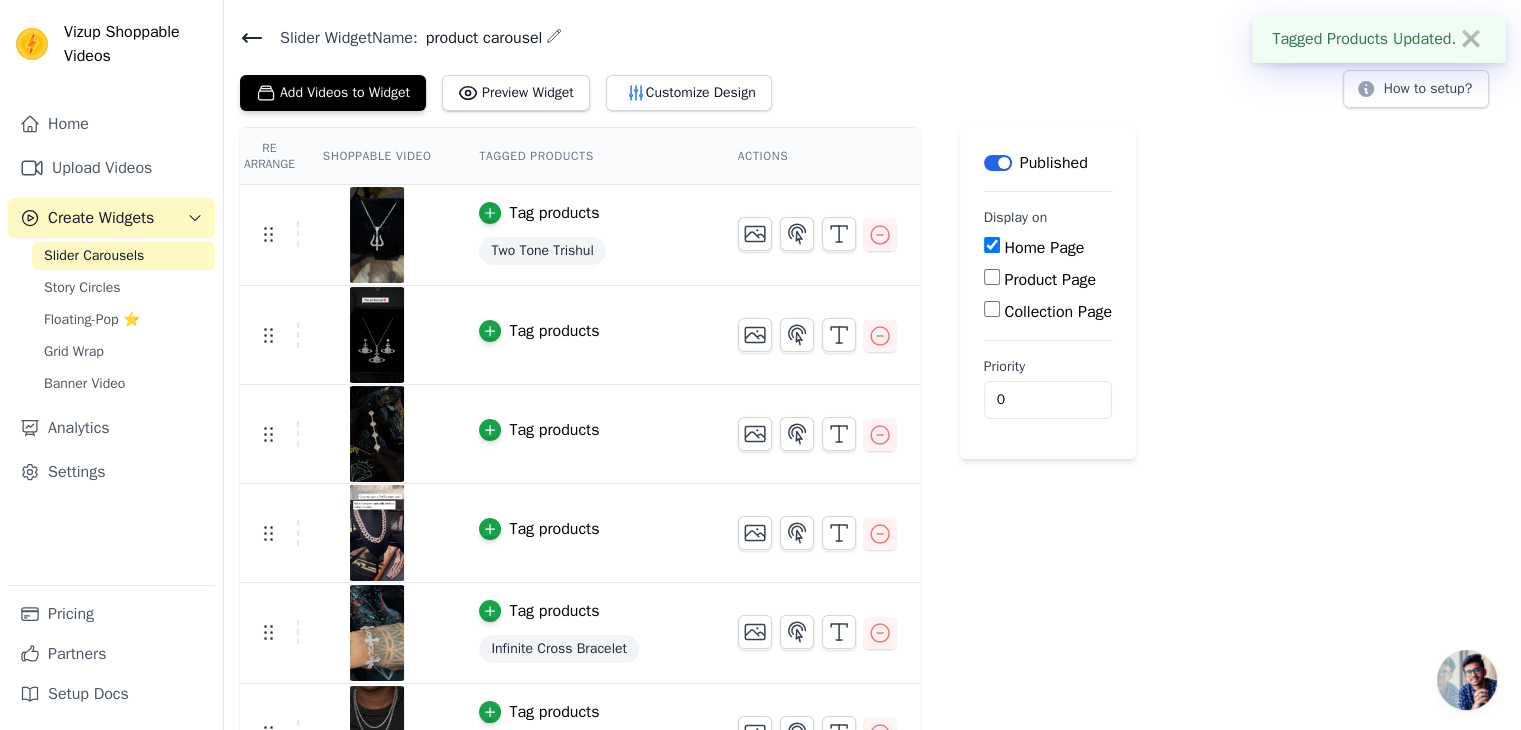 scroll, scrollTop: 100, scrollLeft: 0, axis: vertical 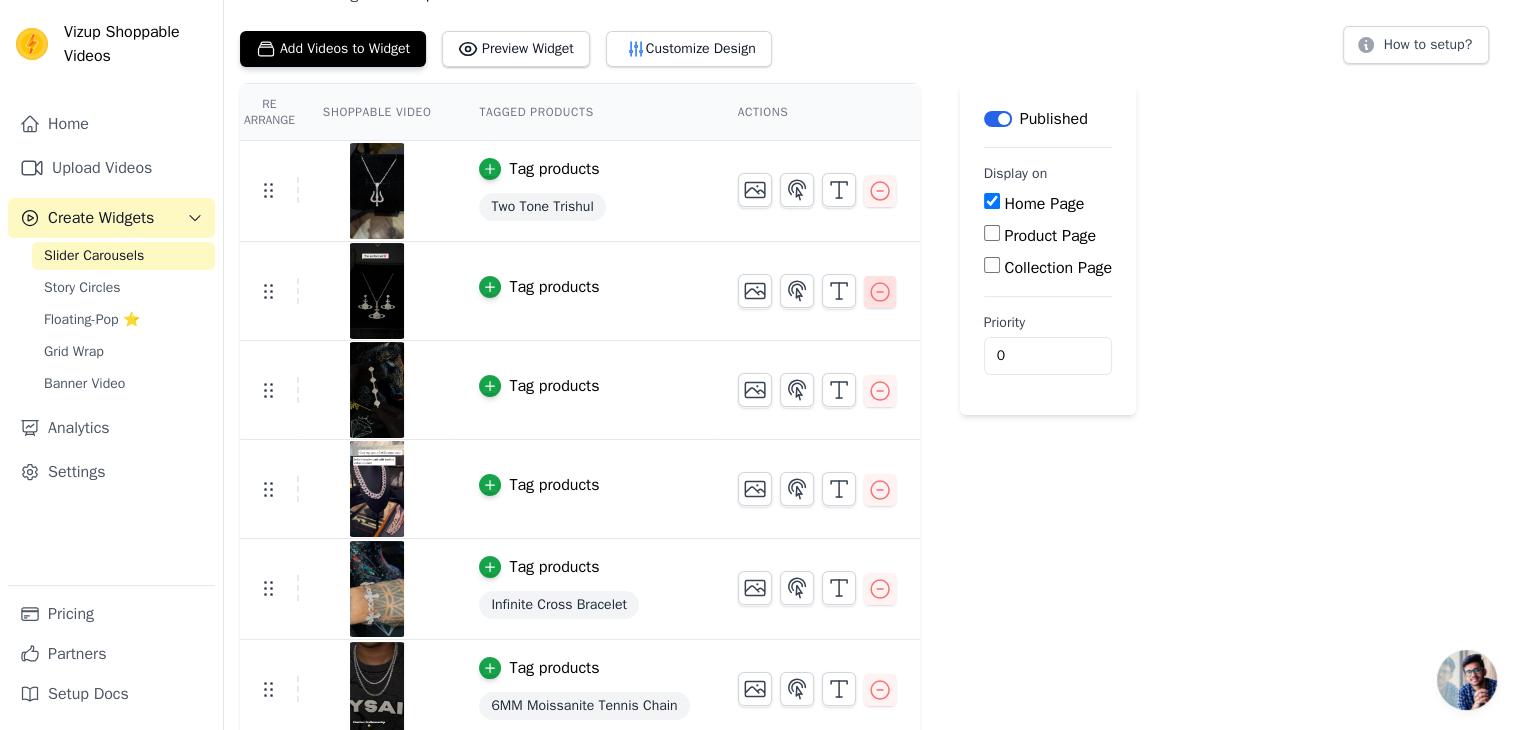 click 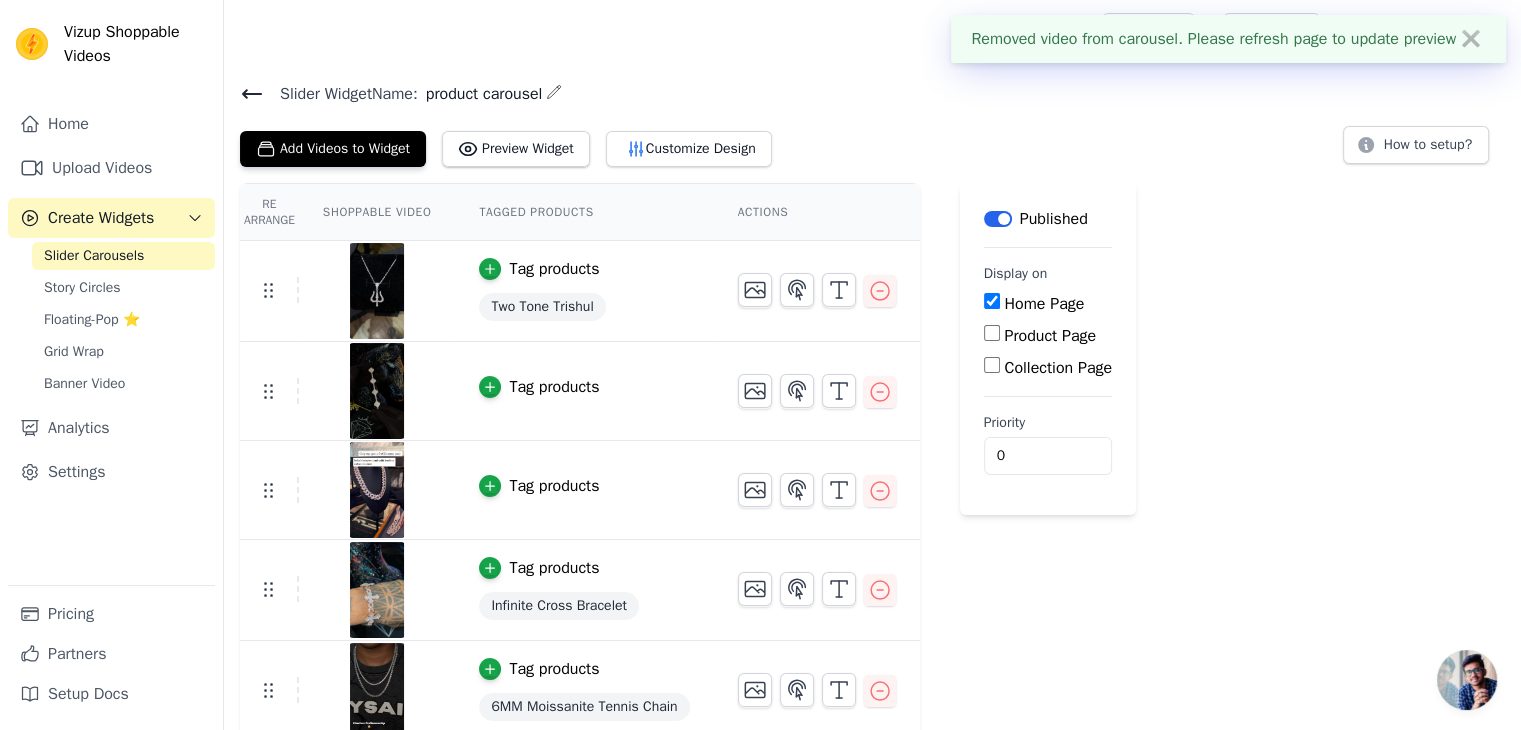 click on "Slider Widget  Name:   product carousel" at bounding box center (872, 93) 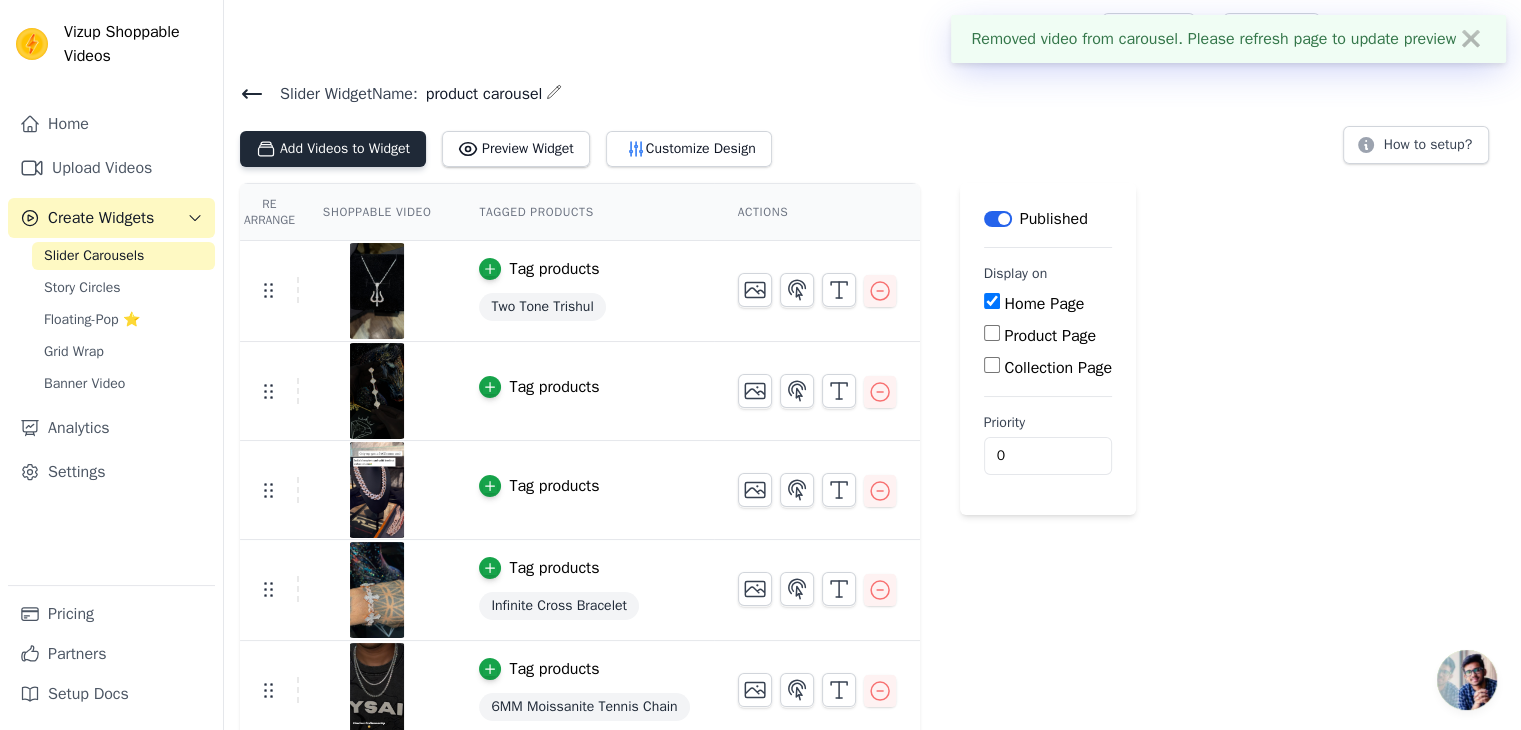 click on "Add Videos to Widget" at bounding box center [333, 149] 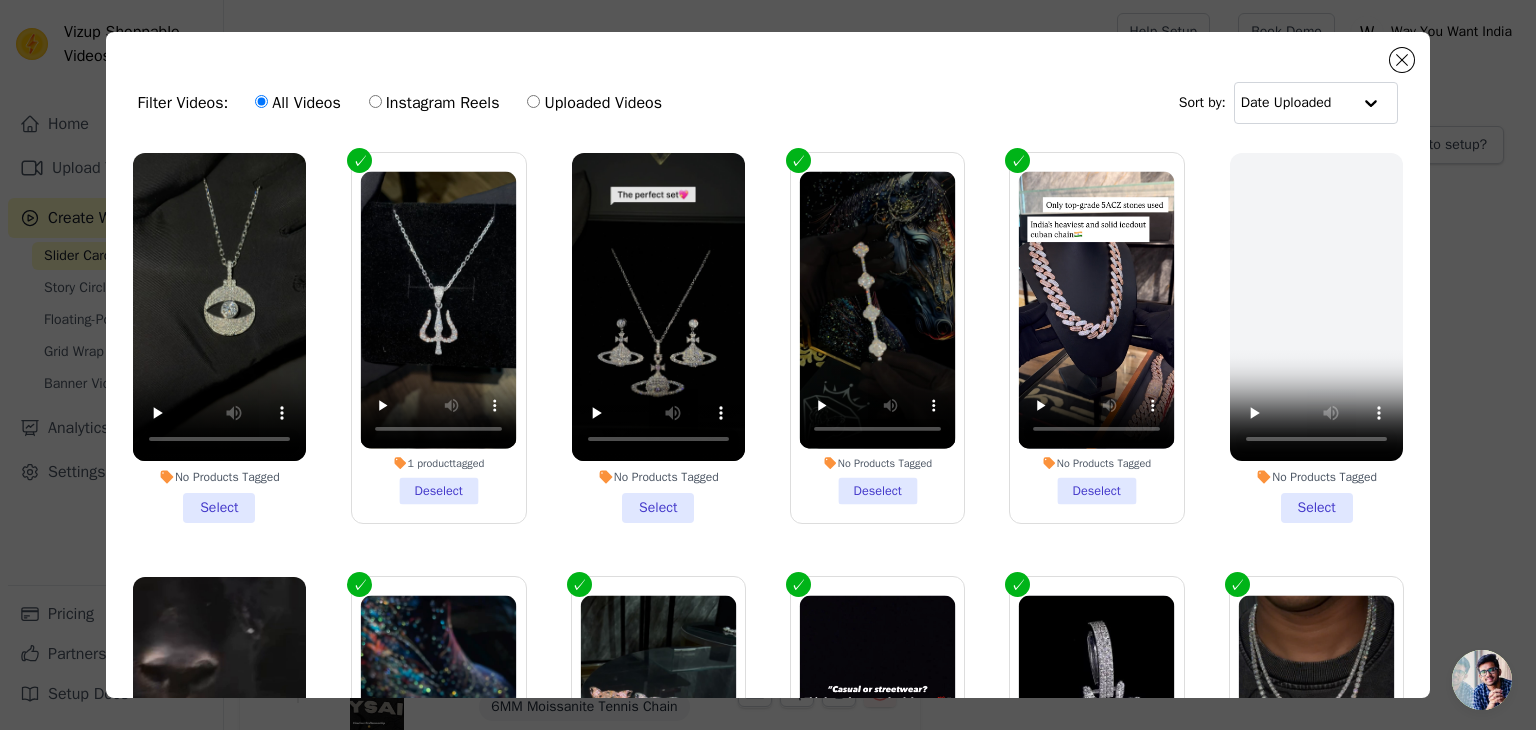click on "No Products Tagged     Select" at bounding box center [219, 338] 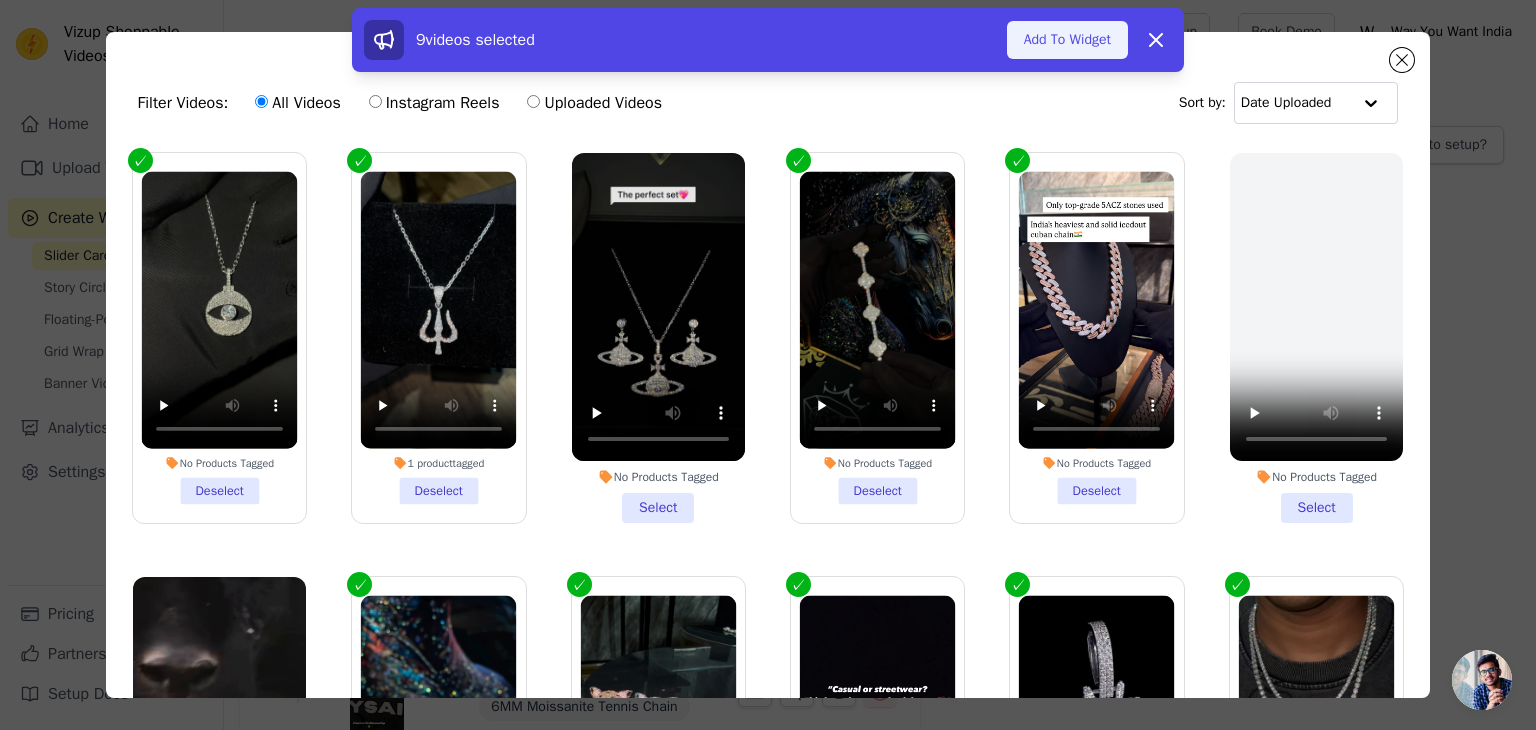click on "Add To Widget" at bounding box center [1067, 40] 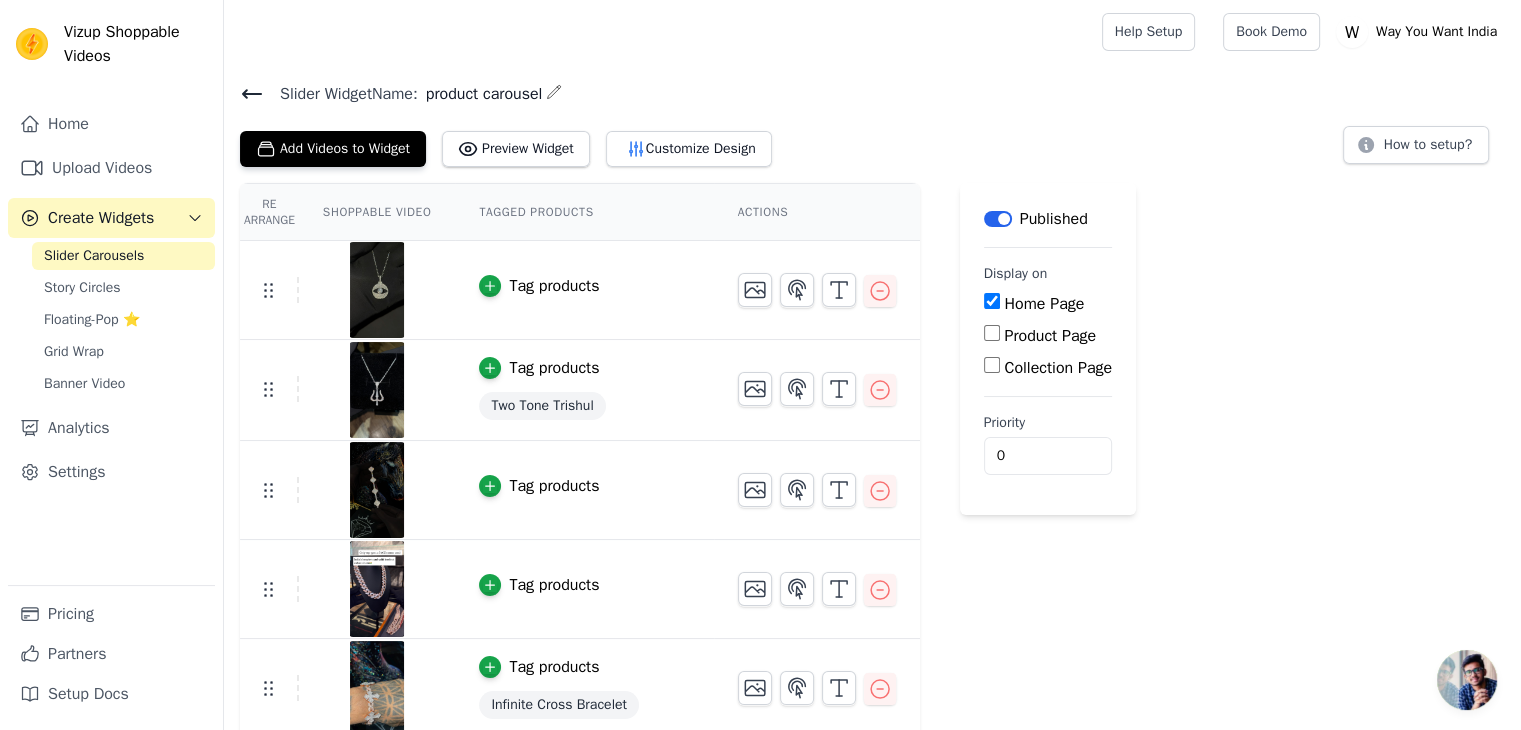 click on "Tag products" at bounding box center [554, 286] 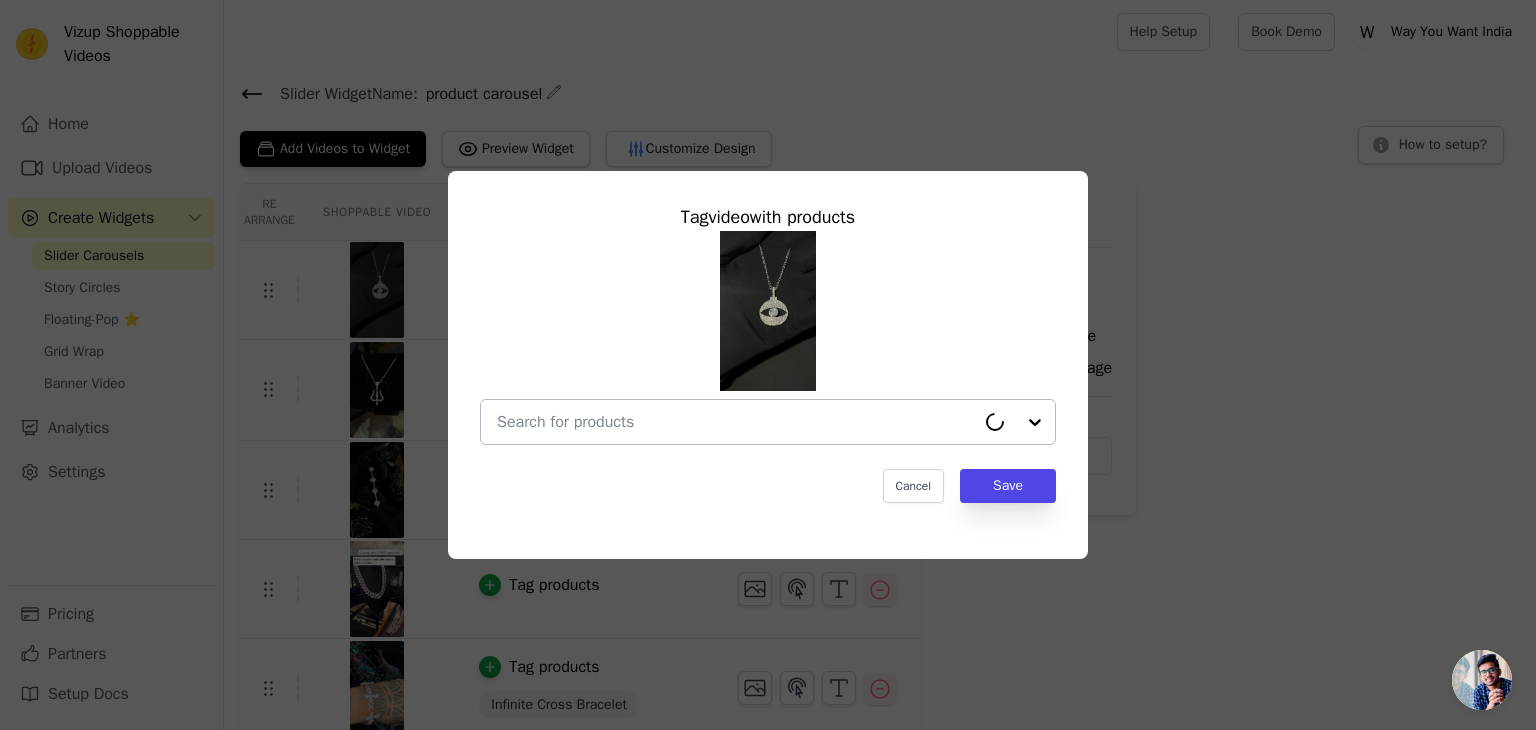 click at bounding box center (736, 422) 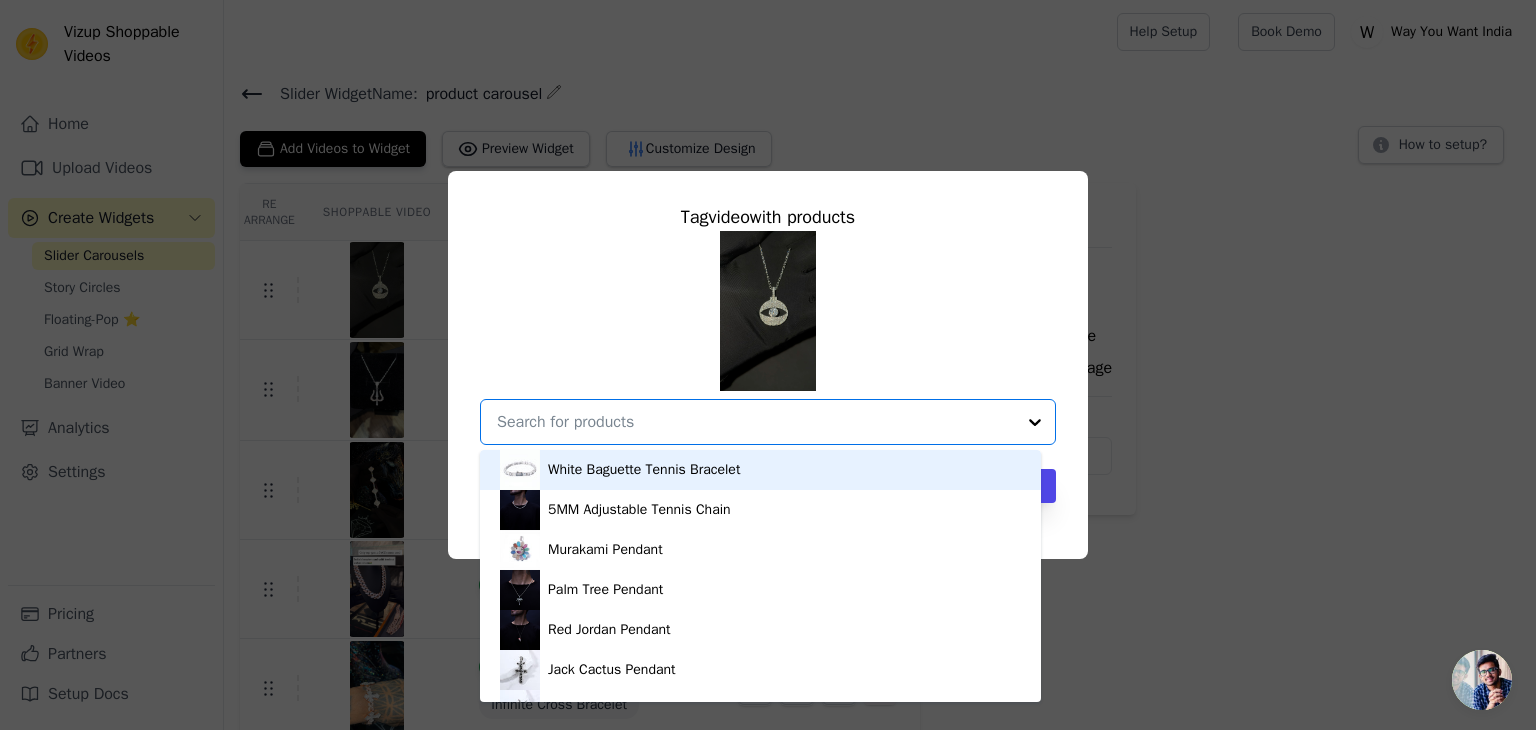 paste on "Eye Diamond Pendant "Attract Wealth And Love"" 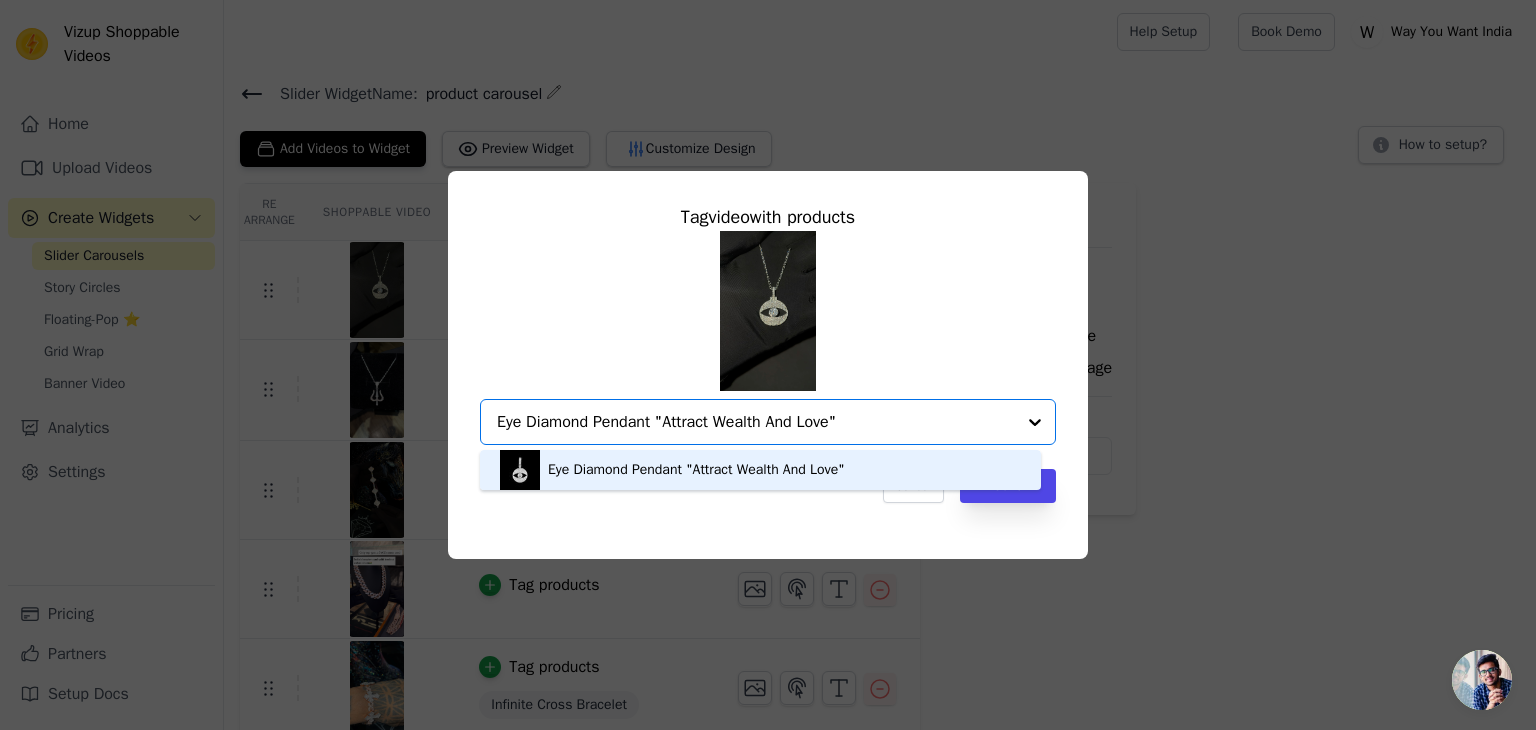 click on "Eye Diamond Pendant "Attract Wealth And Love"" at bounding box center [696, 470] 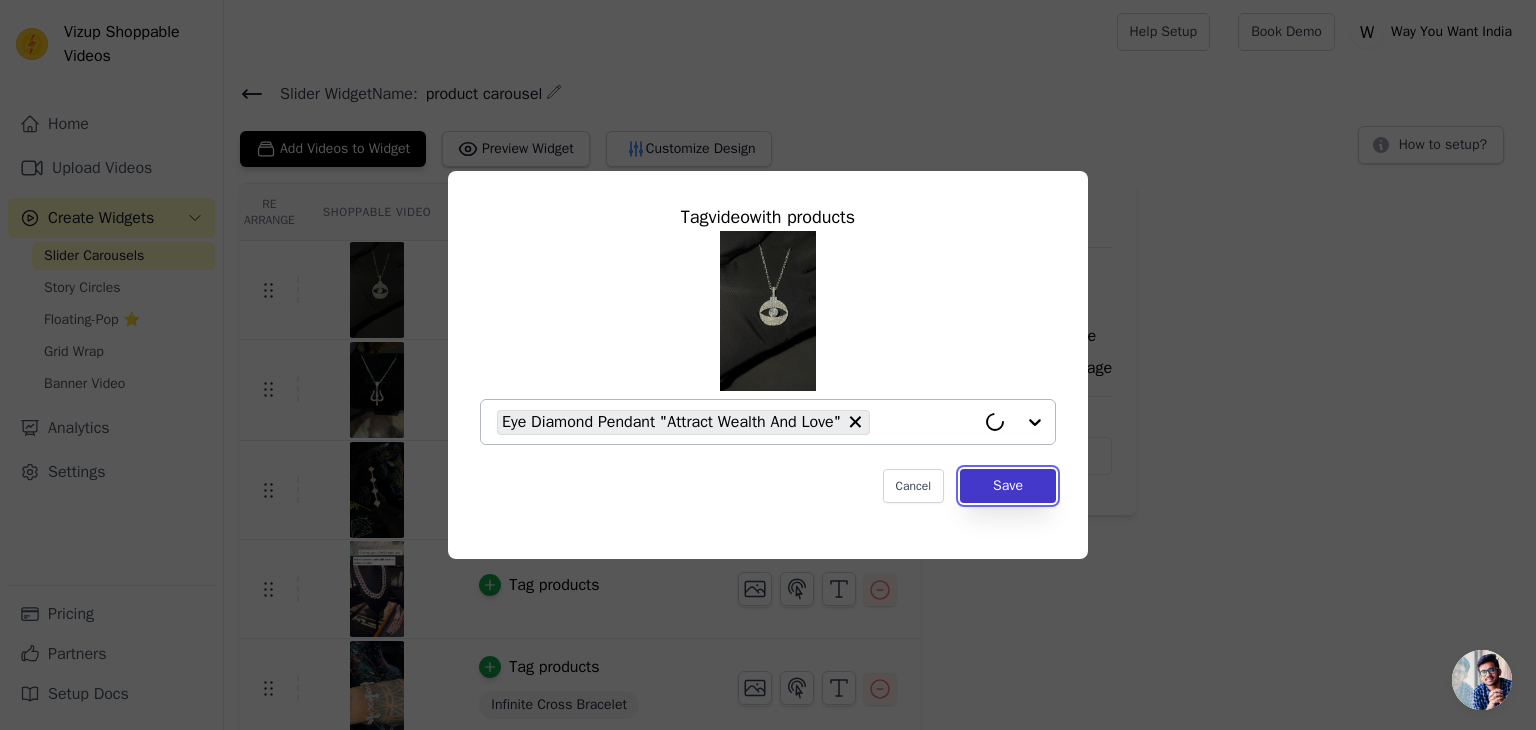 click on "Save" at bounding box center [1008, 486] 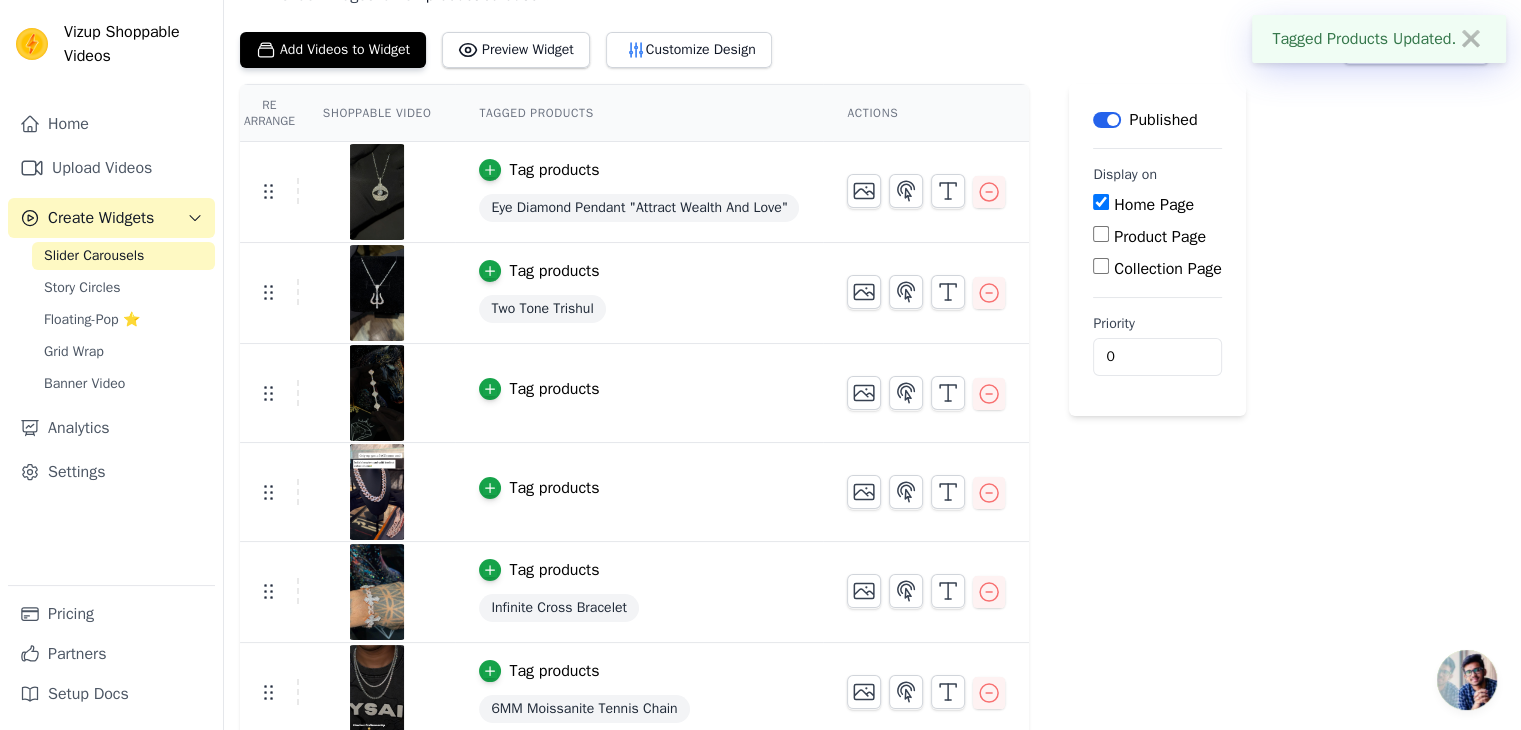 scroll, scrollTop: 100, scrollLeft: 0, axis: vertical 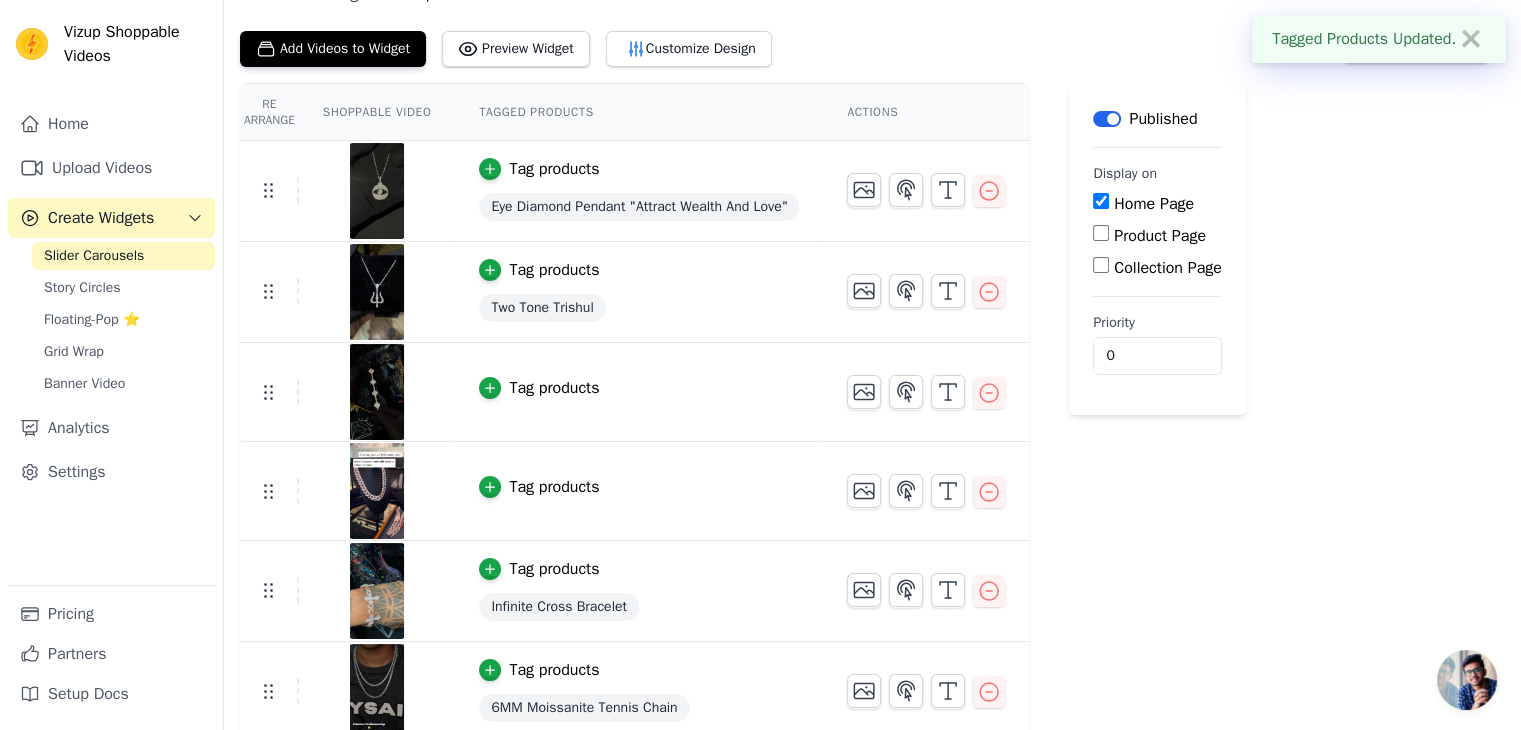 click on "Tag products" at bounding box center (639, 392) 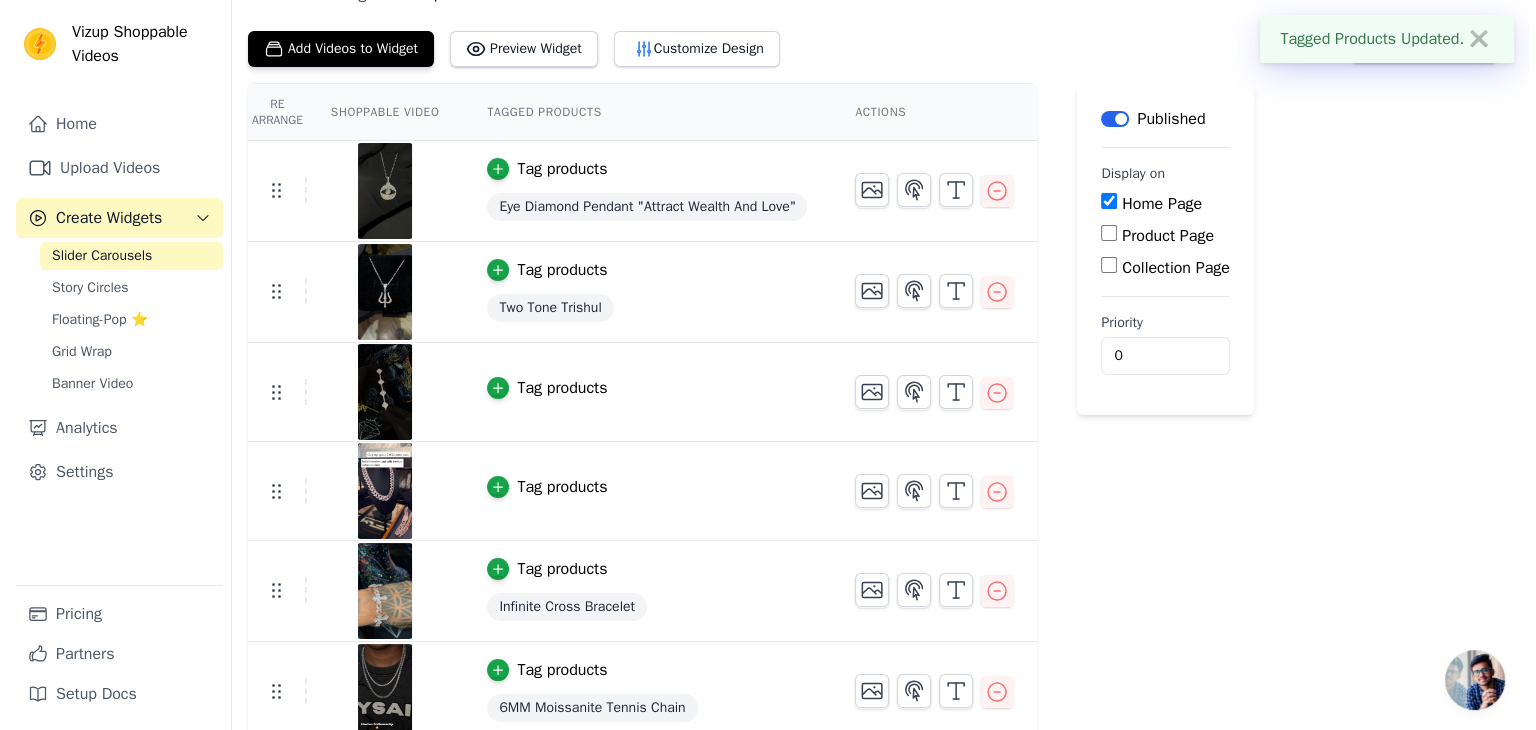 scroll, scrollTop: 0, scrollLeft: 0, axis: both 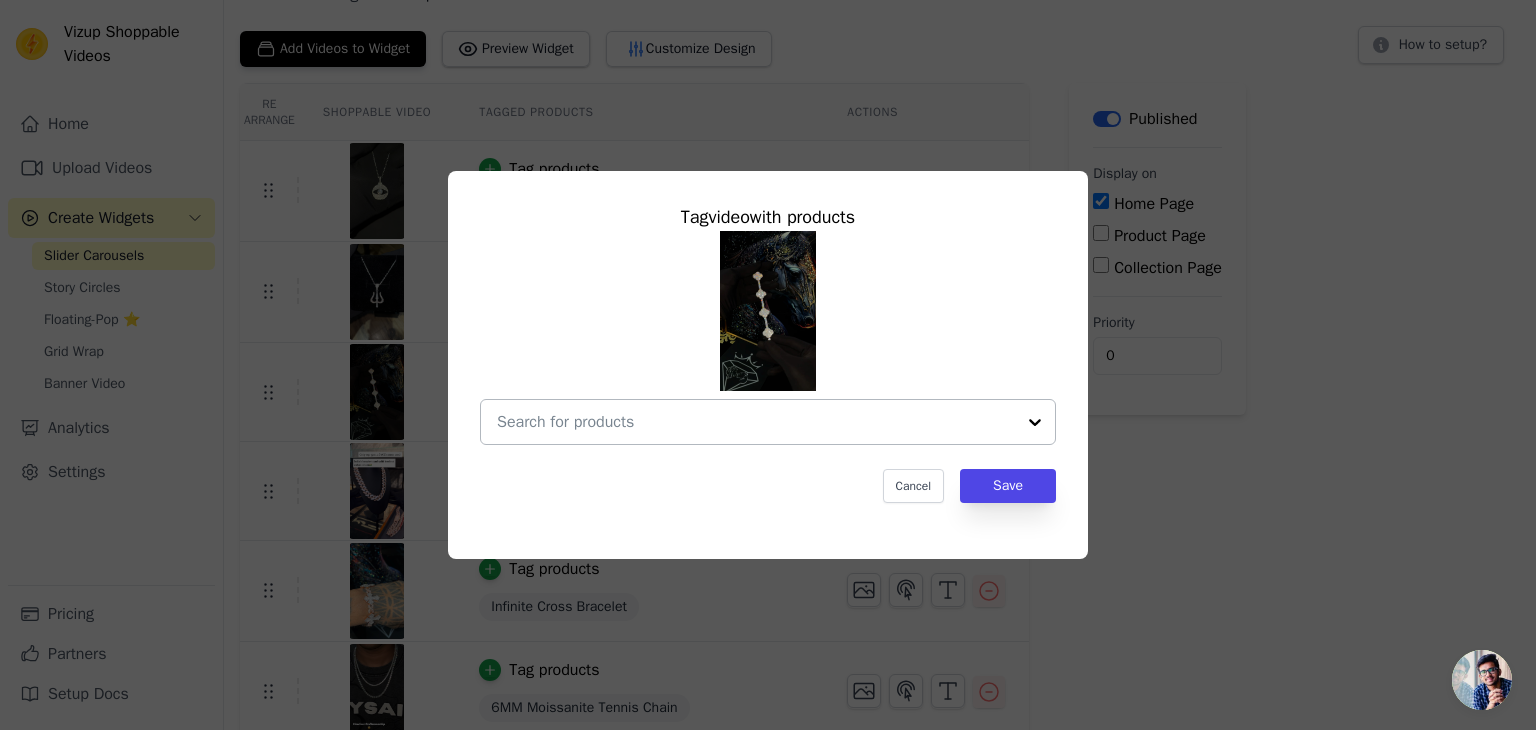 click at bounding box center [756, 422] 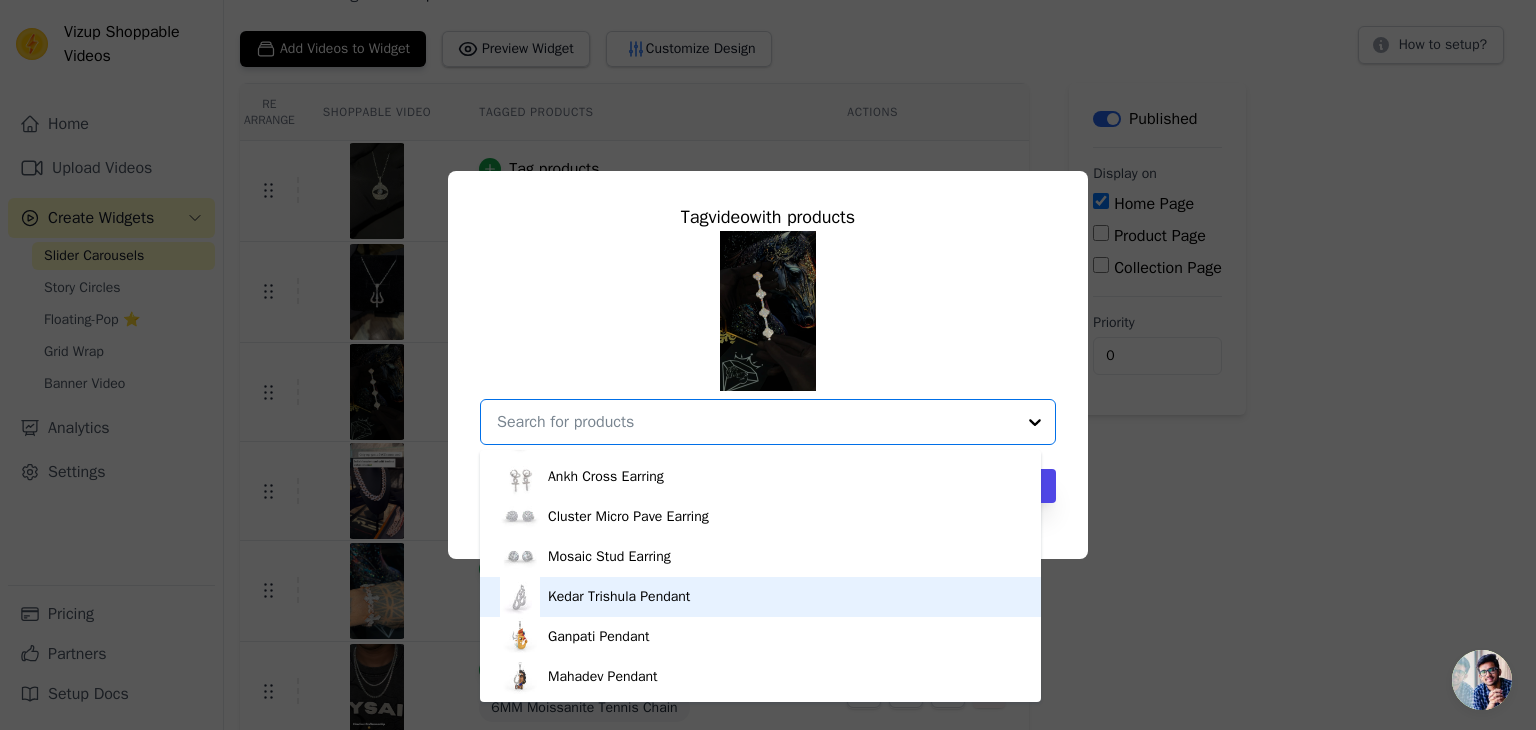 scroll, scrollTop: 3720, scrollLeft: 0, axis: vertical 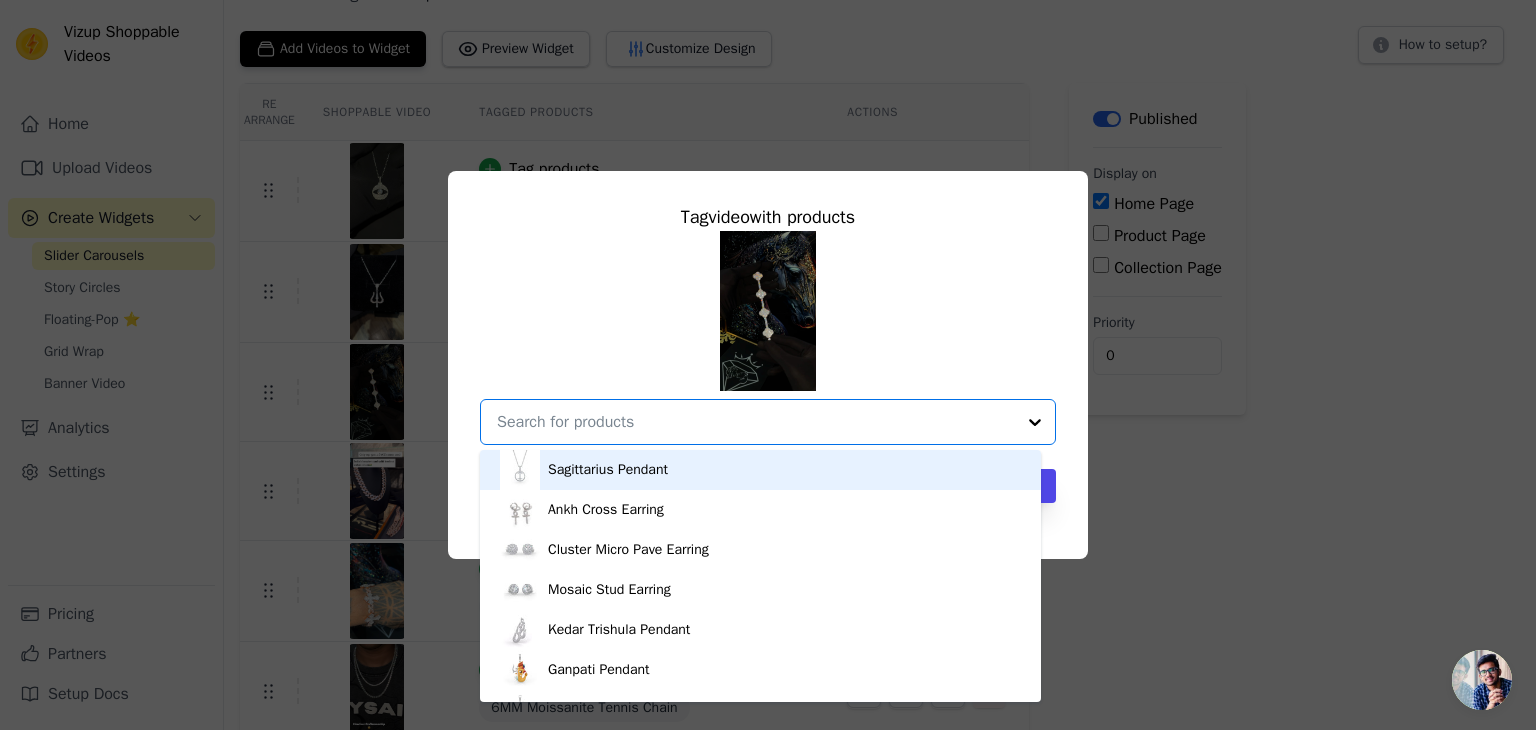 click on "Tag  video  with products         White Baguette Tennis Bracelet     5MM Adjustable Tennis Chain     Murakami Pendant     Palm Tree Pendant     Red Jordan Pendant     Jack Cactus Pendant     Butterfly Pendant     Travis Scott's Melted Utopia Pendant     Baguette Ring     Coffee Bean Link Ring     Iced Oval Ring     Heart Pendant     Middle Finger Emoji Pendant     Khanda Pendant     OM Yellow Gold Pendant     OM White Gold Pendant     Smiley Pendant     Star Pendant     XO Pendant     Gold Thunder Pendant     Yellow Gold Panther Ring     Rose Gold Panther Ring     White Gold Panther Ring     Heart Ring     Smiley Emoji Ring     Row Ring     14MM Yellow Gold Raised Cuban Bracelet     14MM Rose Gold Pave Cuban Bracelet     10MM Cuban White Gold Bracelet     14MM Cuban Rose Gold Bracelet     Green Baguette Tennis Bracelet     Round Diamond Moissanite Pendant     Single Diamond Moissanite Pendant     13MM Miami Cuban Chain     Box Chain 2MM     14MM Rose Gold Raised Cuban Chain     13MM Rose Gold Cuban Chain" at bounding box center (768, 365) 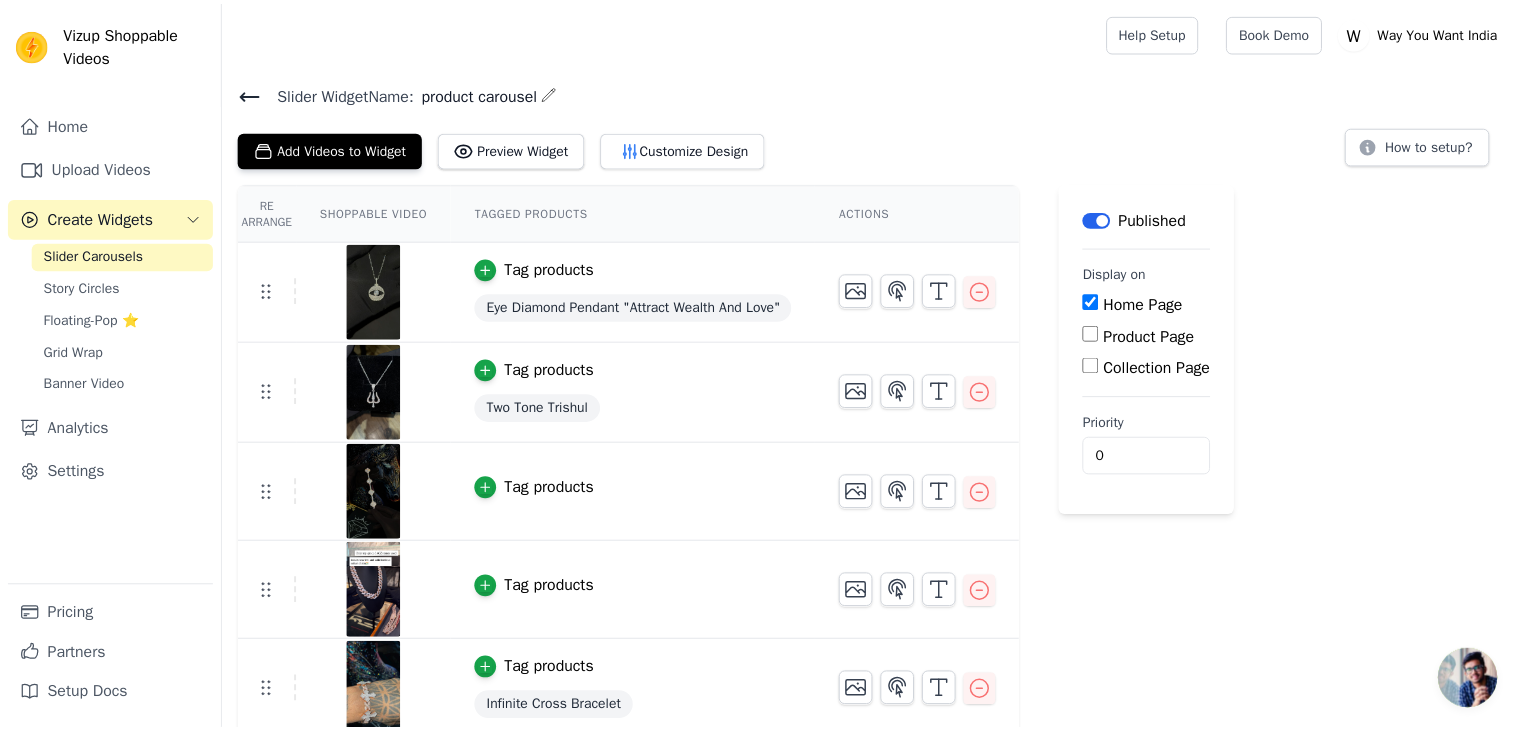 scroll, scrollTop: 100, scrollLeft: 0, axis: vertical 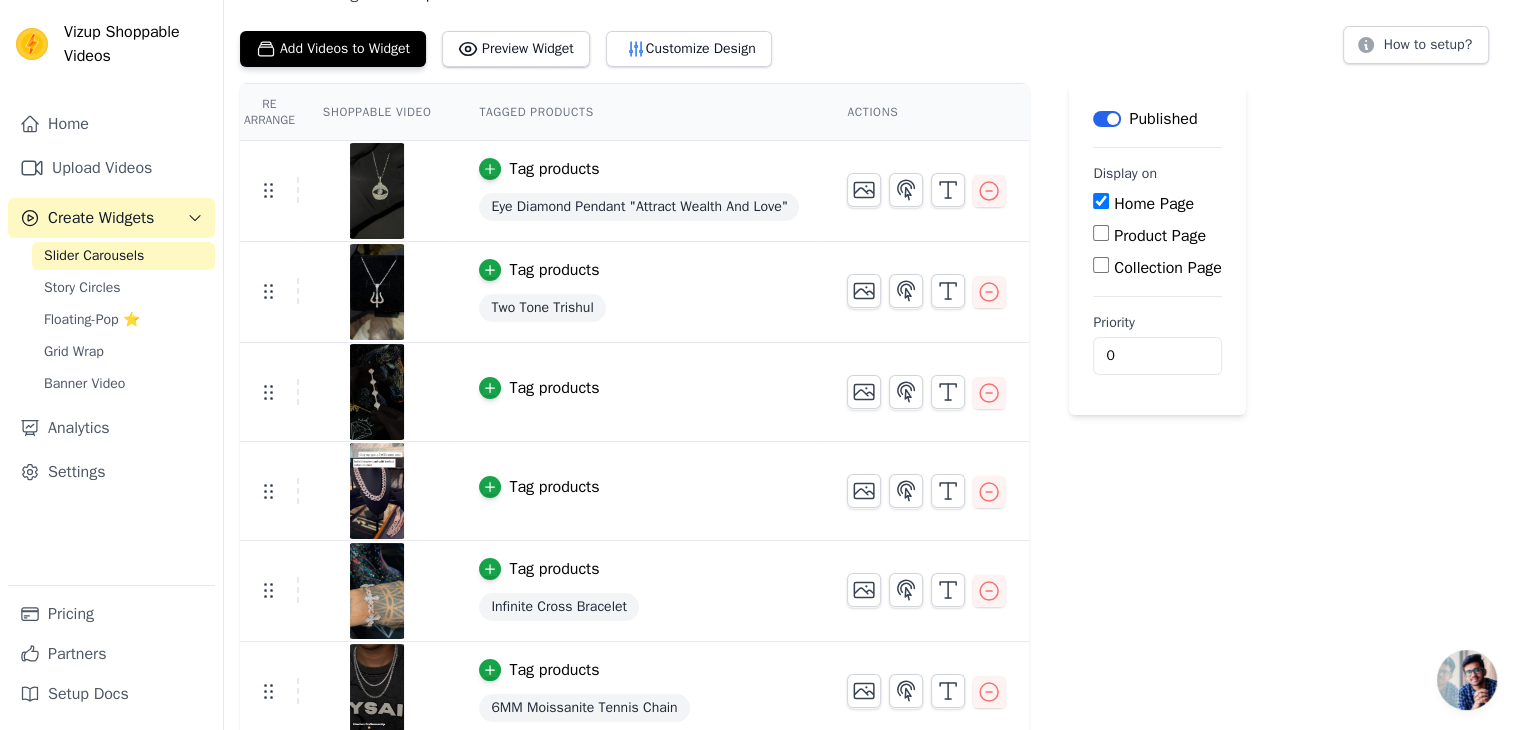 click on "Tag products" at bounding box center [554, 388] 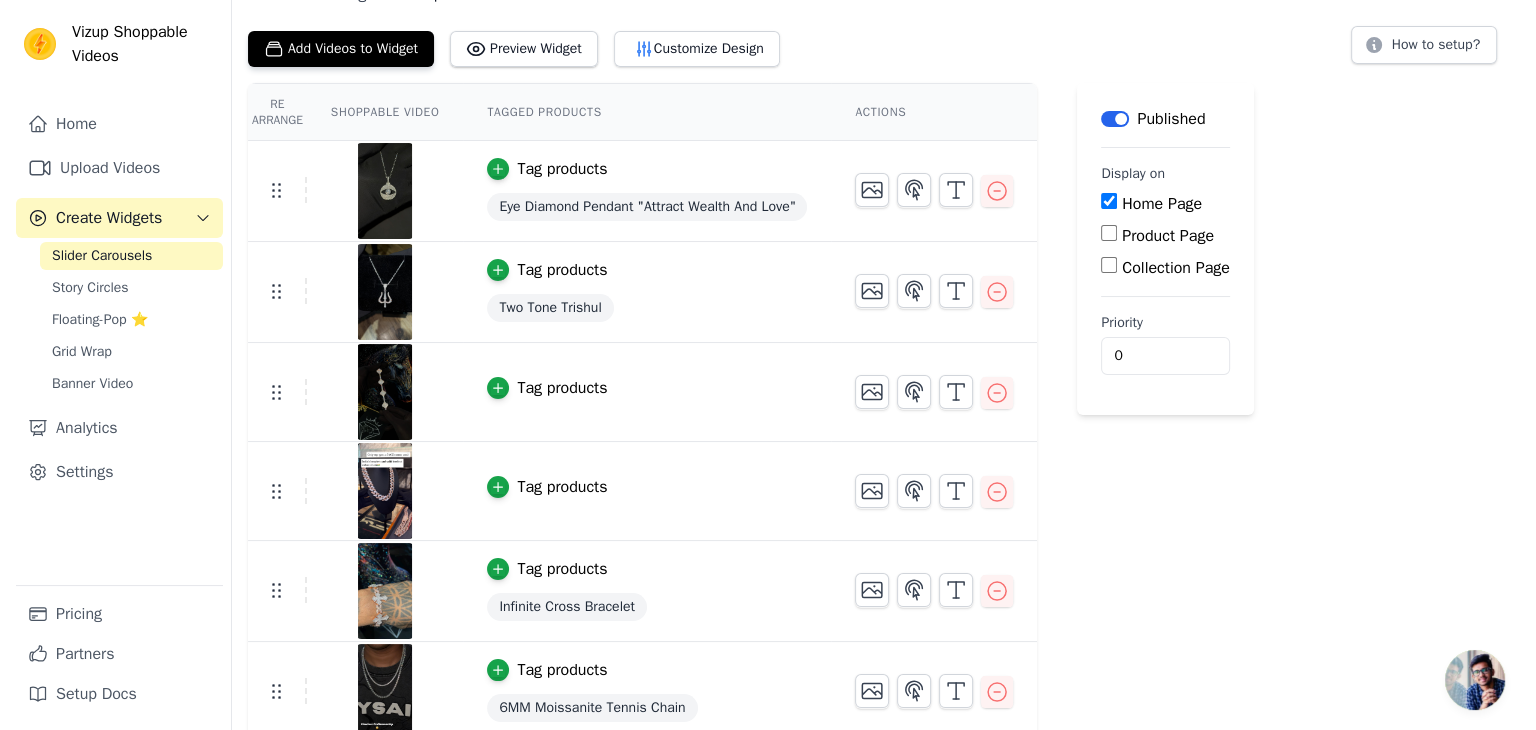 scroll, scrollTop: 0, scrollLeft: 0, axis: both 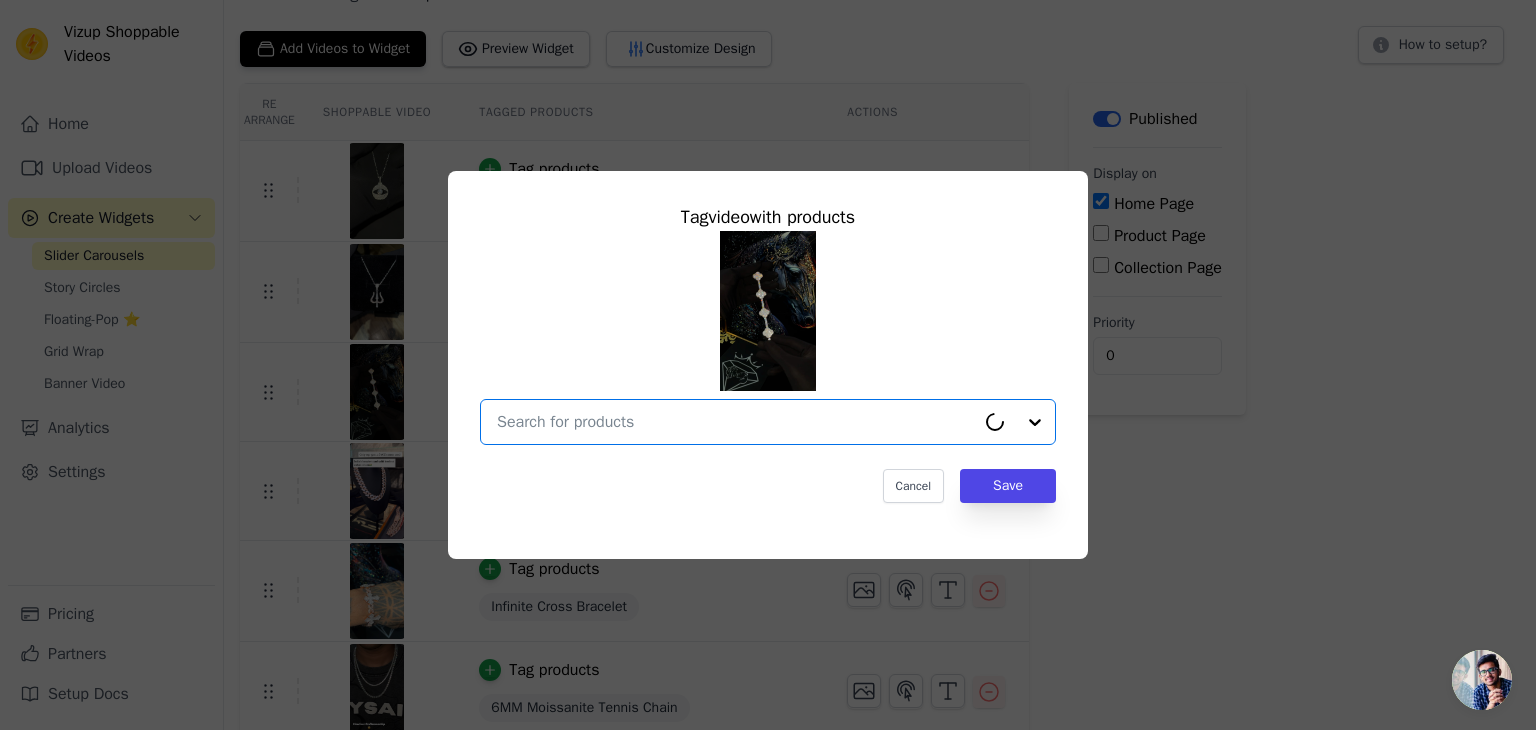 click at bounding box center (736, 422) 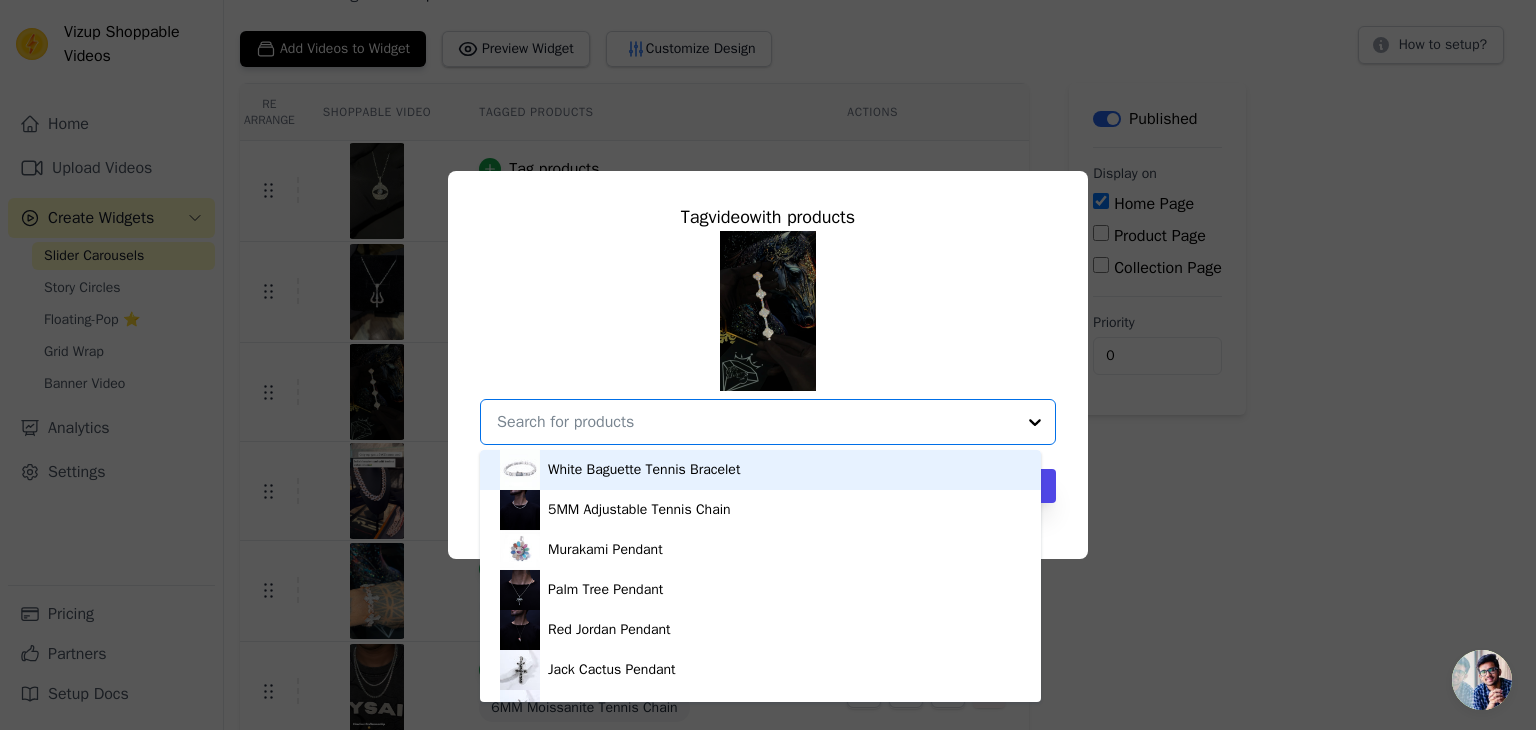 paste on "Aqua Marine Tennis Bracelet.Aqua Marine Tennis Bracelet. Aqua Marine Tennis Bracelet. Sale priceRs. 5,100.00 Multicoloured Evil Eye BraceletMulticoloured Evil Eye Bracelet Multicoloured Evil Eye Bracelet Sale priceRs. 7,500.00 Infinite Cross BraceletInfinite Cross Bracelet Infinite Cross Bracelet Sale priceRs. 7,000.00" 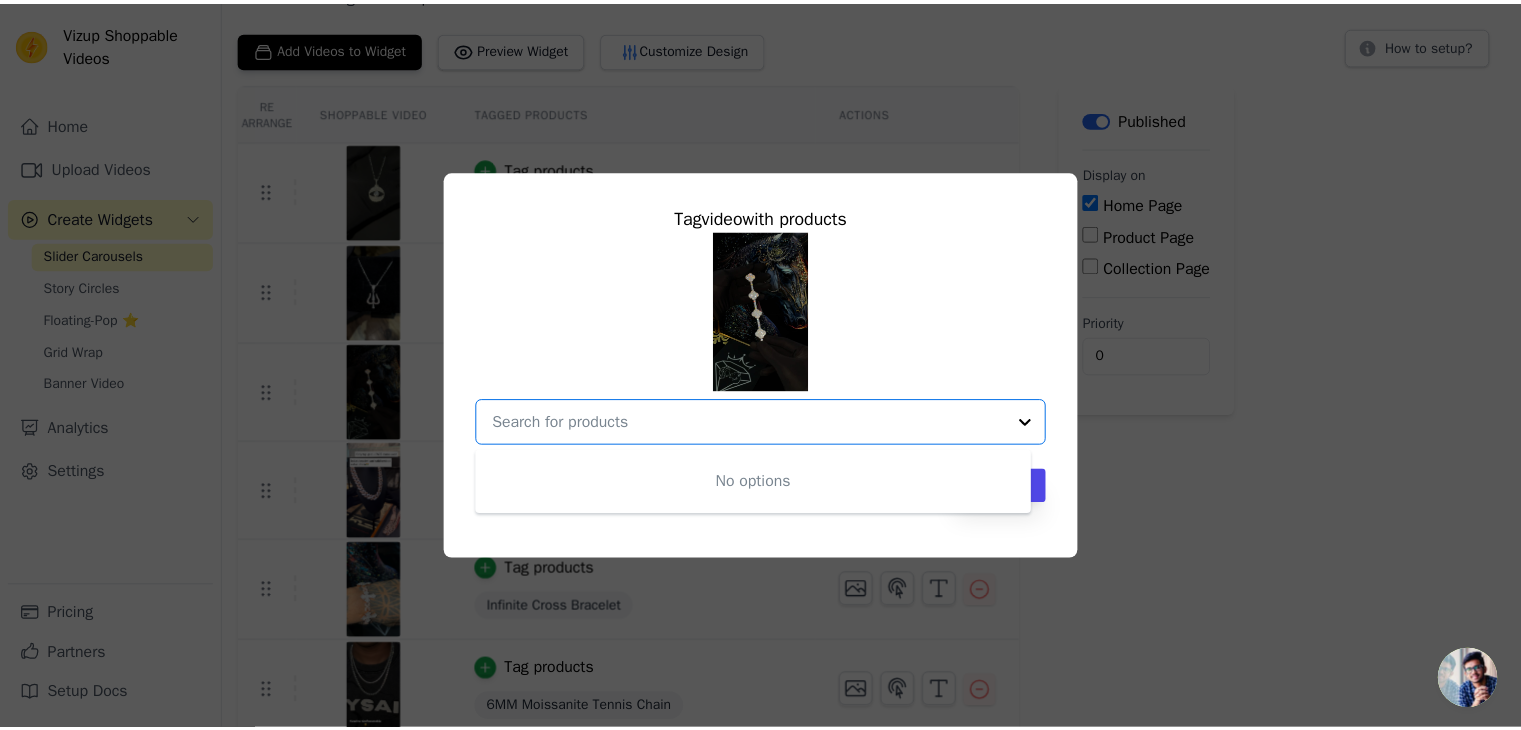 scroll, scrollTop: 0, scrollLeft: 0, axis: both 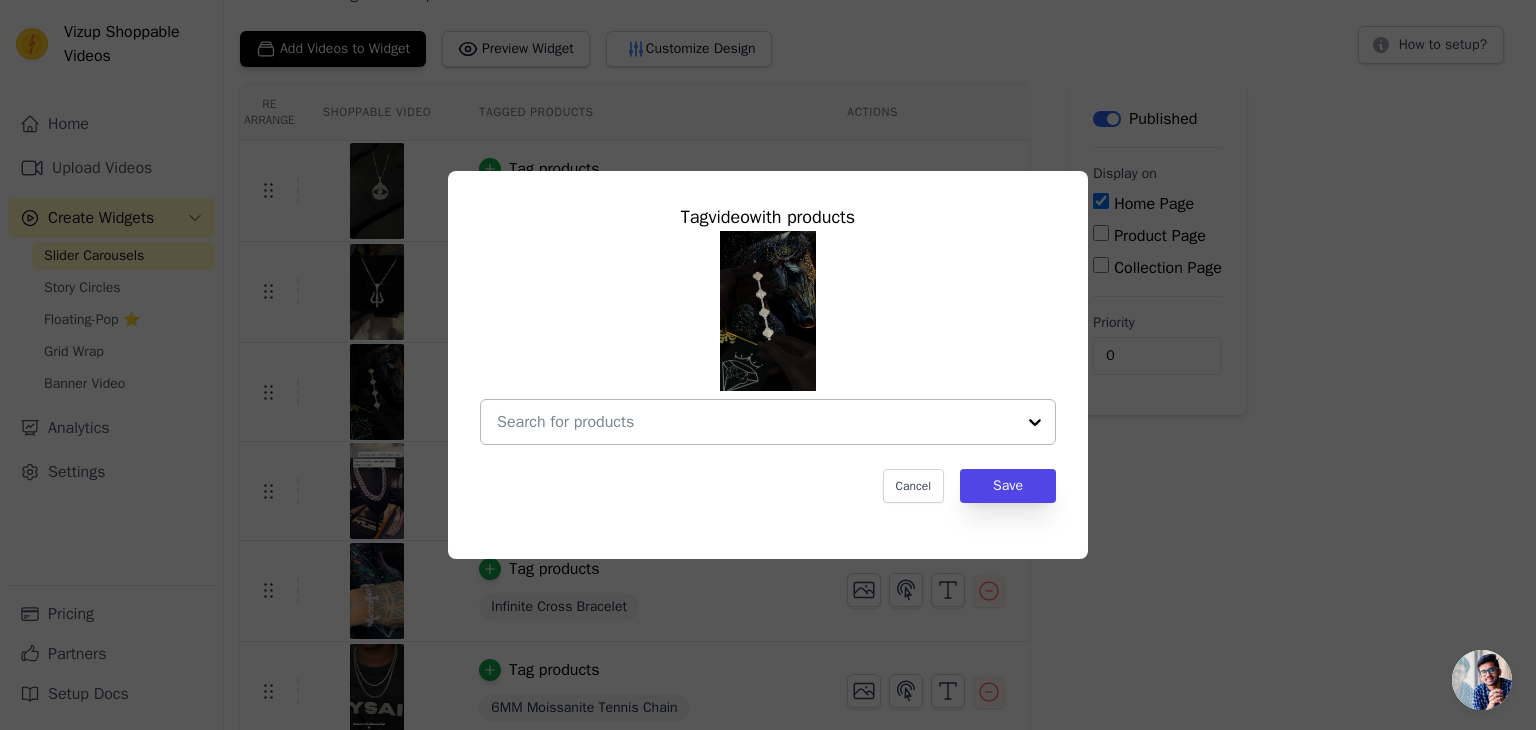click at bounding box center (756, 422) 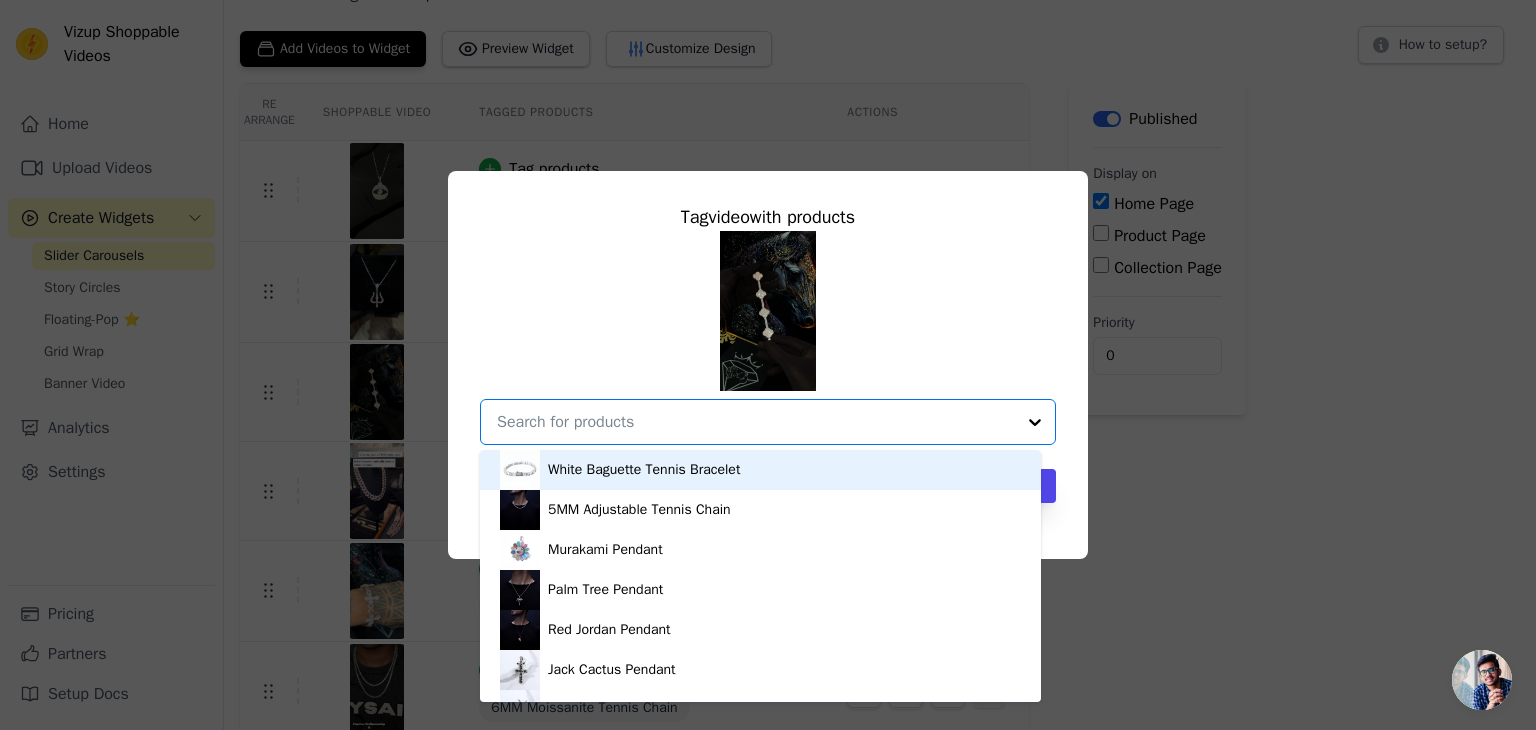 paste on "Clover Tennis Bracelet" 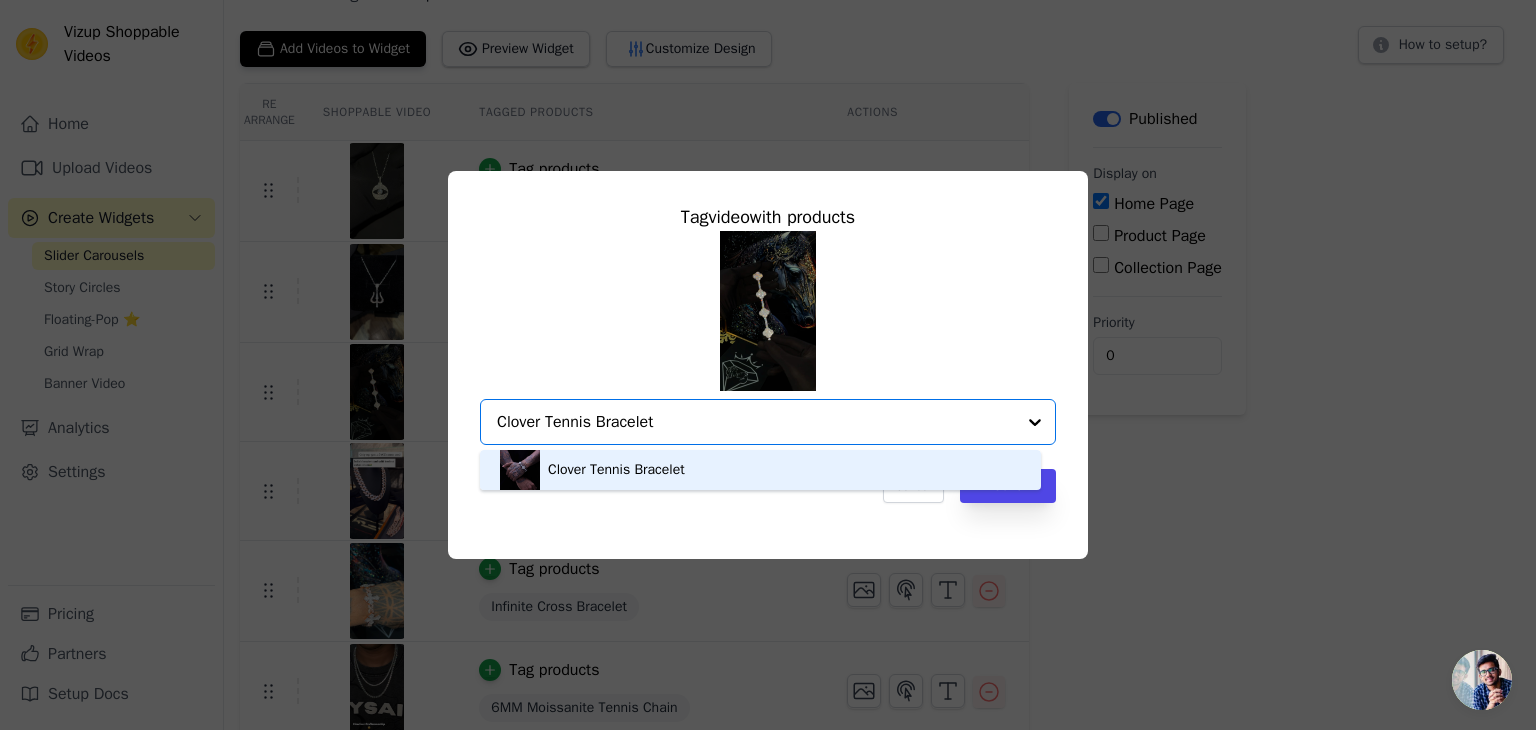 click on "Clover Tennis Bracelet" at bounding box center (616, 470) 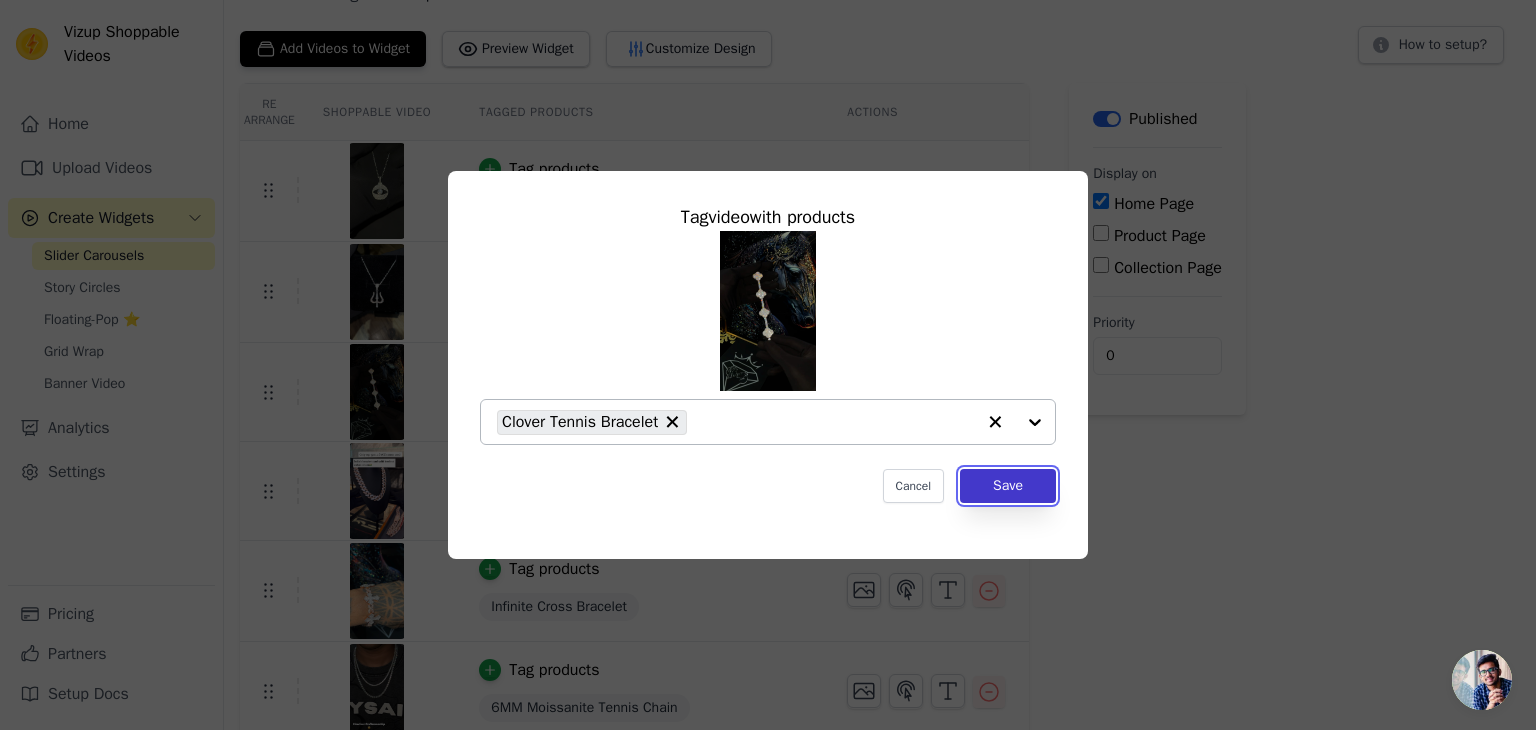 click on "Save" at bounding box center [1008, 486] 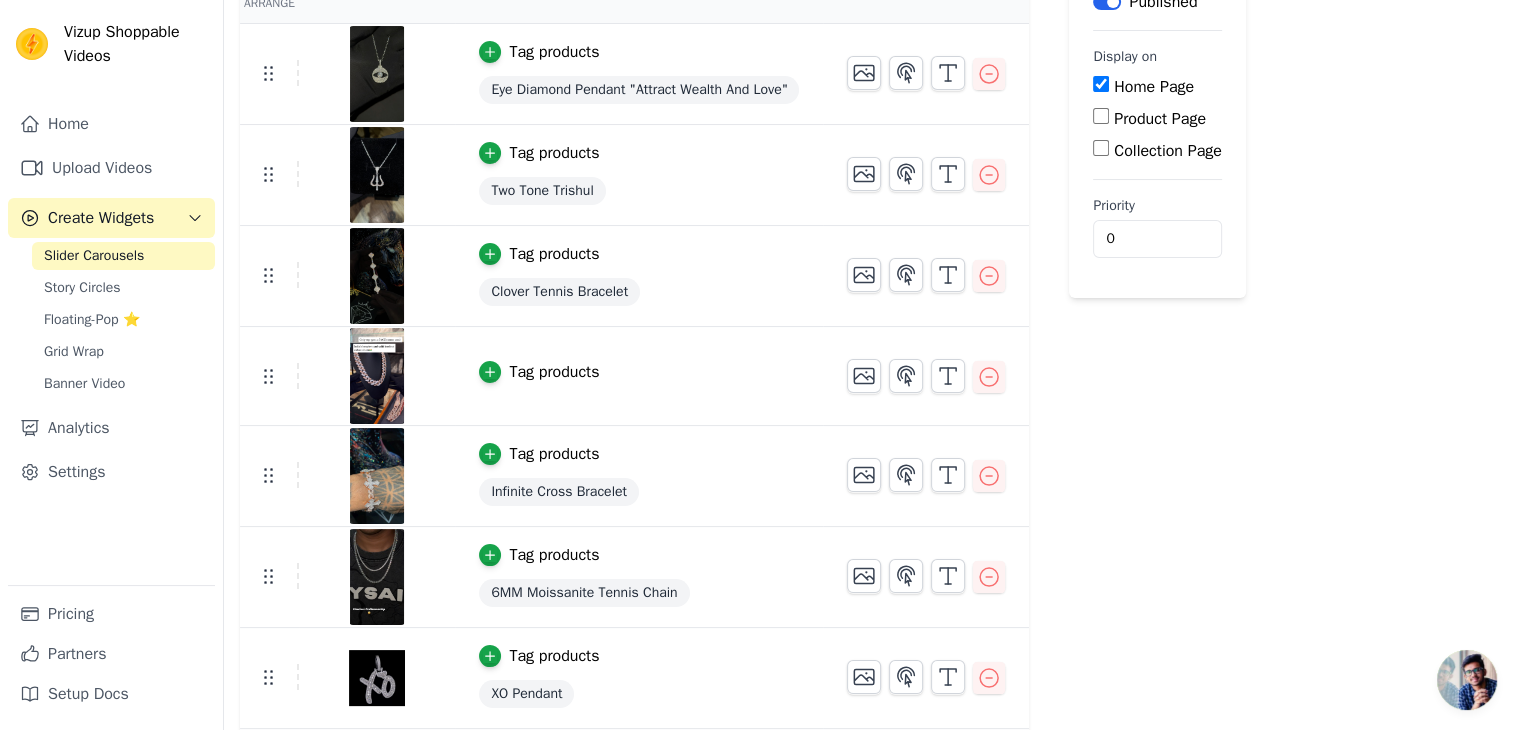 scroll, scrollTop: 215, scrollLeft: 0, axis: vertical 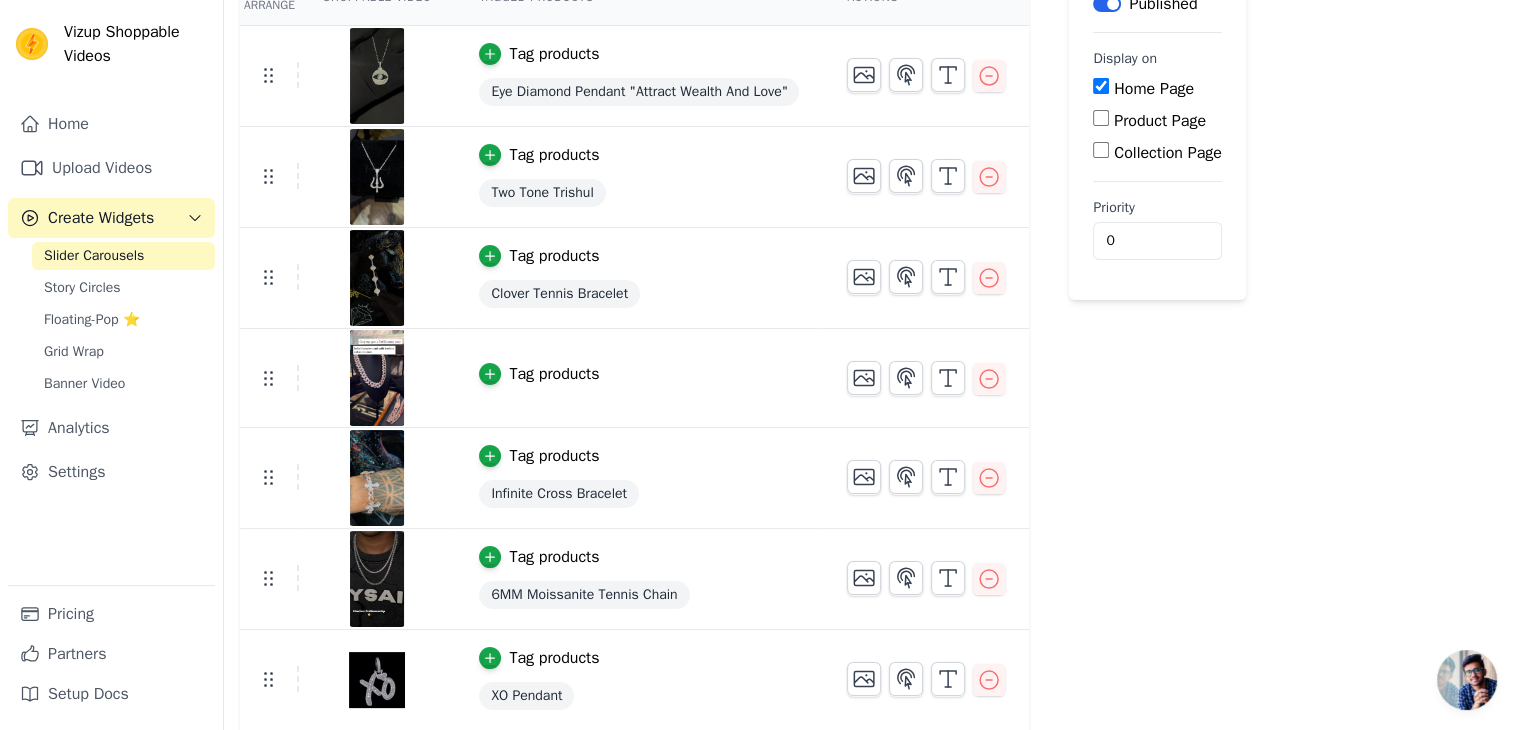 click on "Re Arrange   Shoppable Video   Tagged Products   Actions             Tag products   Eye Diamond Pendant "Attract Wealth And Love"                             Tag products   Two Tone Trishul                             Tag products   Clover Tennis Bracelet                             Tag products                             Tag products   Infinite Cross Bracelet                             Tag products   6MM Moissanite Tennis Chain                             Tag products   XO Pendant                             Tag products   Y Bracelet                             Tag products   White Gold Panther Ring                       Save Videos In This New Order   Save   Dismiss     Label     Published     Display on     Home Page     Product Page       Collection Page       Priority   0" at bounding box center [872, 450] 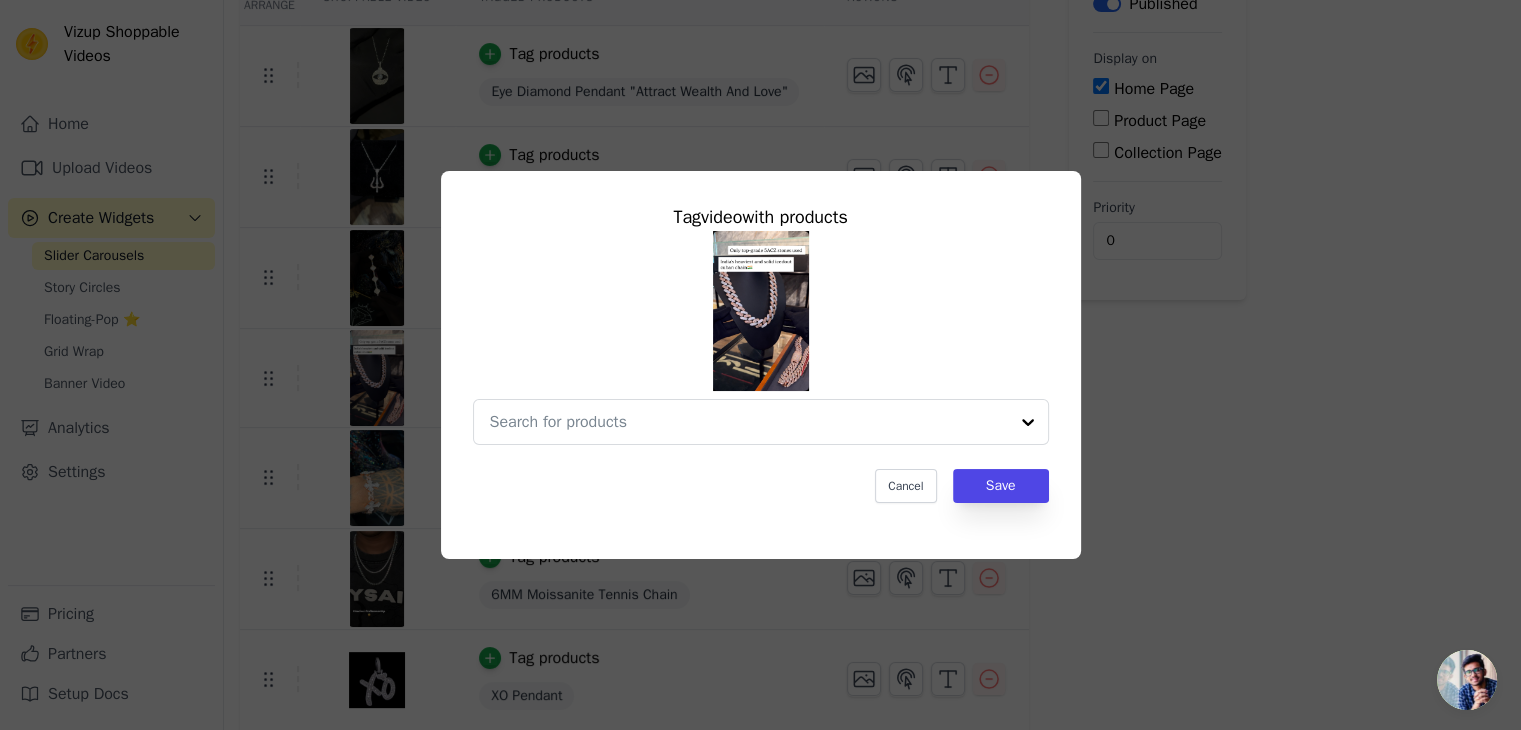 scroll, scrollTop: 0, scrollLeft: 0, axis: both 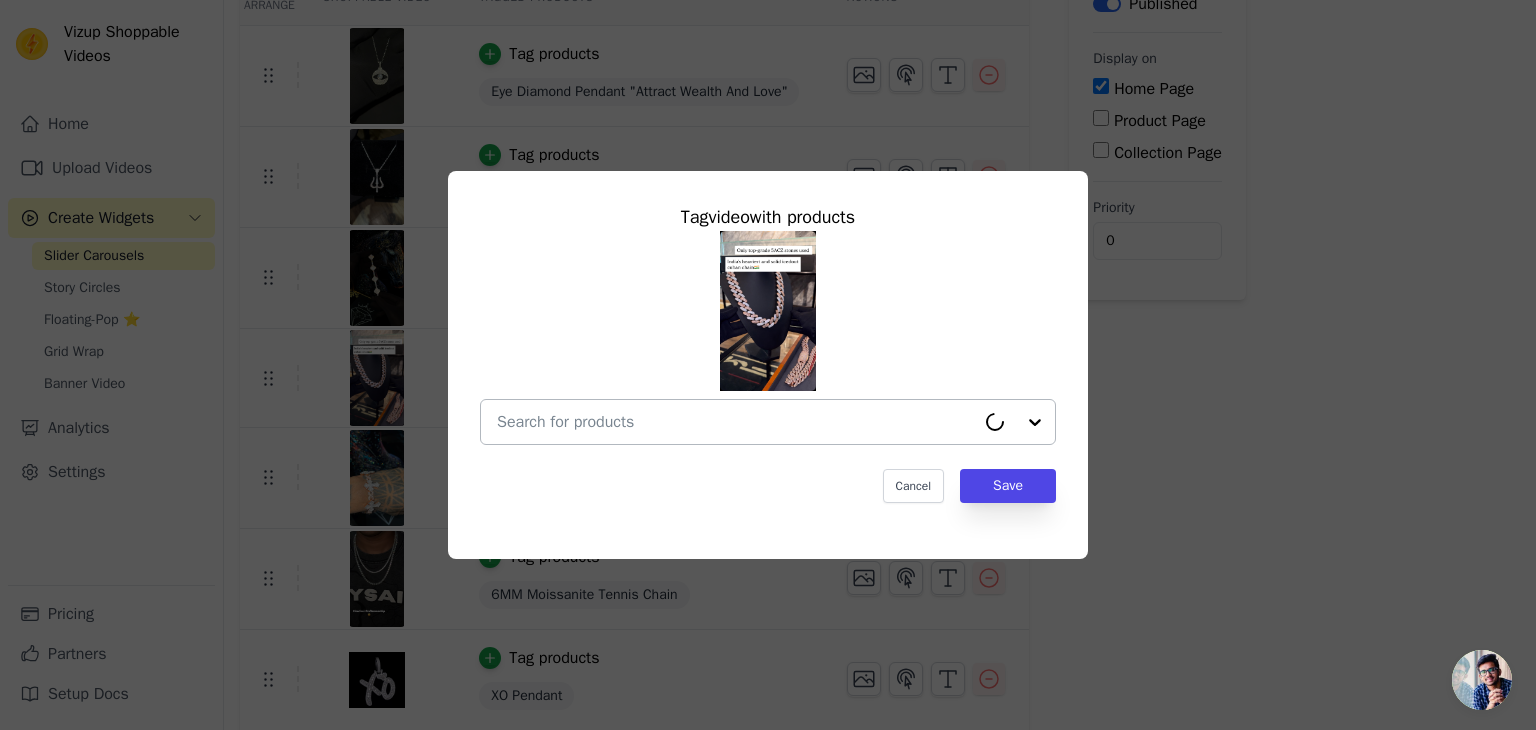 click at bounding box center (736, 422) 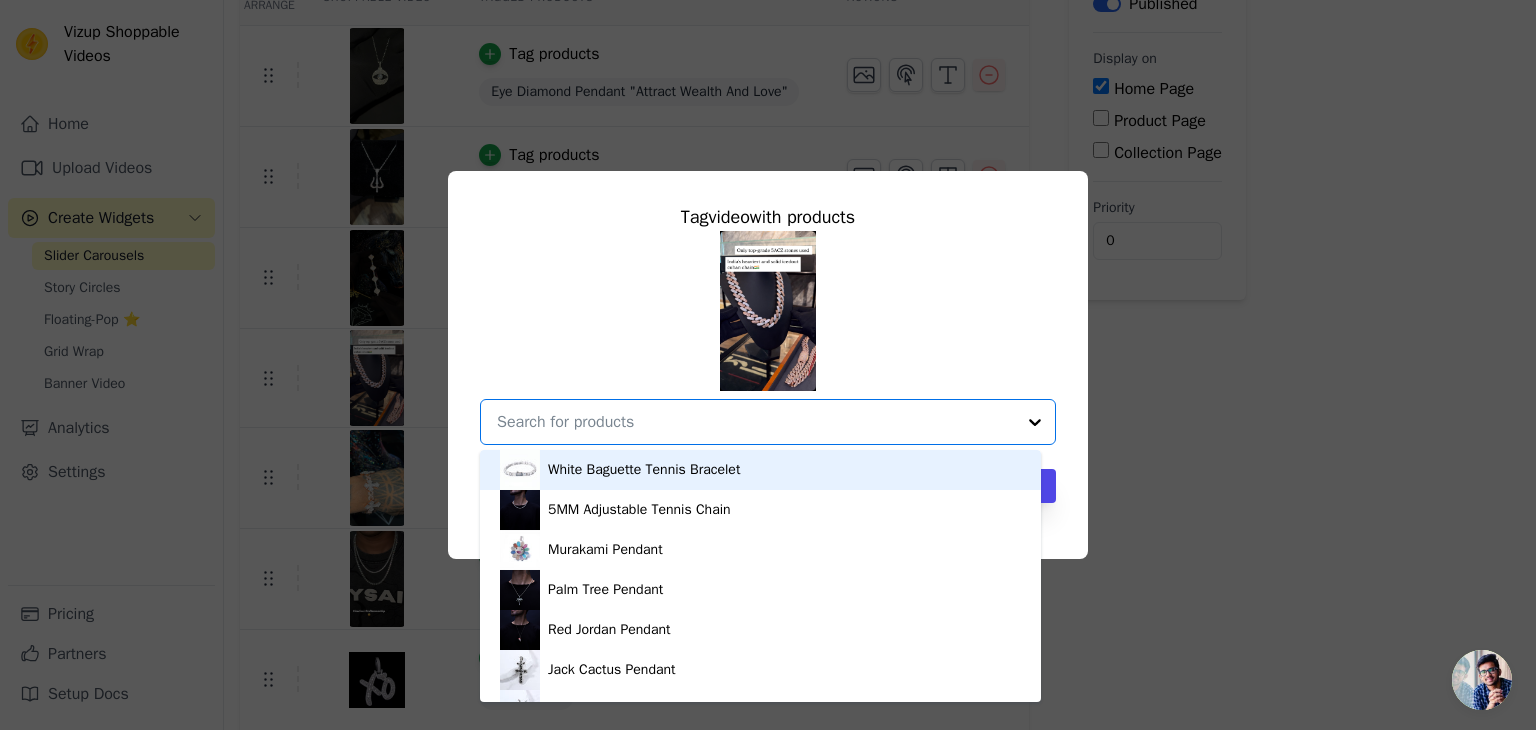 paste on "26MM Two Tone Miami Cuban Chain" 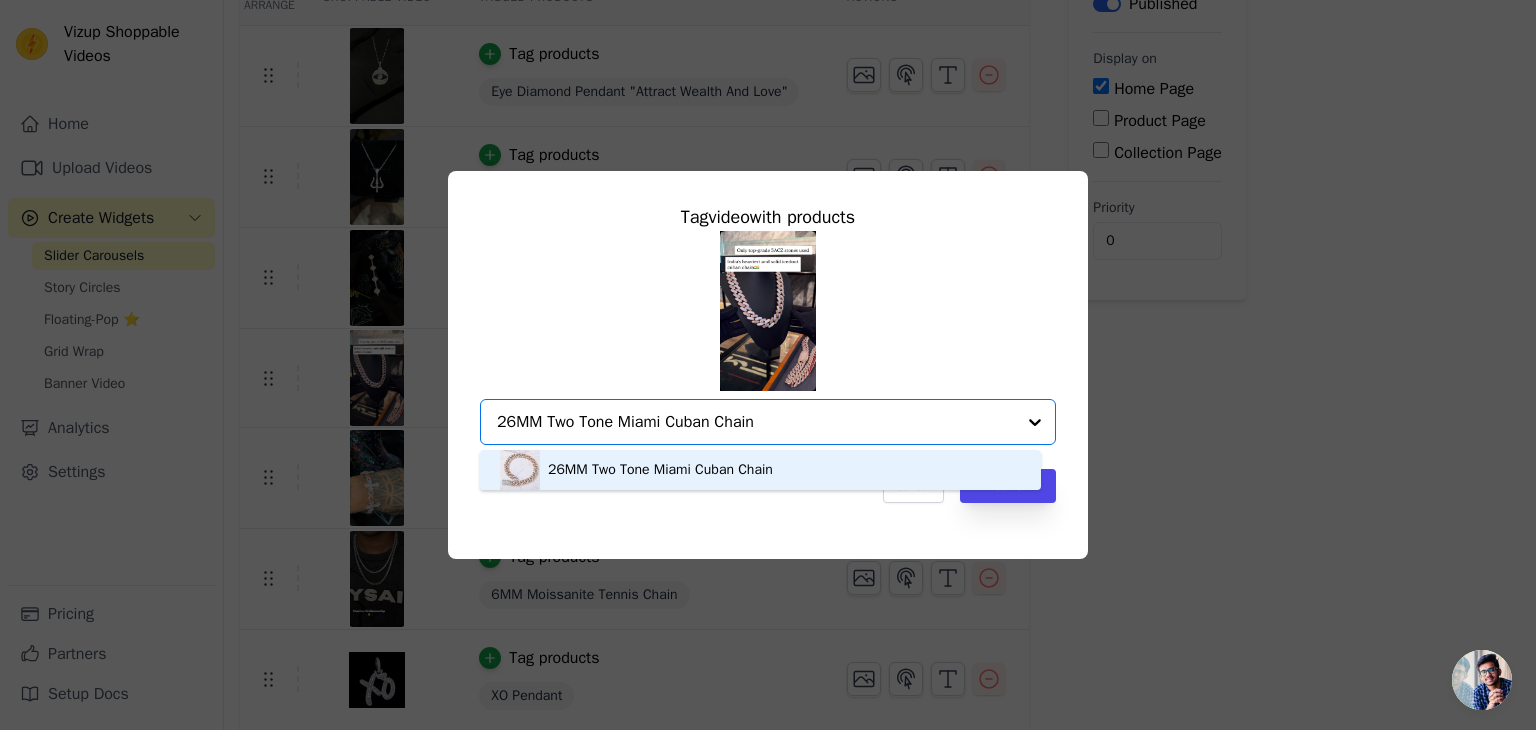 click on "26MM Two Tone Miami Cuban Chain" at bounding box center (660, 470) 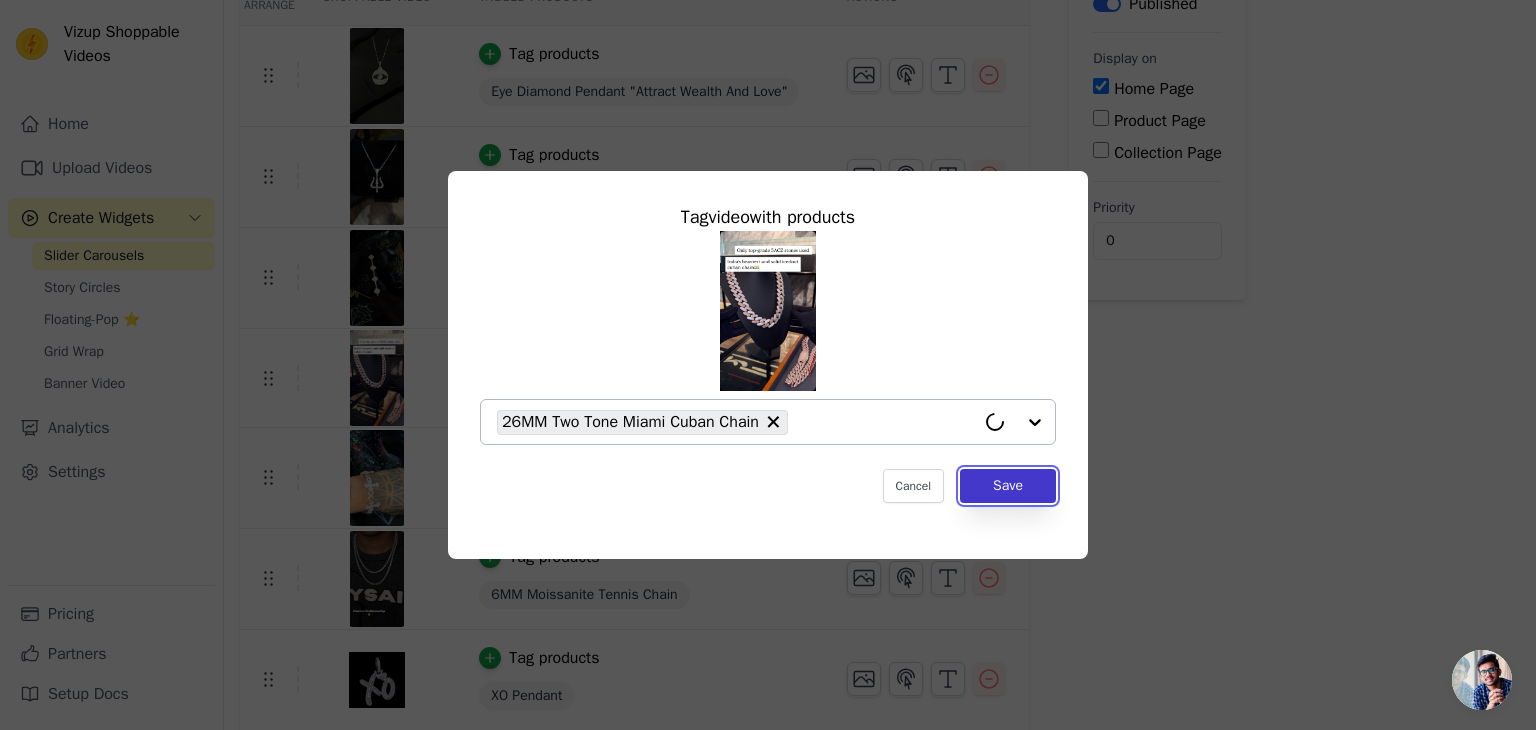 click on "Save" at bounding box center (1008, 486) 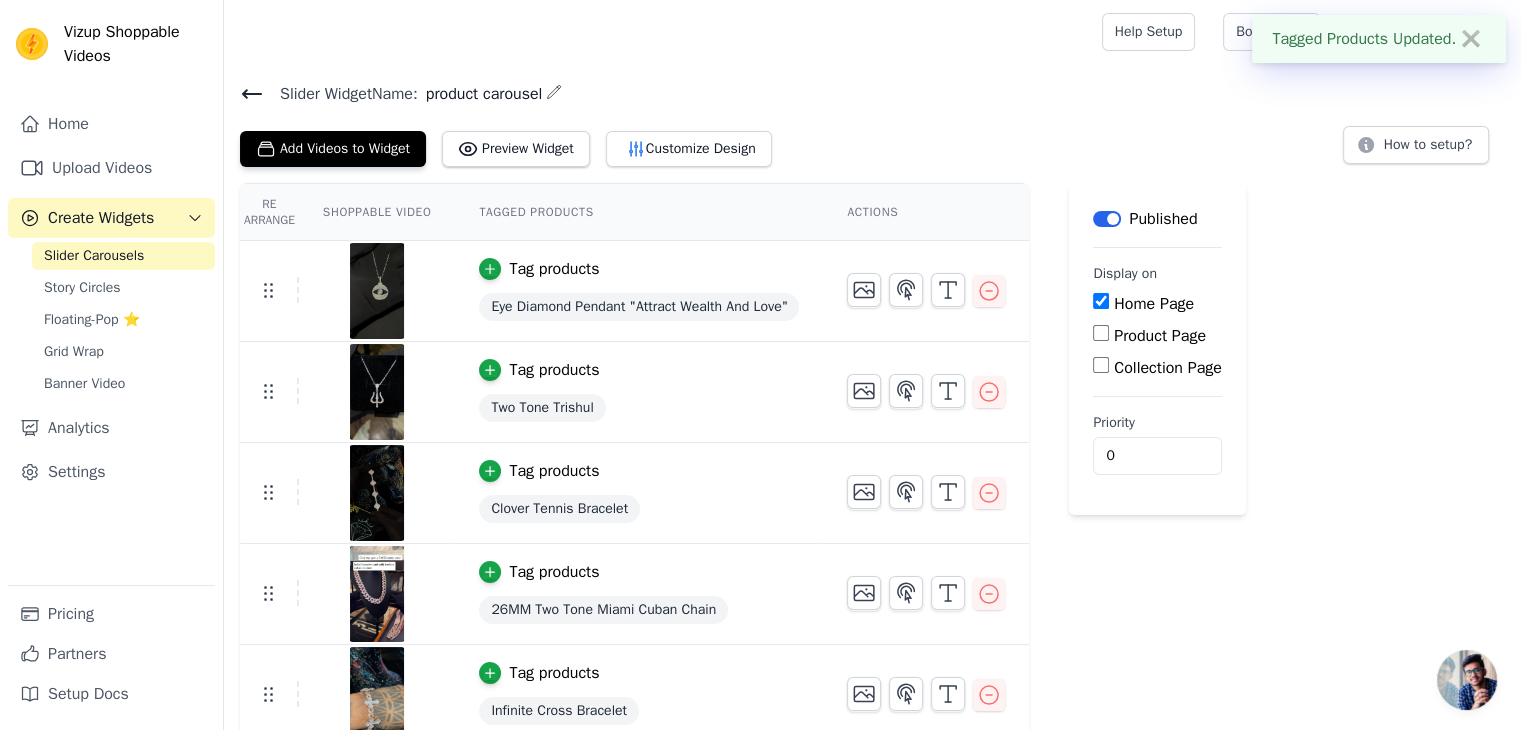 drag, startPoint x: 831, startPoint y: 141, endPoint x: 834, endPoint y: 121, distance: 20.22375 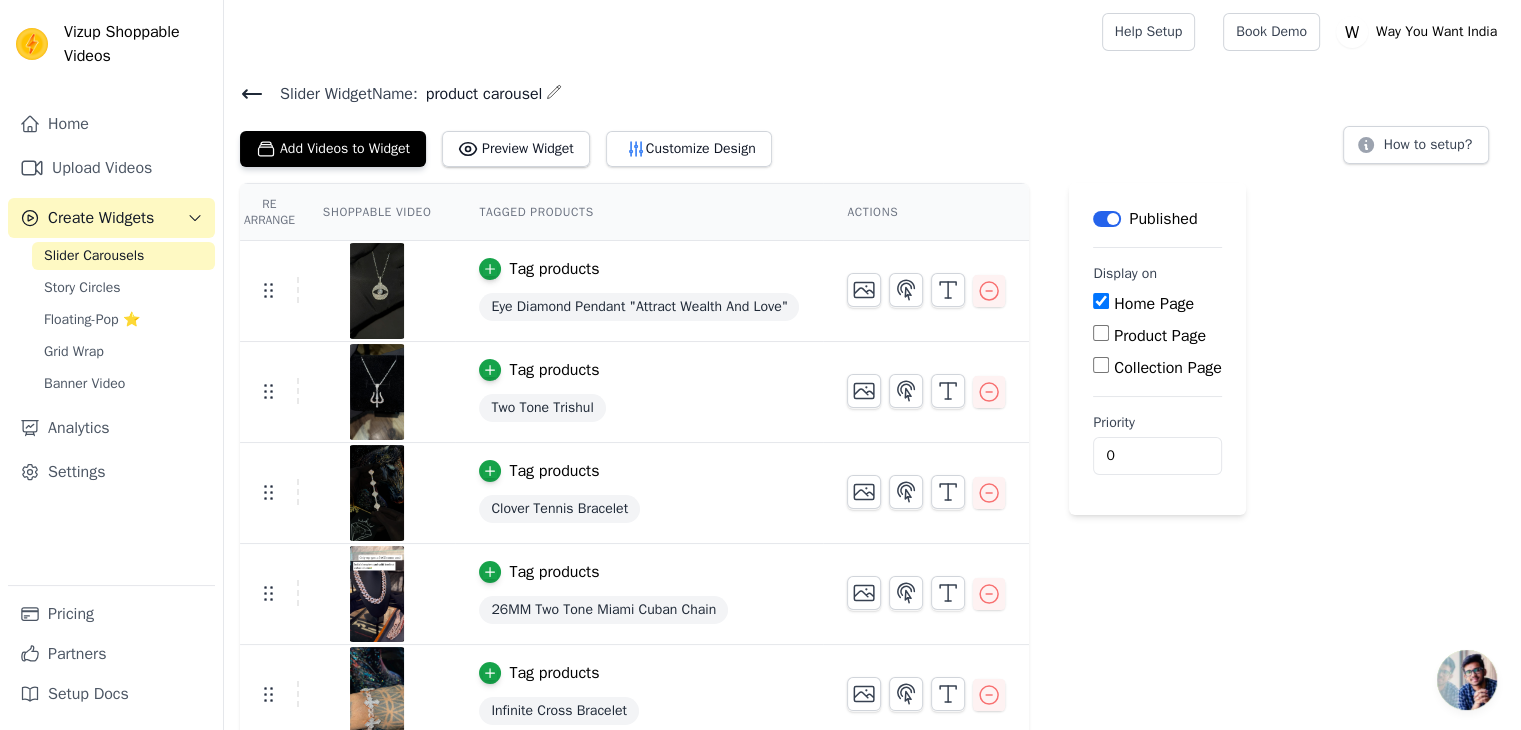 click at bounding box center (659, 32) 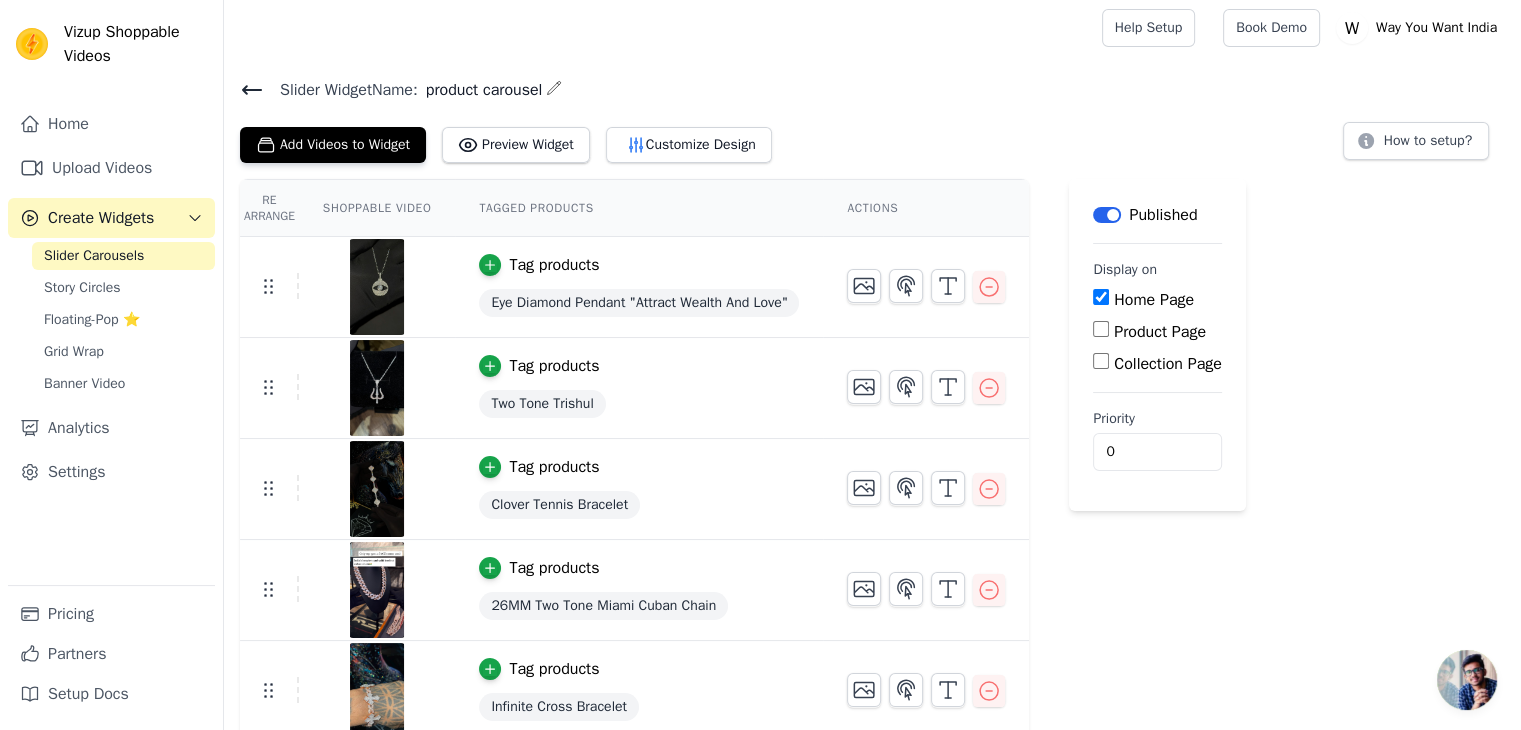scroll, scrollTop: 0, scrollLeft: 0, axis: both 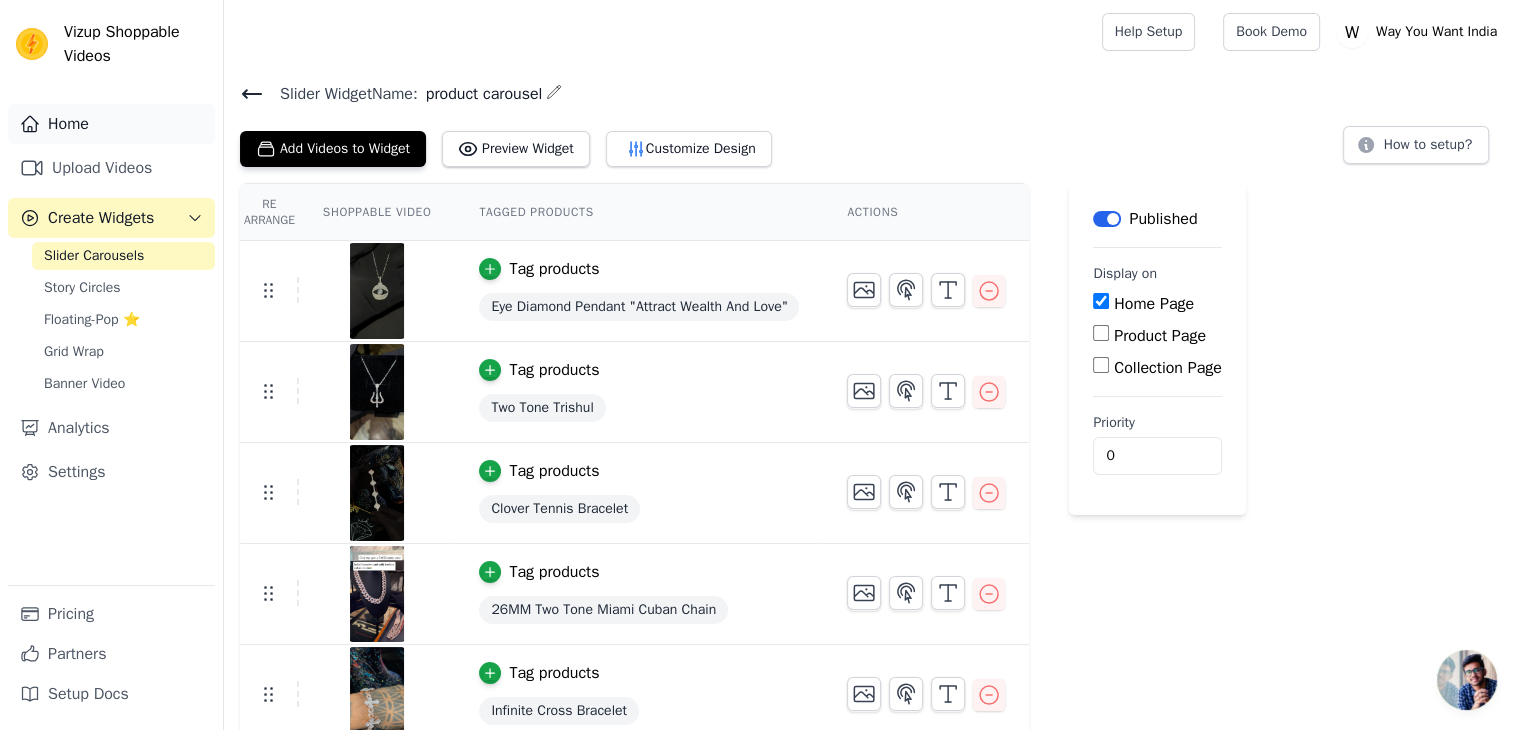 click on "Home" at bounding box center (111, 124) 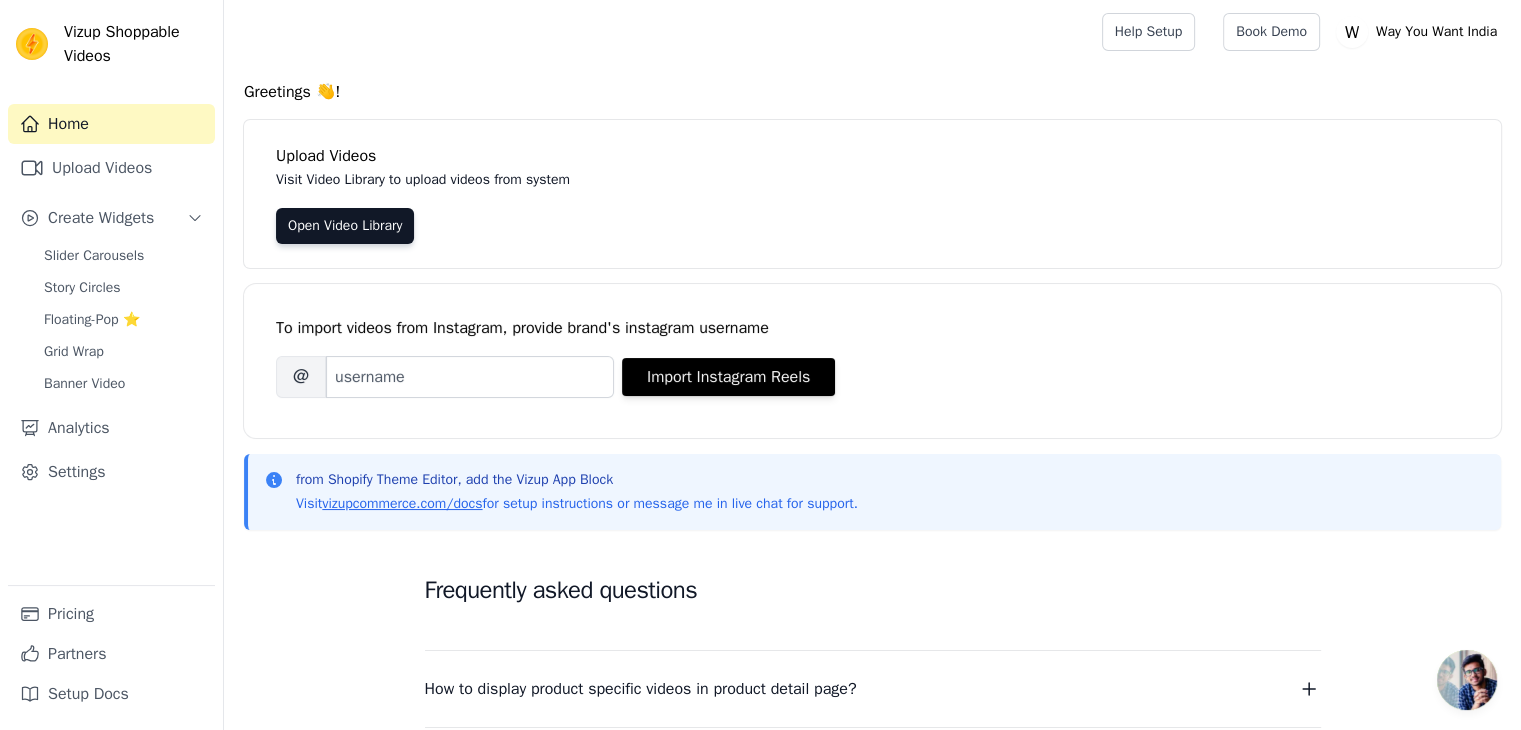 click at bounding box center (659, 32) 